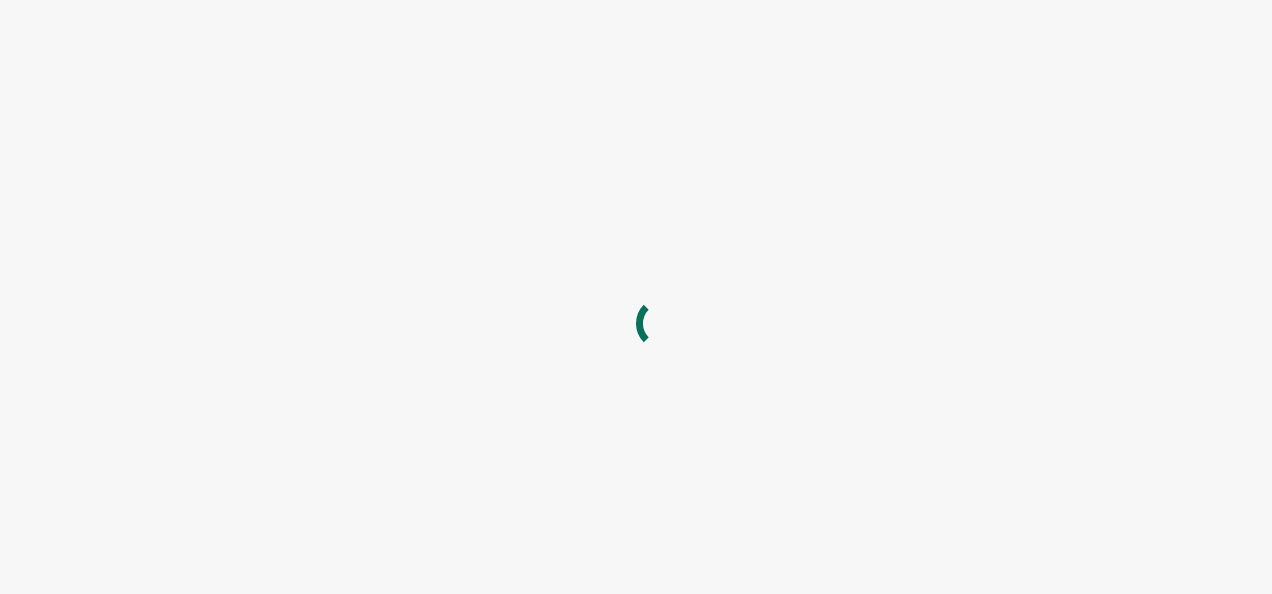 scroll, scrollTop: 0, scrollLeft: 0, axis: both 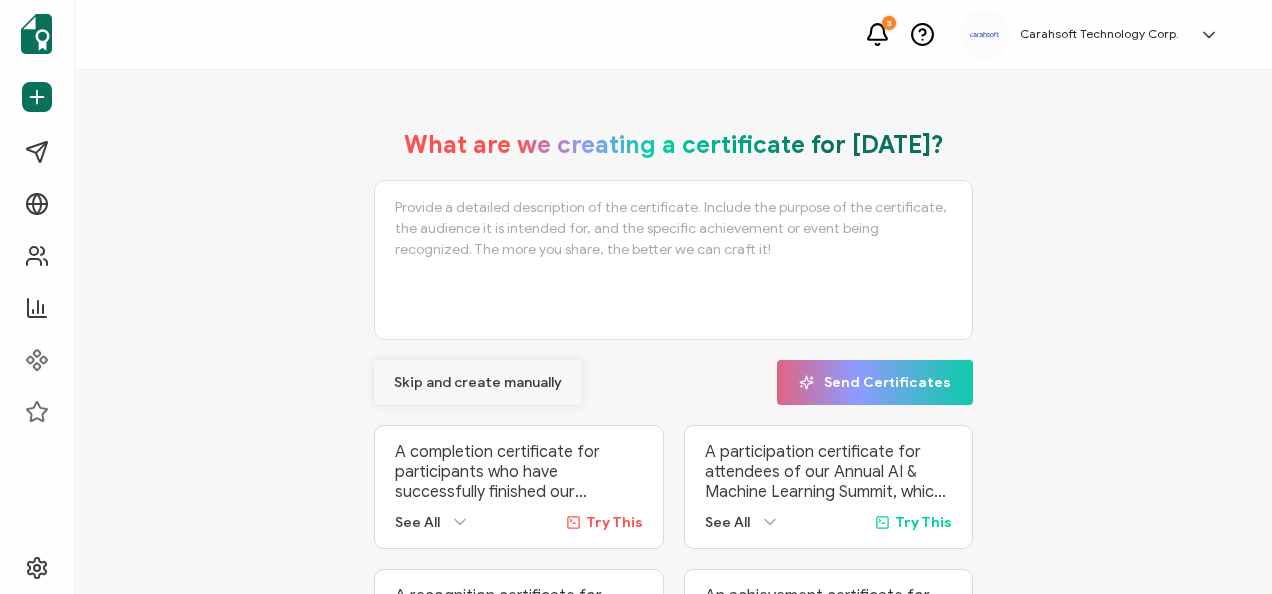 click on "Skip and create manually" at bounding box center [478, 382] 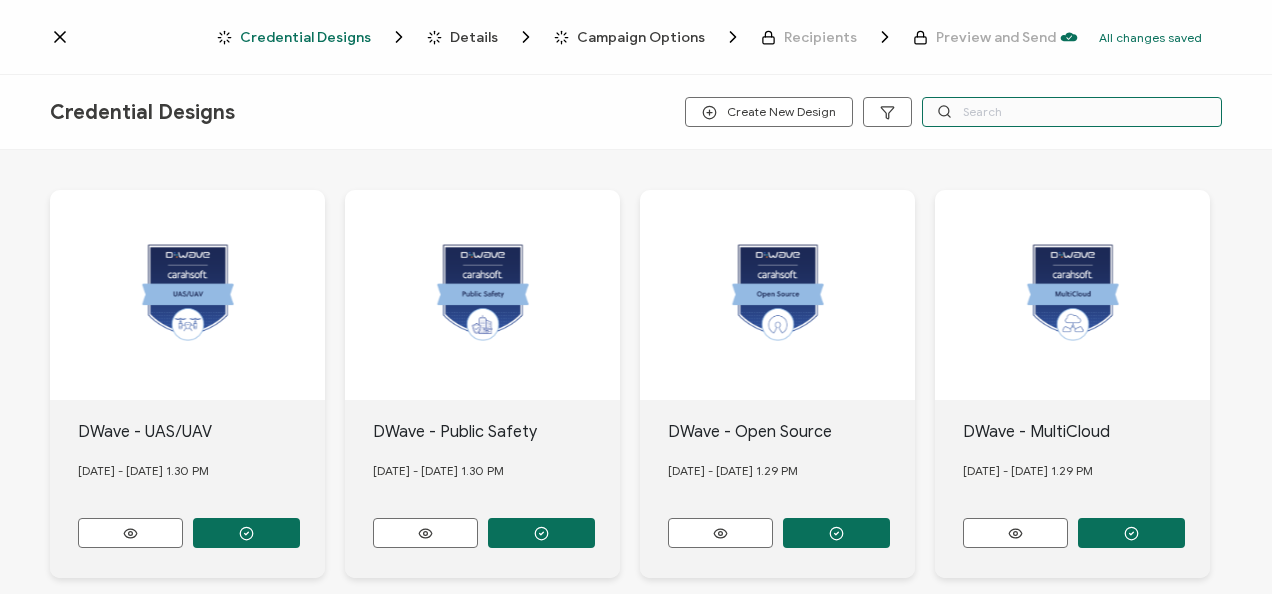 click at bounding box center (1072, 112) 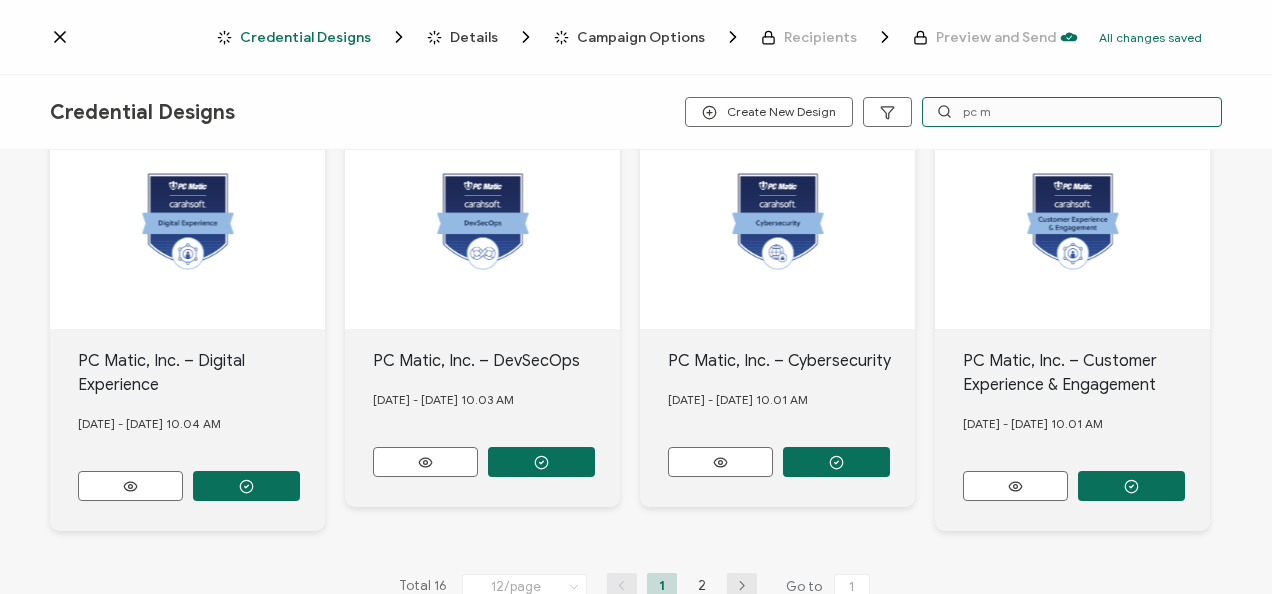 scroll, scrollTop: 930, scrollLeft: 0, axis: vertical 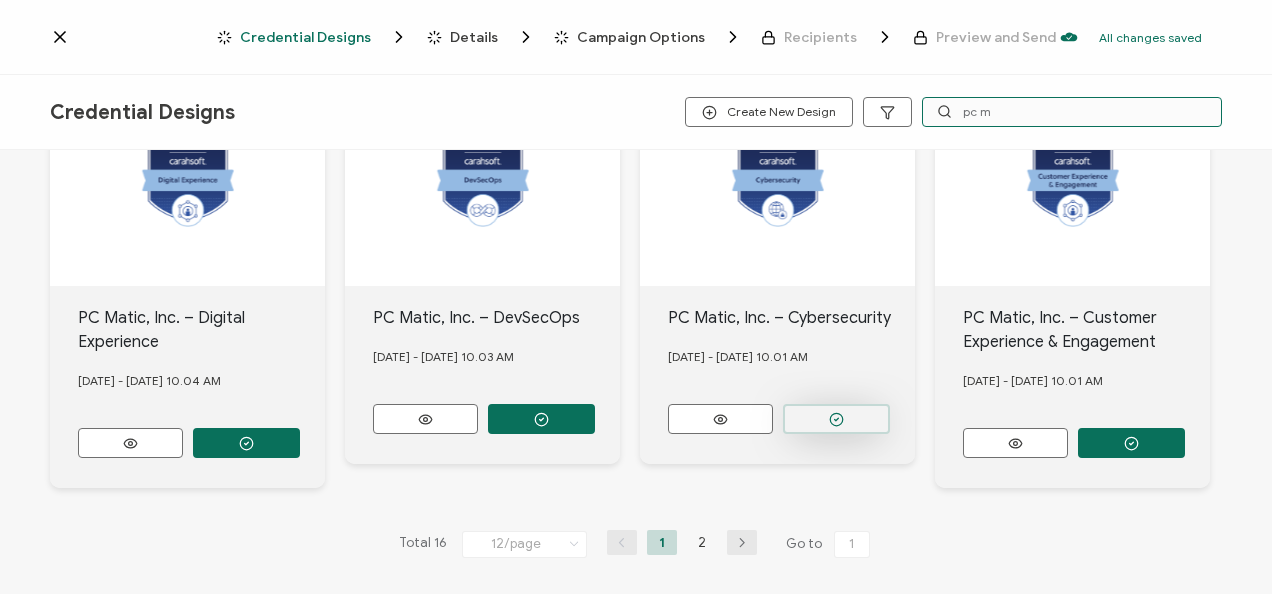type on "pc m" 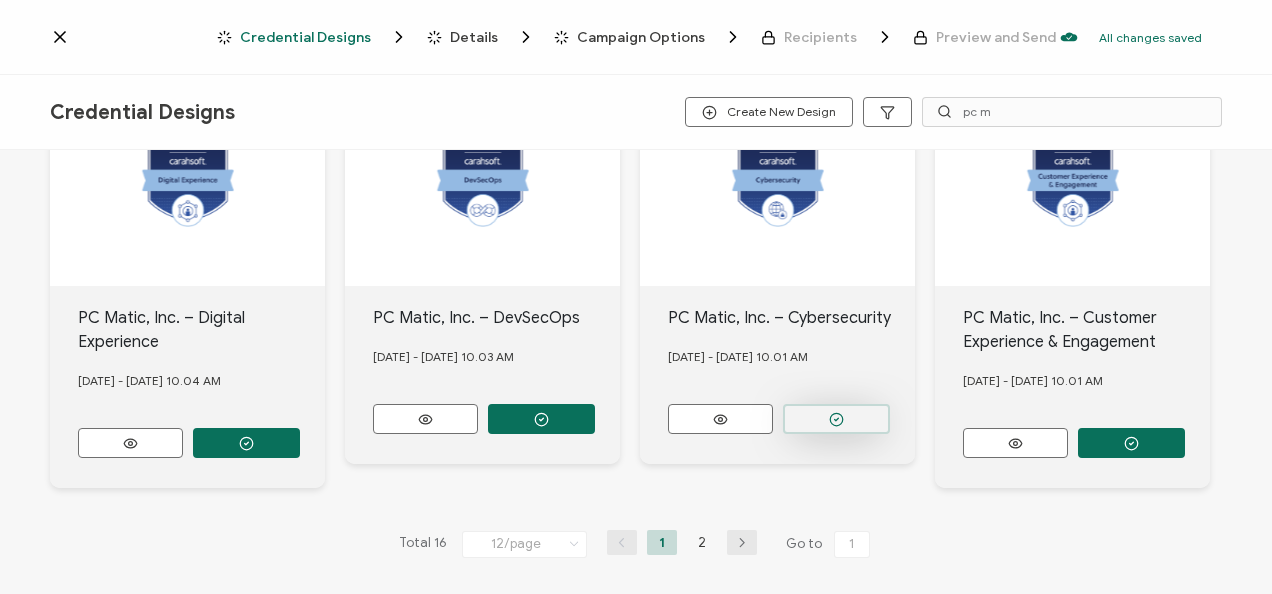 click at bounding box center [246, -397] 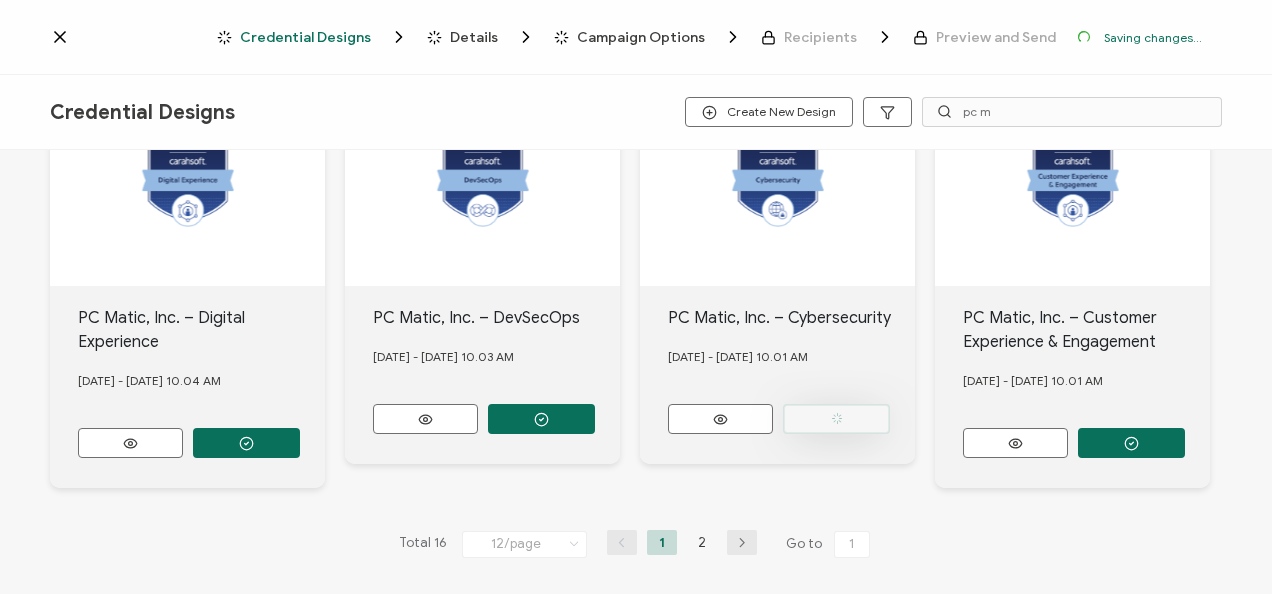 scroll, scrollTop: 1046, scrollLeft: 0, axis: vertical 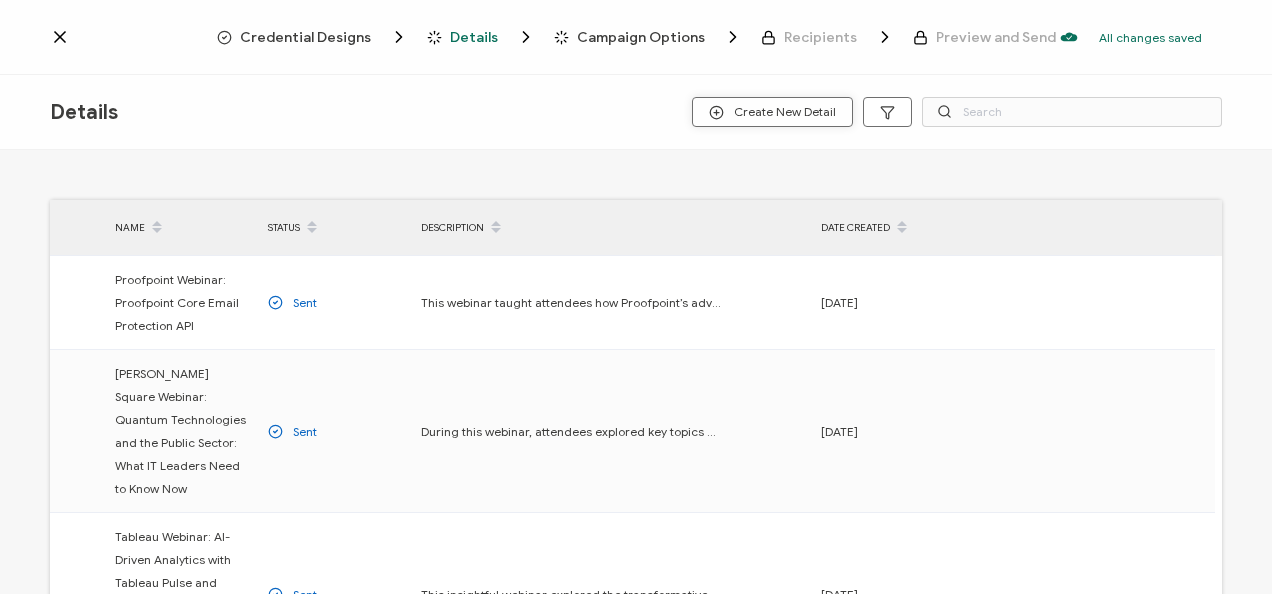 click on "Create New Detail" at bounding box center [772, 112] 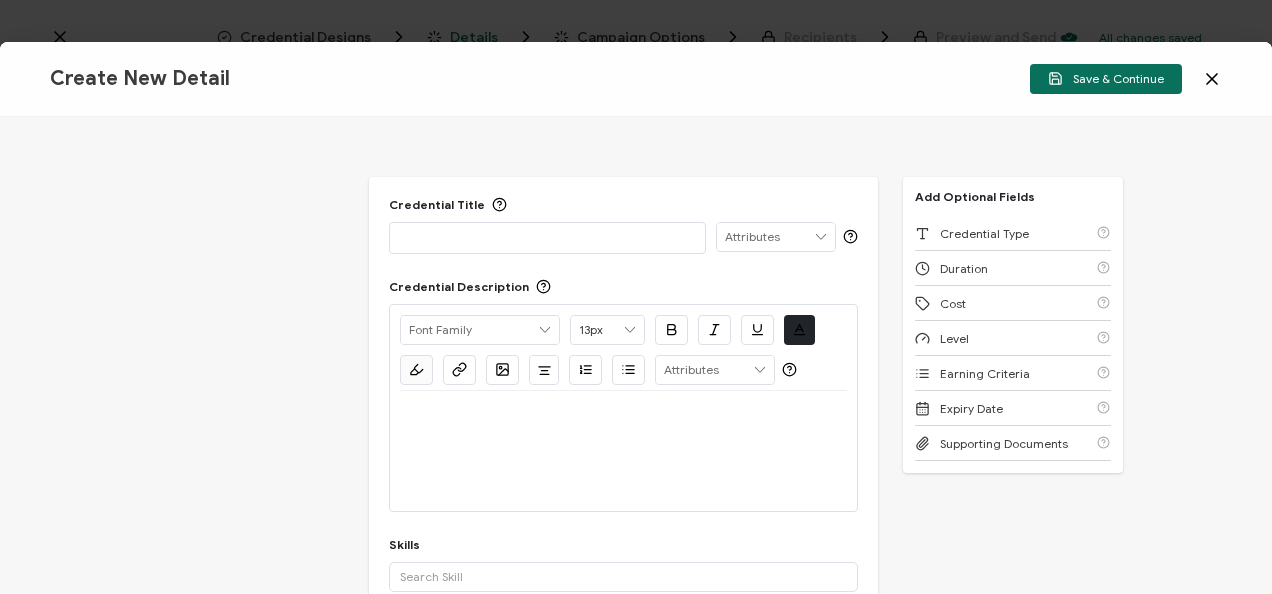 click on "Credential Title
ISSUER
Issuer Name
Credential Description
Alright Sans [PERSON_NAME] Archivo Black Arial Arimo Blinker Caveat Charm Charmonman Cinzel EB Garamond [PERSON_NAME] Sans [PERSON_NAME] Great Vibes Grenze [PERSON_NAME] Grotesk Inconsolata Josefin Sans Kolektif House Kufam Lato Libre Caslon Text [PERSON_NAME] Lugrasimo Markazi Text Merienda [PERSON_NAME] [PERSON_NAME] [PERSON_NAME] Sans [PERSON_NAME] Serif Nunito Open Sans Open Sans Condensed Orbitron [PERSON_NAME] Display Poppins PT Sans PT Sans Narrow PT Serif Quicksand Raleway Red Hat Display Roboto Roboto Condensed Roboto Slab Rubik Slabo 27px Source Sans Pro Spartan Tajawal Titillium Web Ubuntu UnifrakturCook UnifrakturMaguntia Work Sans   13px 11px 12px 13px 14px 15px 16px 17px 18px 19px 20px 21px 22px 23px 24px 25px 26px 27px 28px 29px 30px 31px 32px 33px 34px 35px 36px 37px 38px 39px 40px 41px 42px 43px 44px 45px" at bounding box center [623, 412] 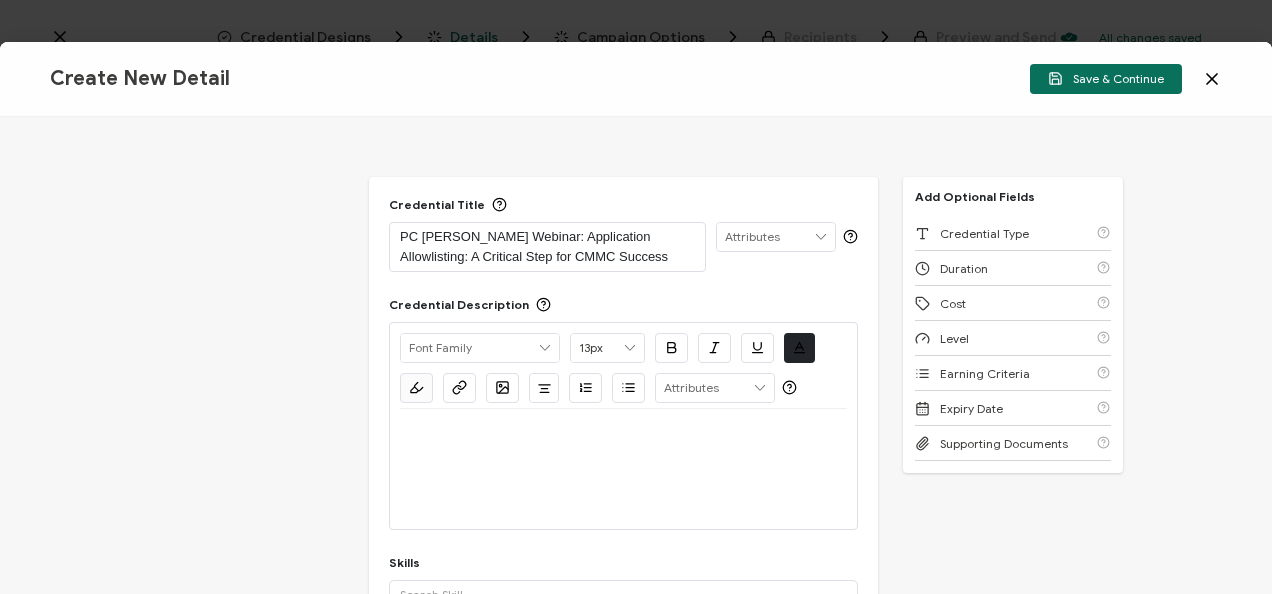 scroll, scrollTop: 0, scrollLeft: 0, axis: both 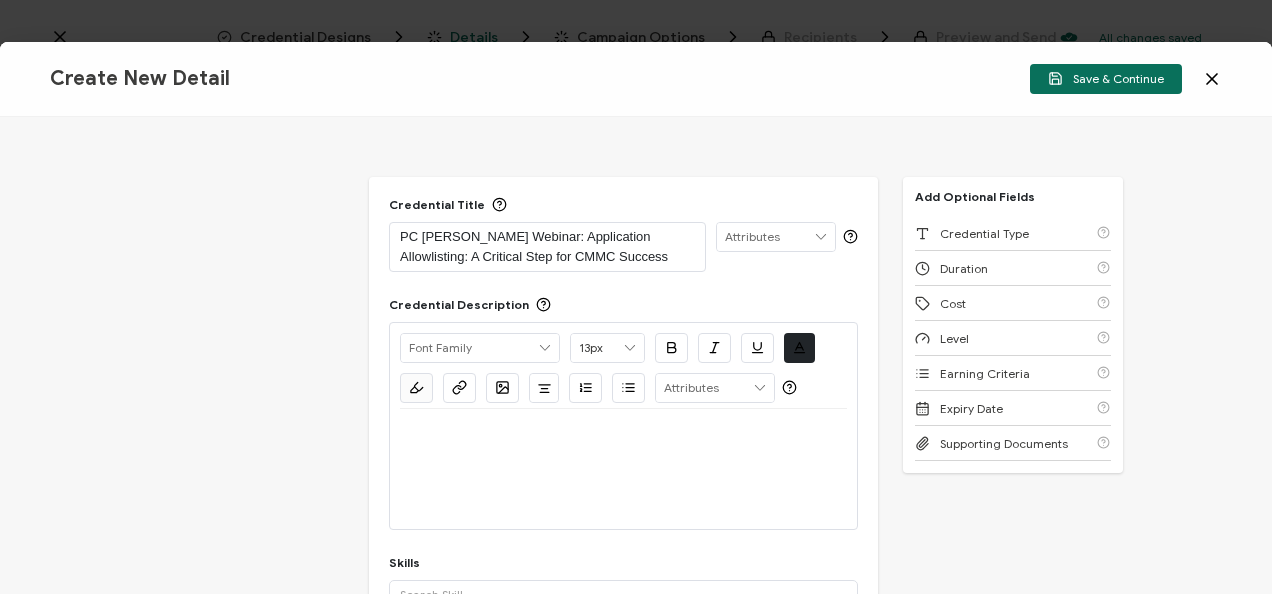 click at bounding box center (623, 433) 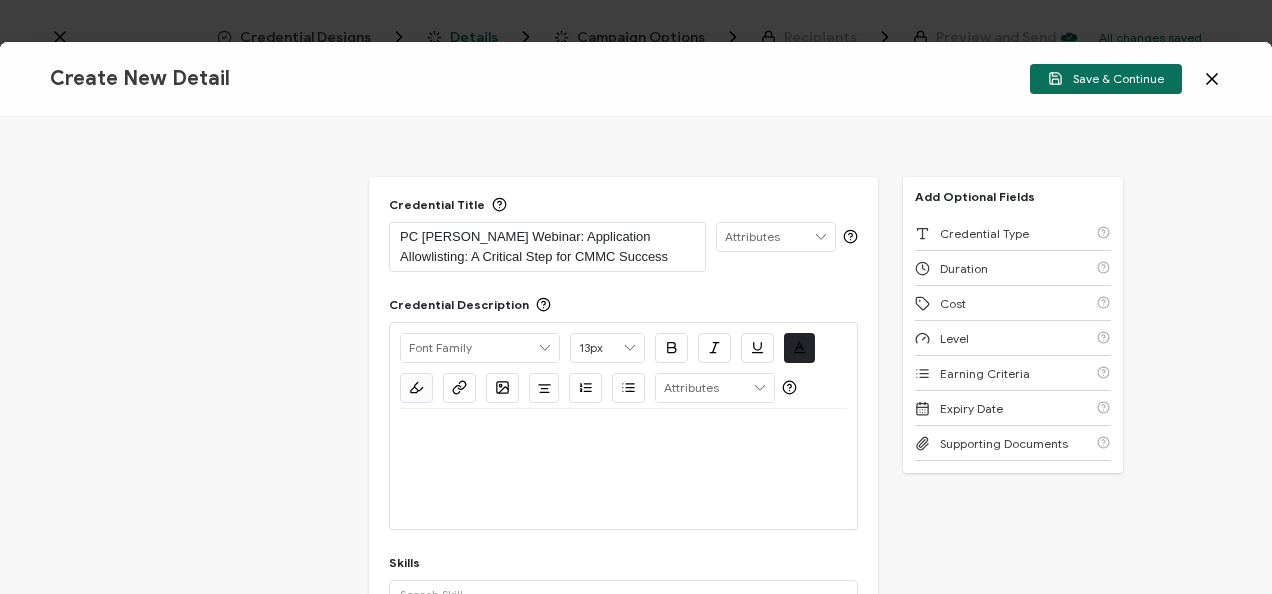 click at bounding box center [623, 469] 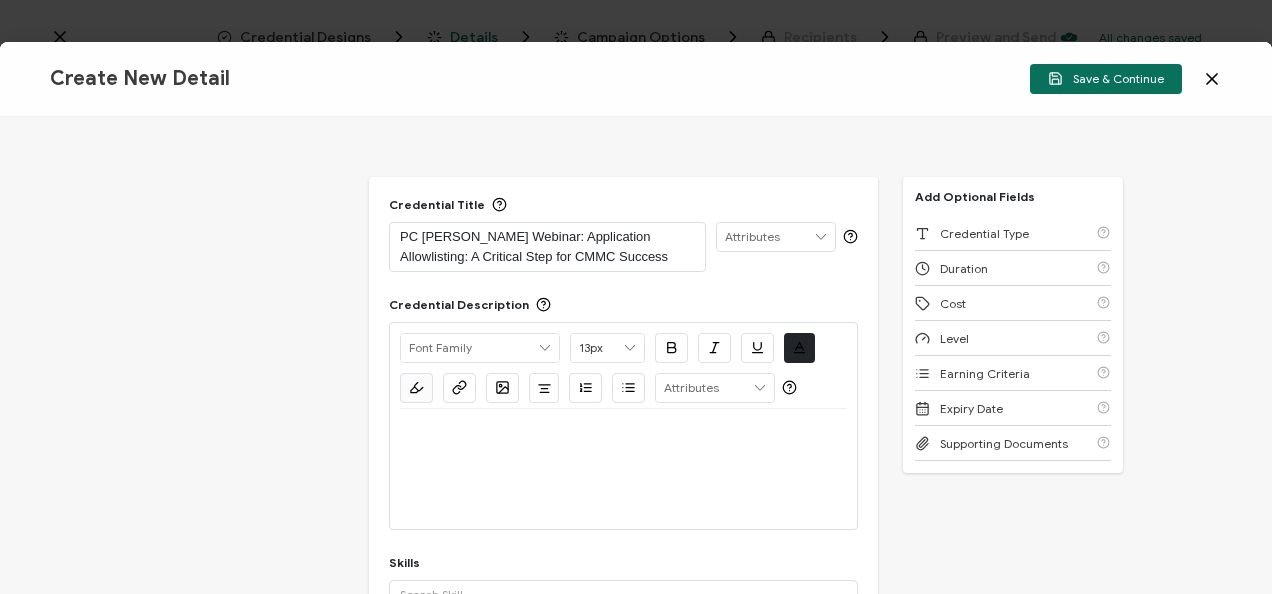 click at bounding box center [623, 433] 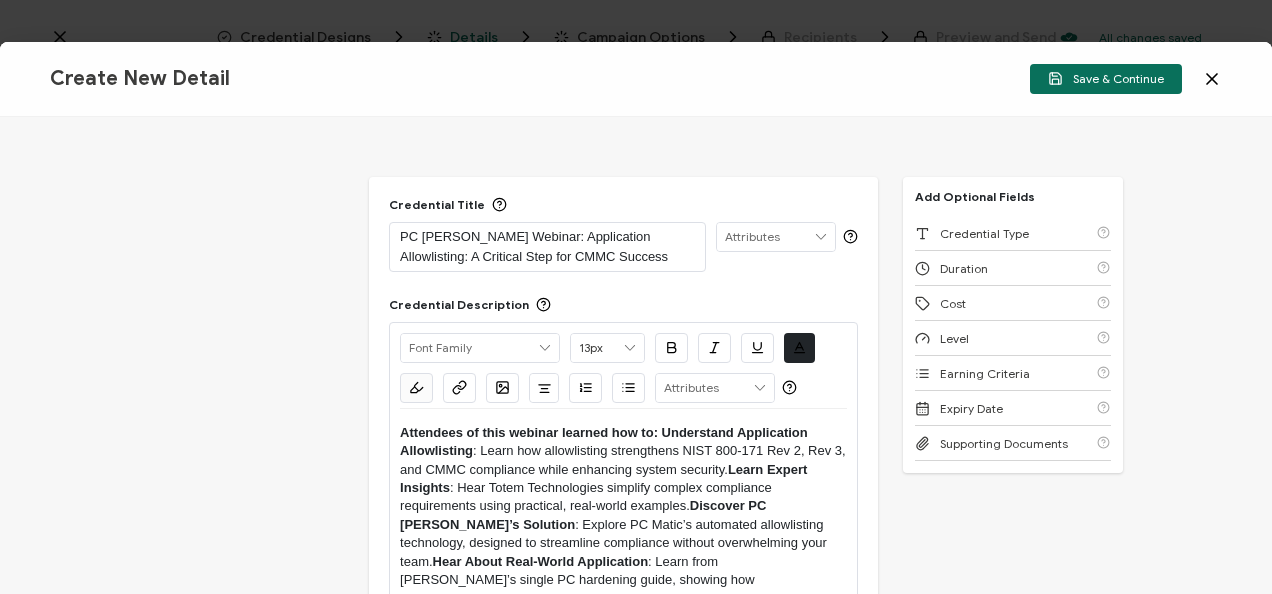 scroll, scrollTop: 0, scrollLeft: 0, axis: both 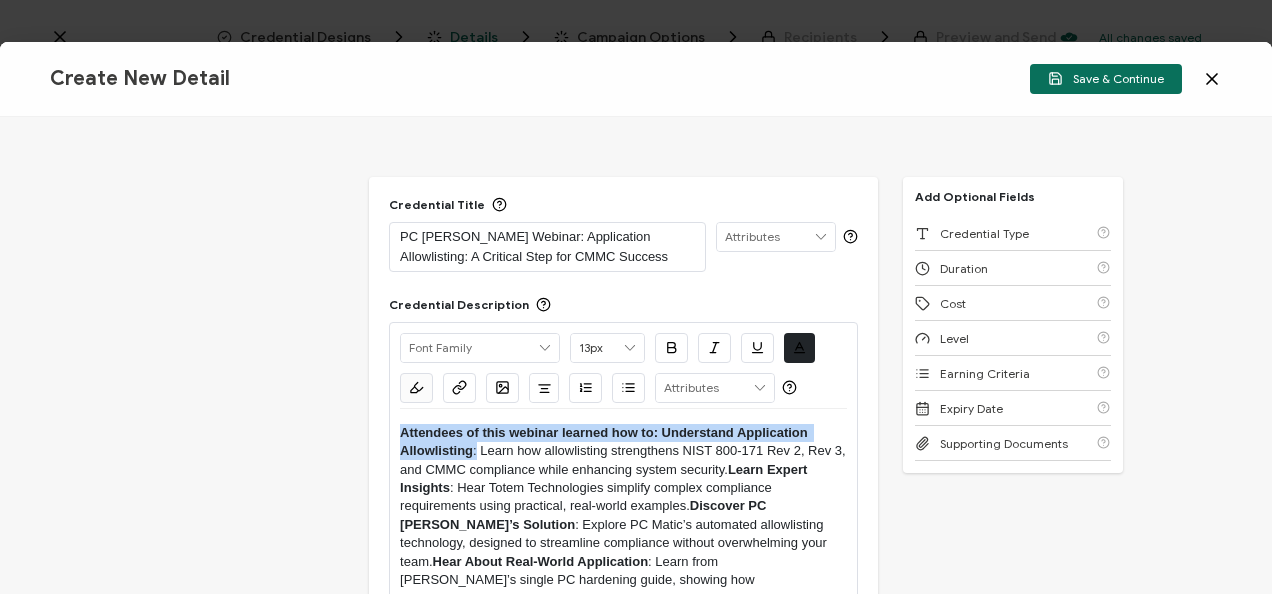 drag, startPoint x: 472, startPoint y: 446, endPoint x: 383, endPoint y: 415, distance: 94.24436 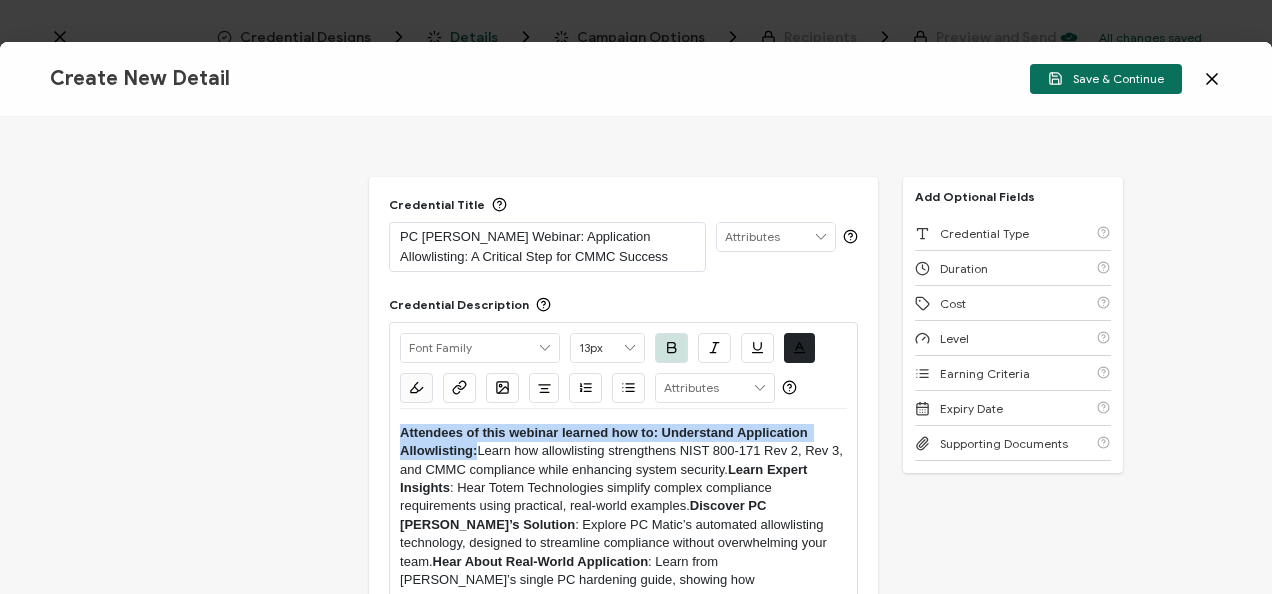 click 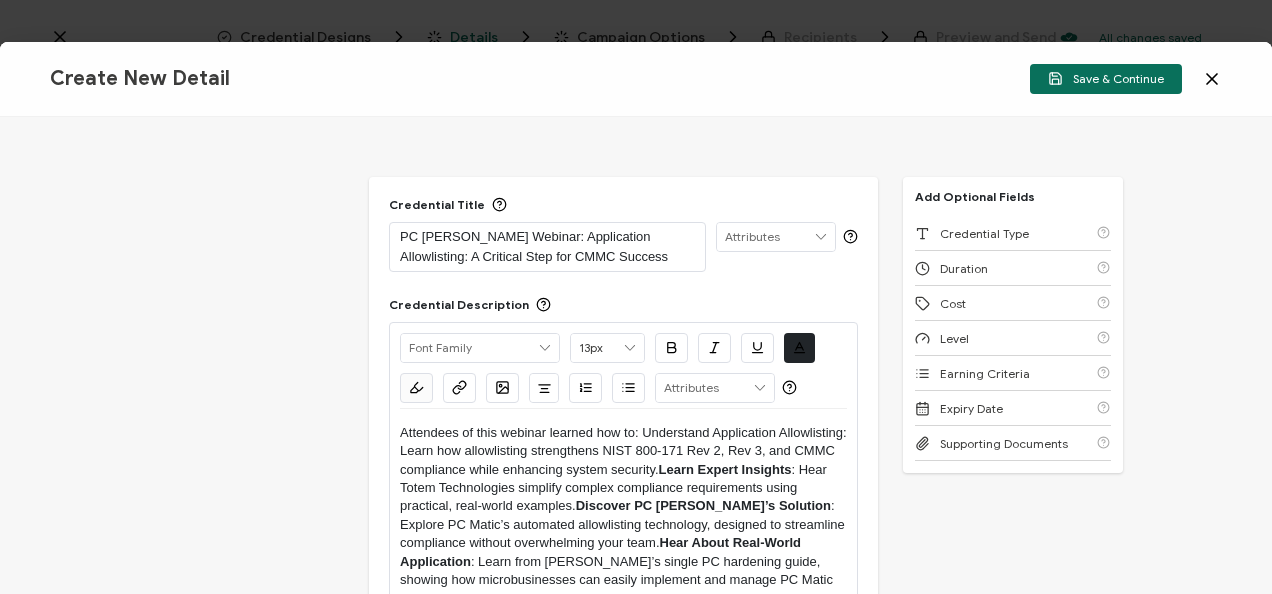 click 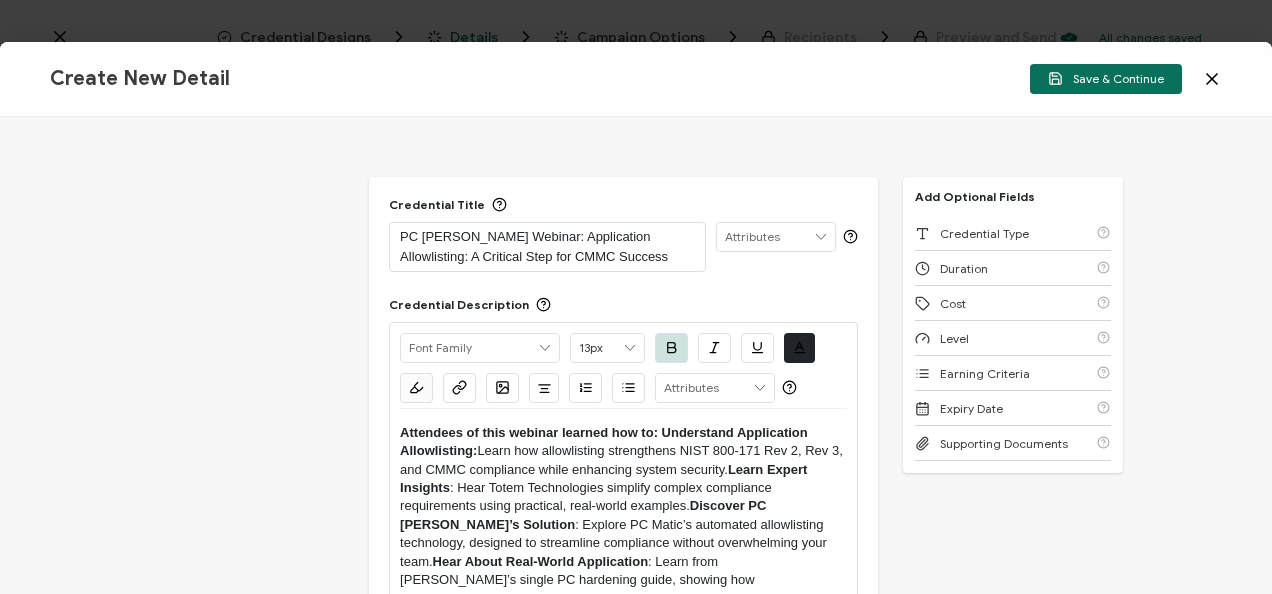 click 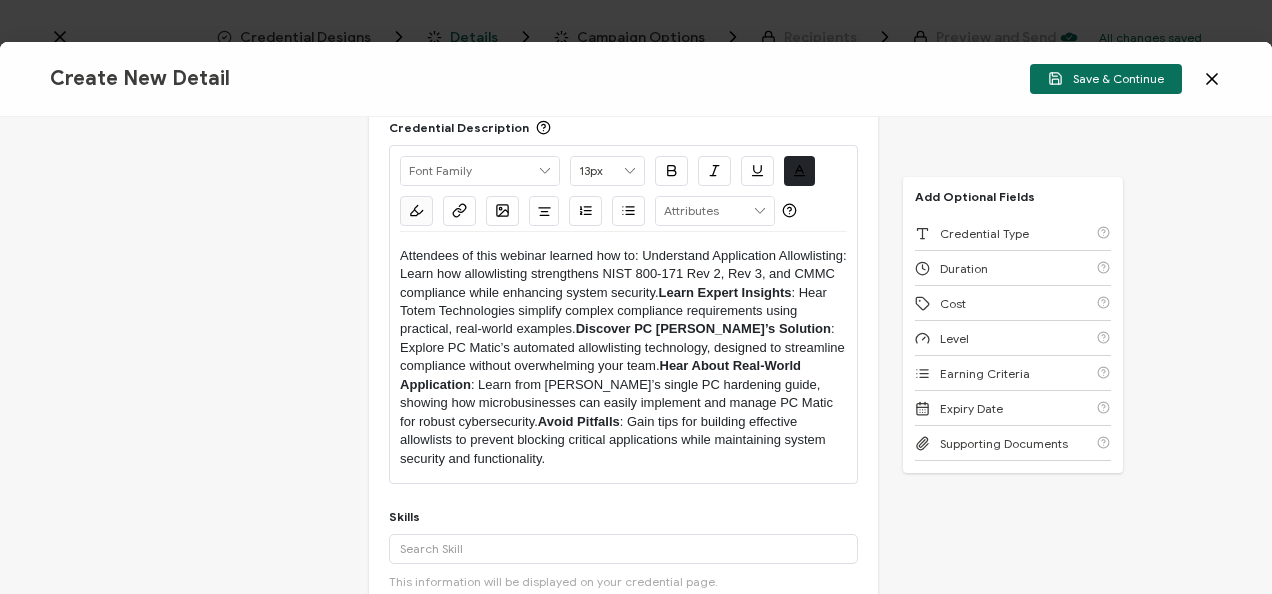 scroll, scrollTop: 186, scrollLeft: 0, axis: vertical 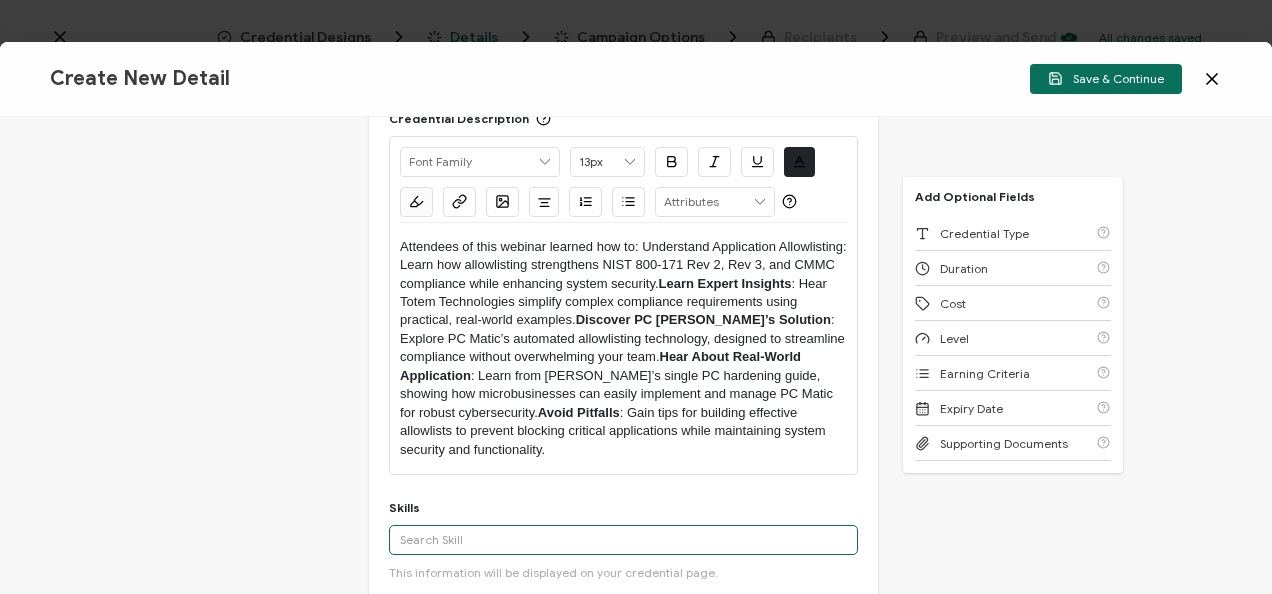 click at bounding box center (623, 540) 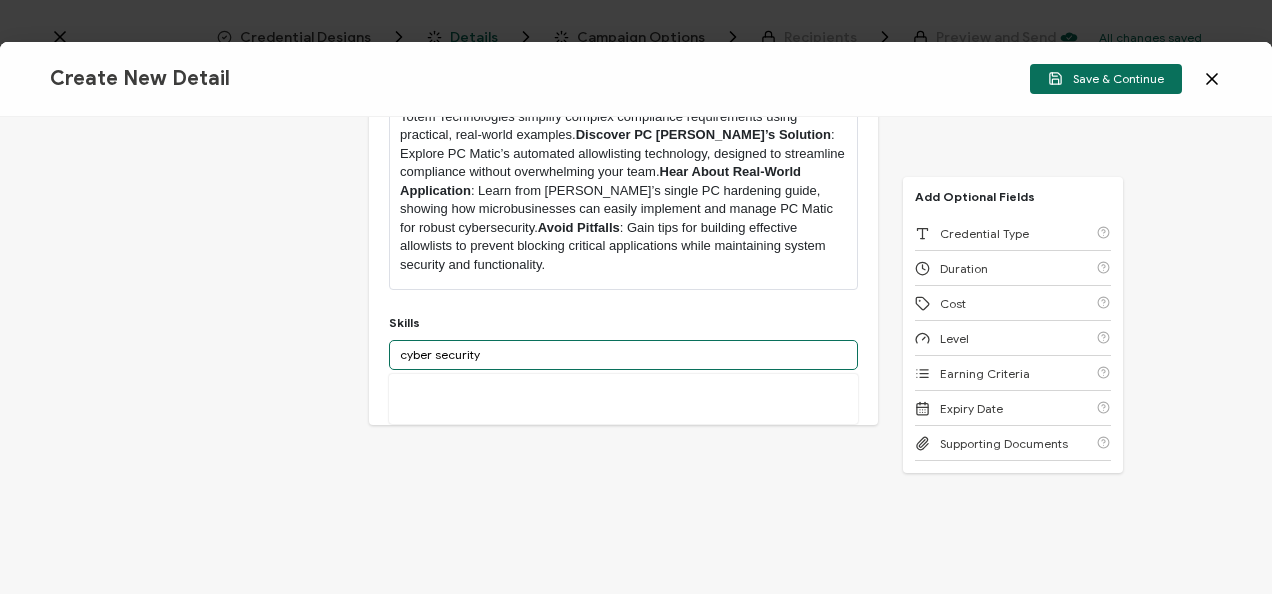scroll, scrollTop: 373, scrollLeft: 0, axis: vertical 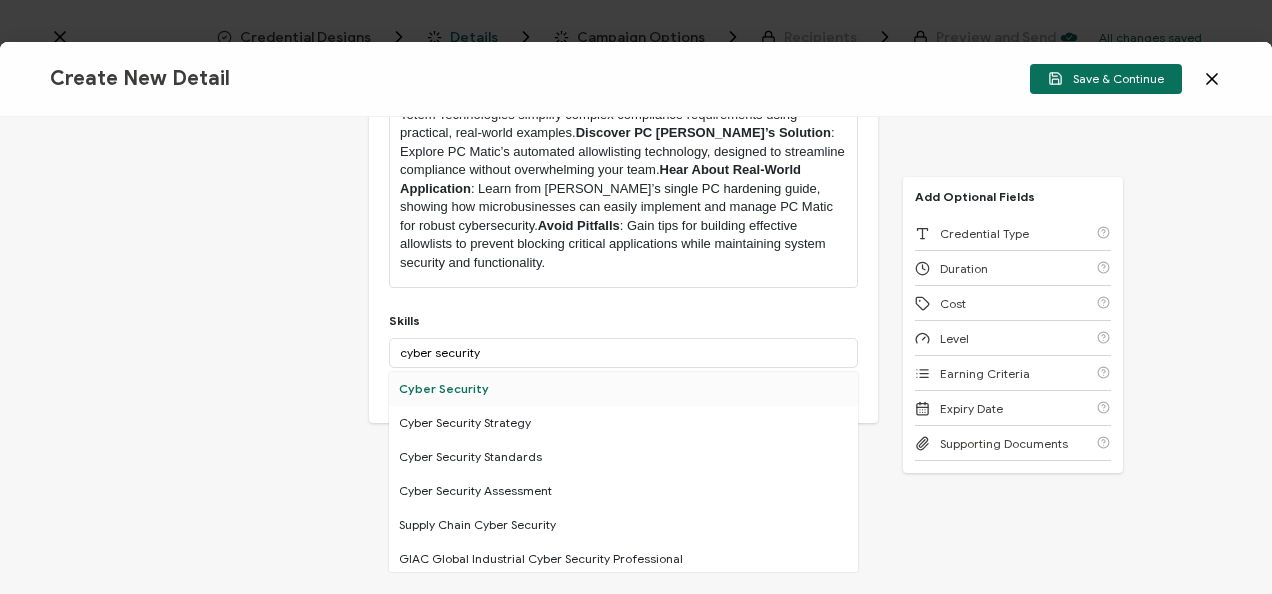 click on "Cyber Security" at bounding box center (623, 389) 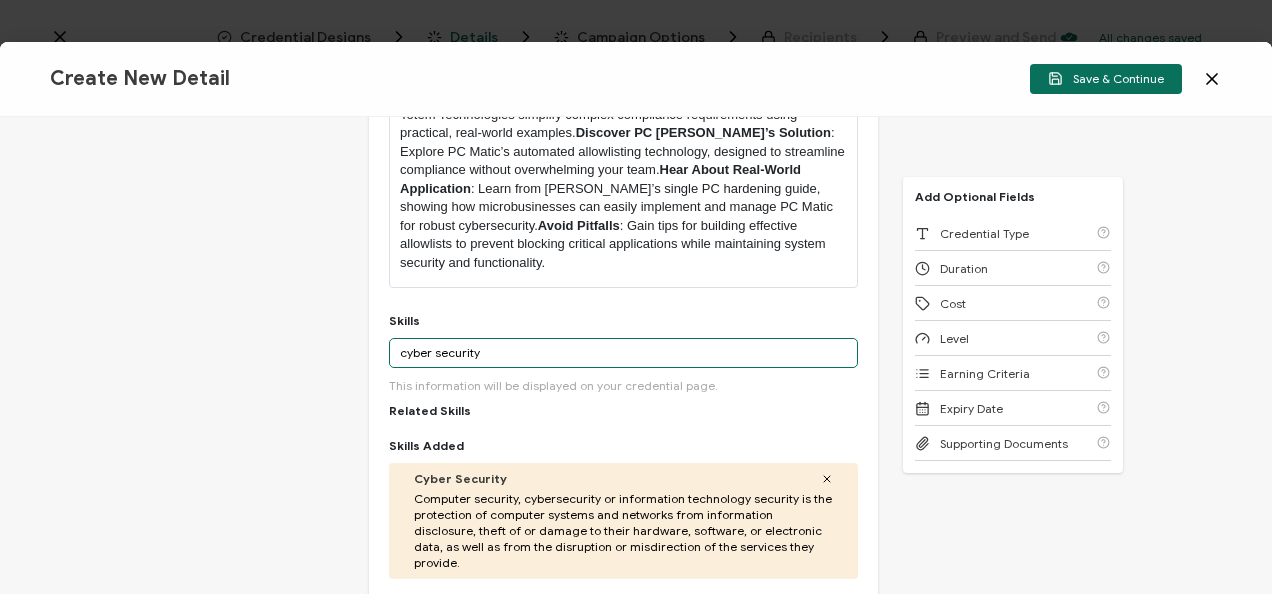 drag, startPoint x: 493, startPoint y: 356, endPoint x: 339, endPoint y: 349, distance: 154.15901 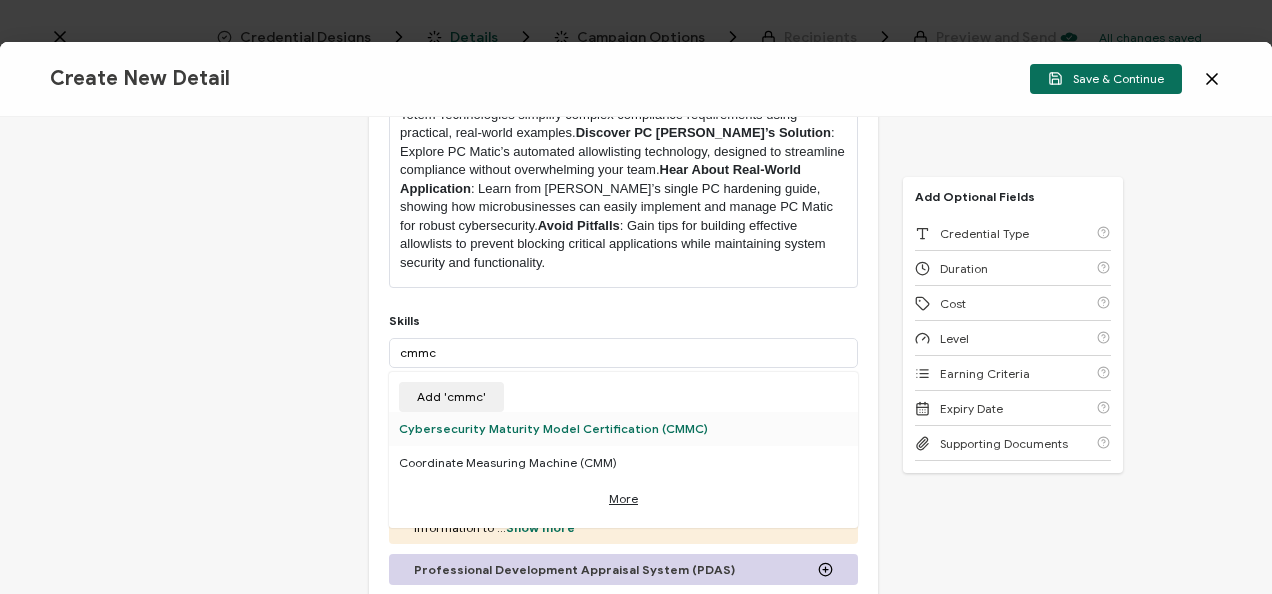 click on "Cybersecurity Maturity Model Certification (CMMC)" at bounding box center [623, 429] 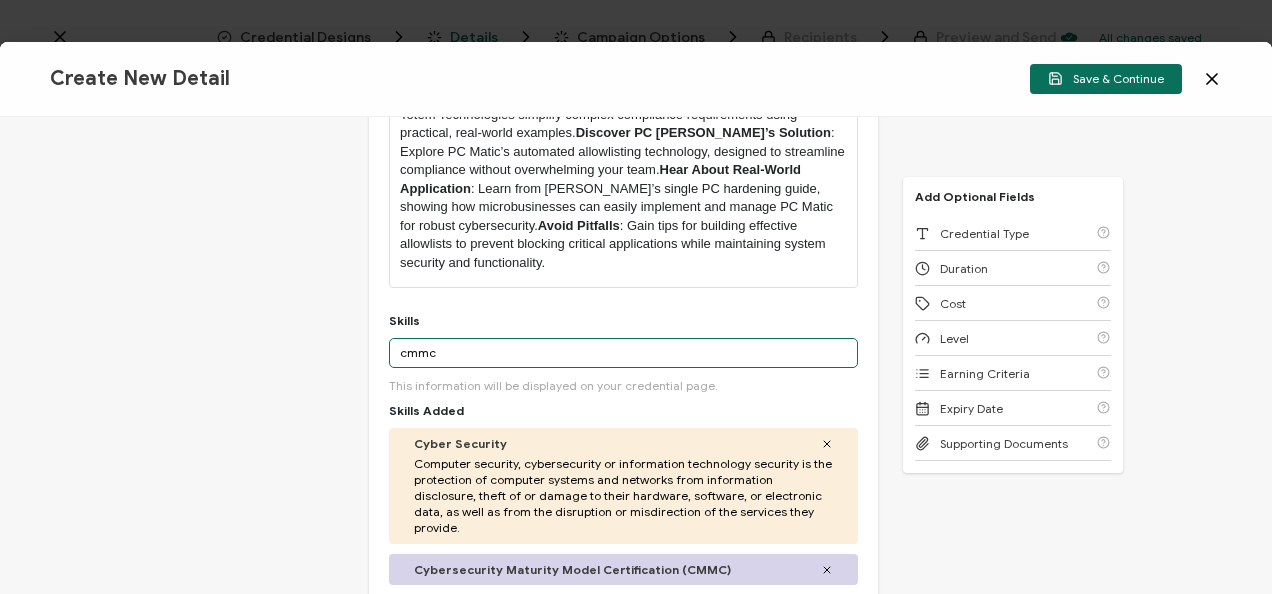 click on "cmmc" at bounding box center (623, 353) 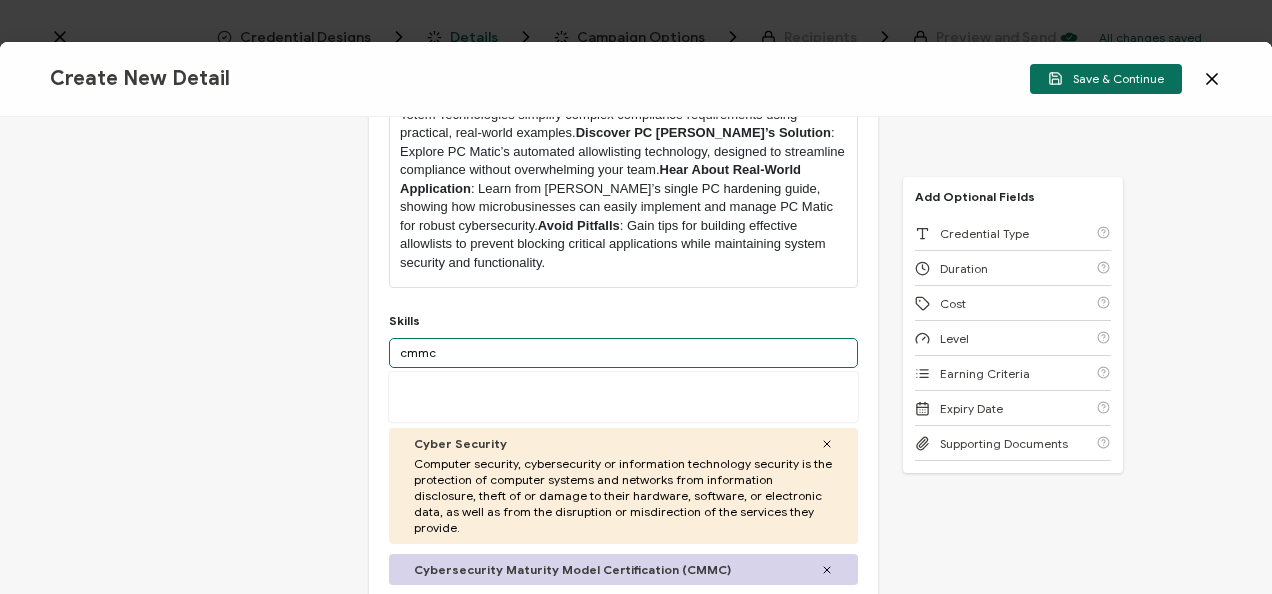 click on "cmmc" at bounding box center (623, 353) 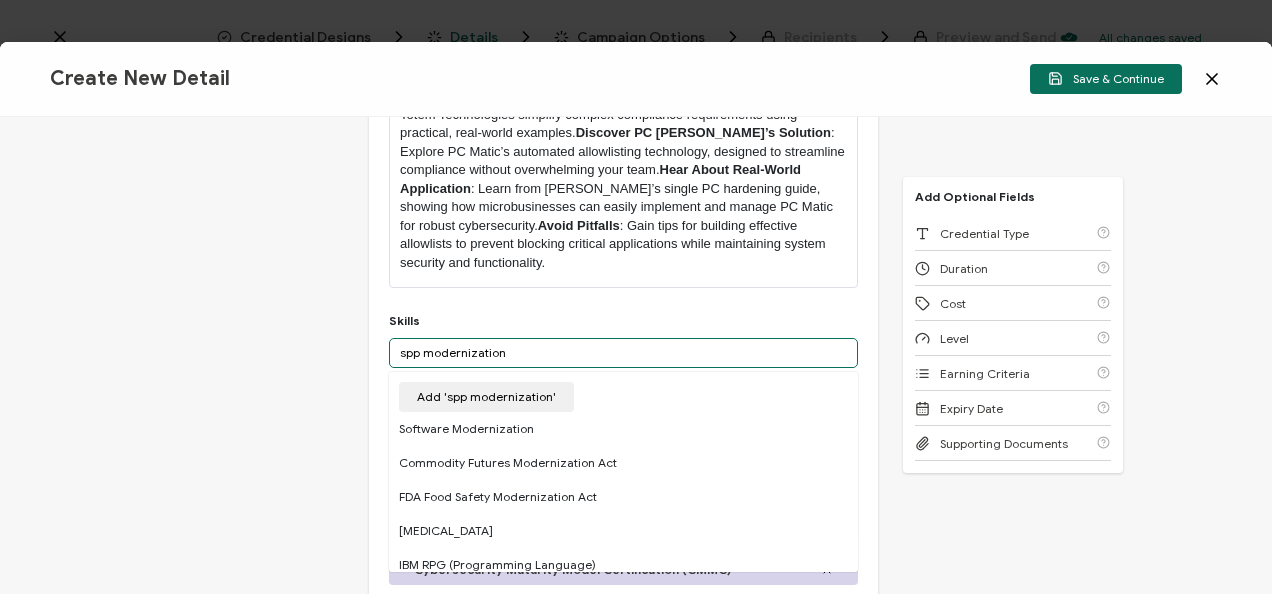 scroll, scrollTop: 511, scrollLeft: 0, axis: vertical 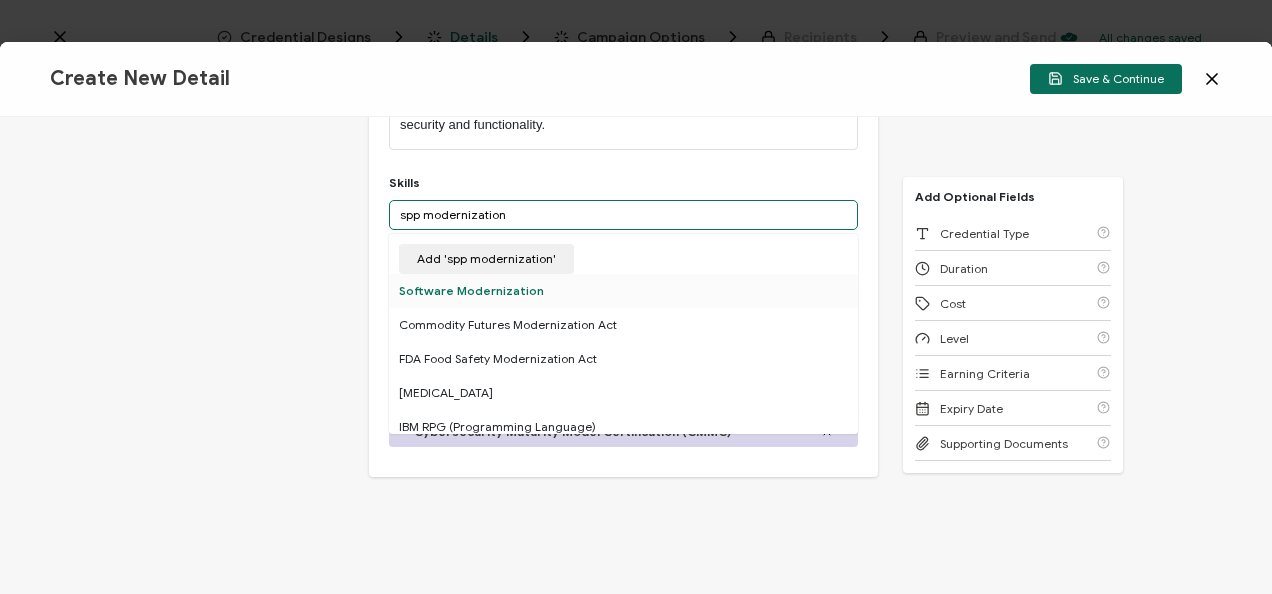 type on "spp modernization" 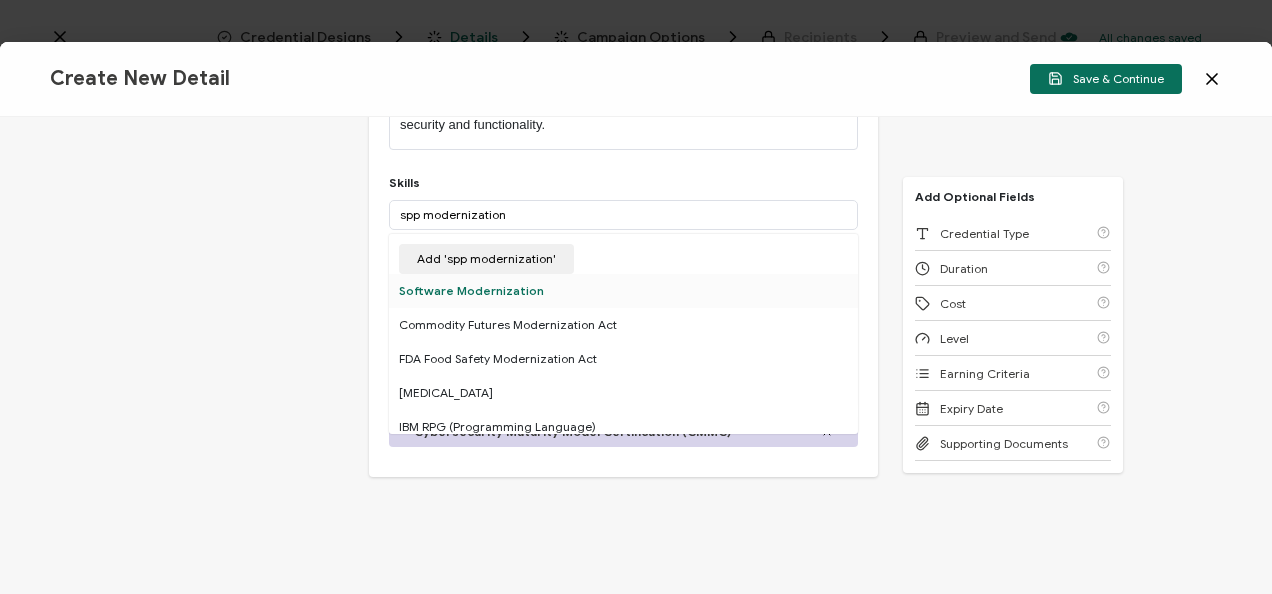 click on "Software Modernization" at bounding box center [623, 291] 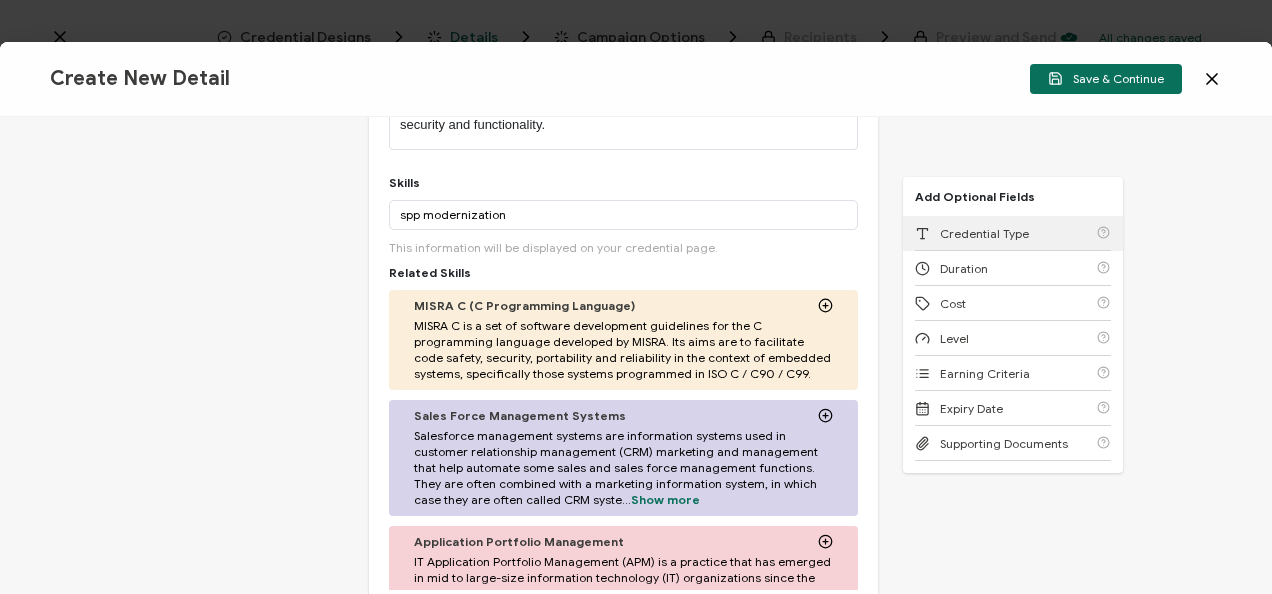 click on "Credential Type" at bounding box center (984, 233) 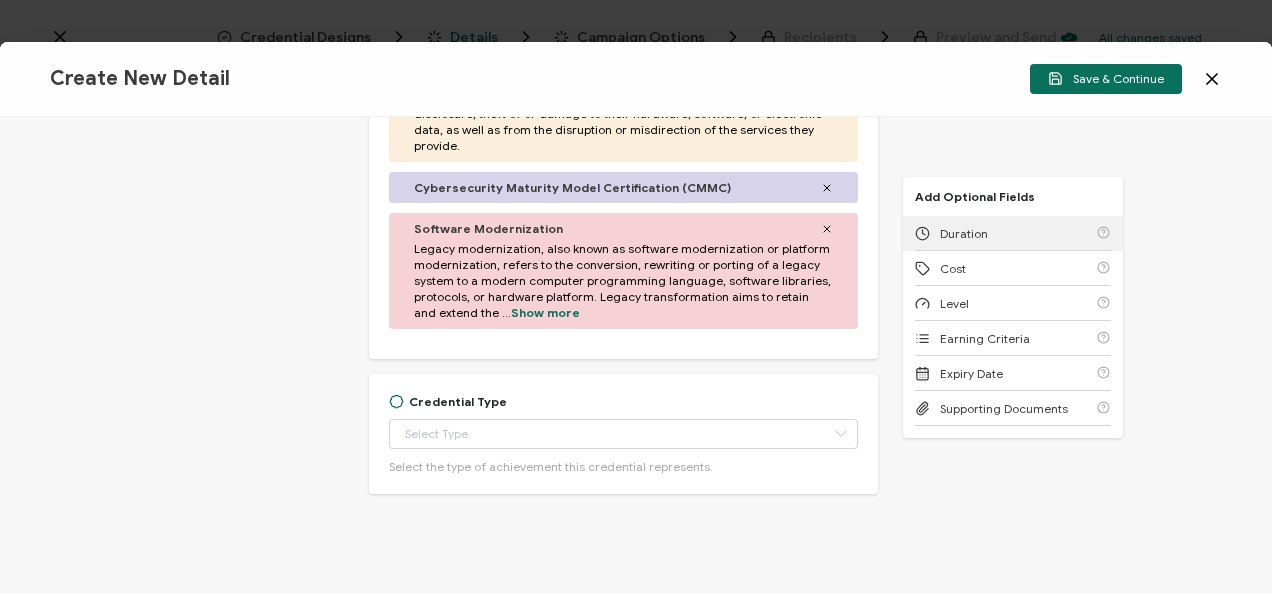 scroll, scrollTop: 1092, scrollLeft: 0, axis: vertical 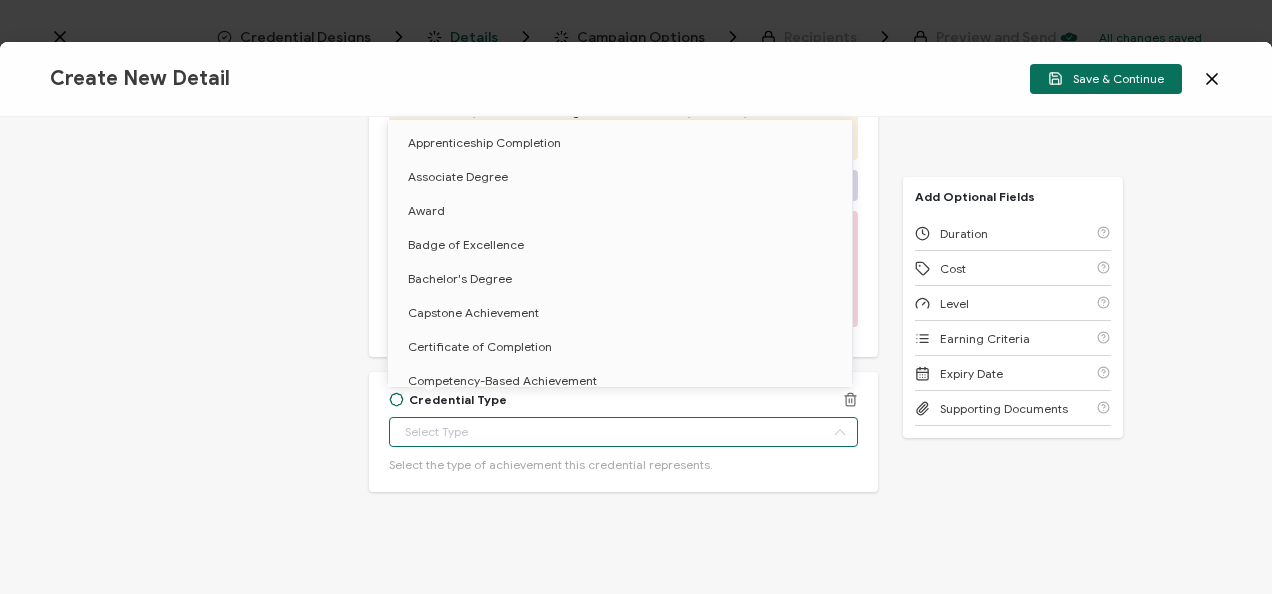 click at bounding box center [623, 432] 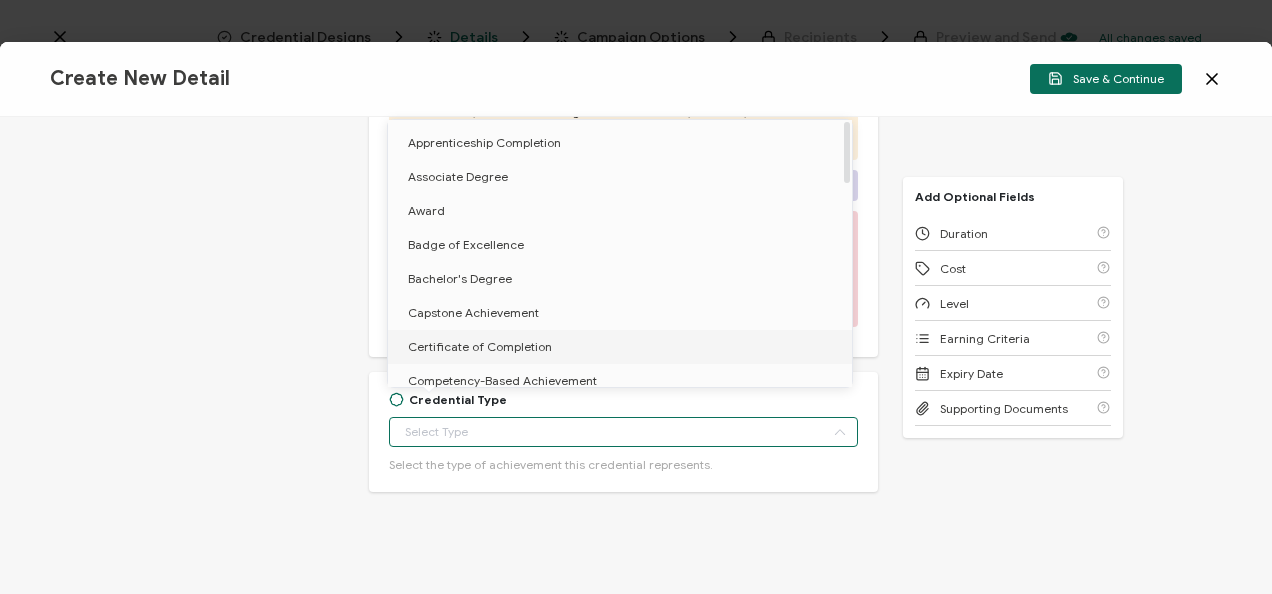 click on "Certificate of Completion" at bounding box center (623, 347) 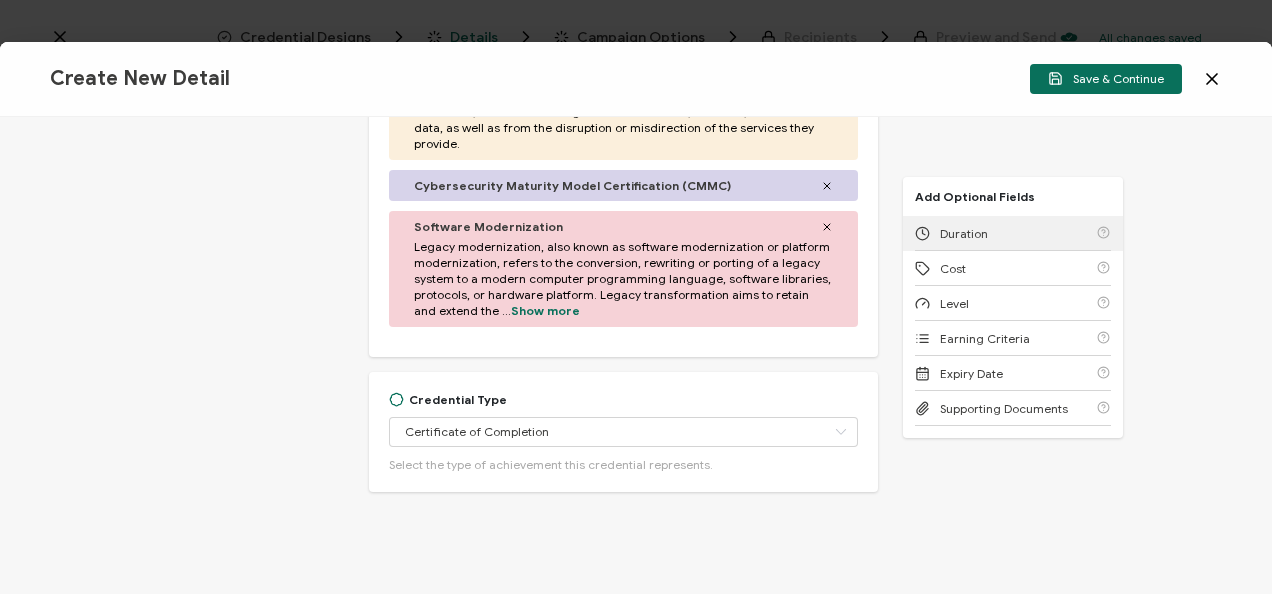 click on "Duration" at bounding box center (964, 233) 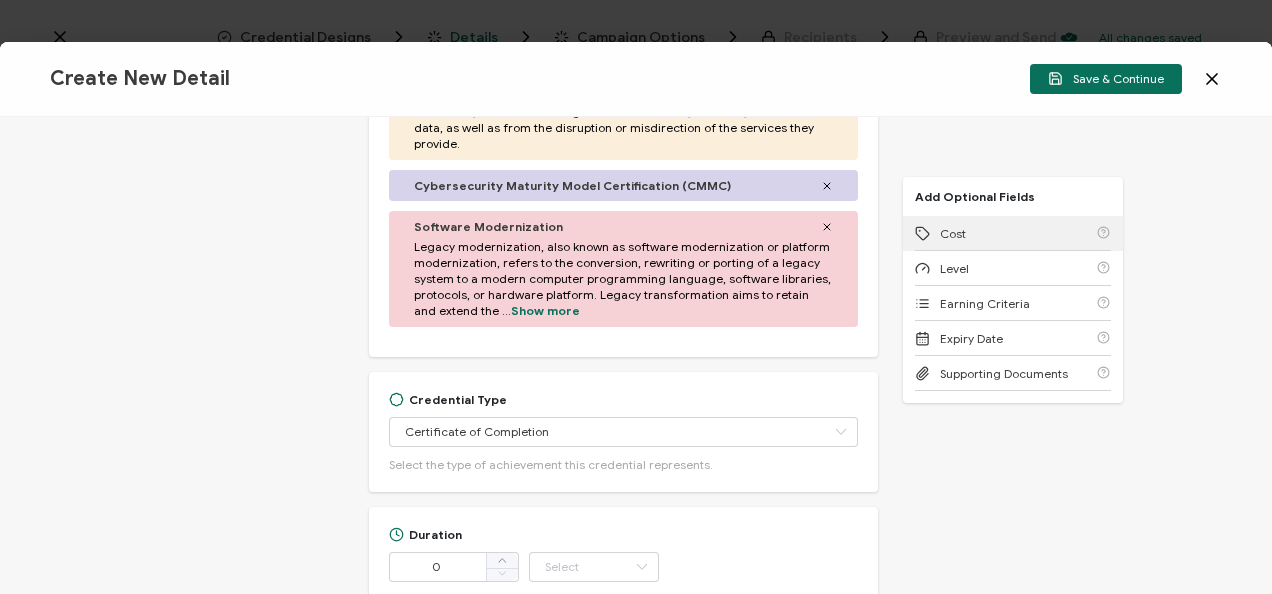 scroll, scrollTop: 1243, scrollLeft: 0, axis: vertical 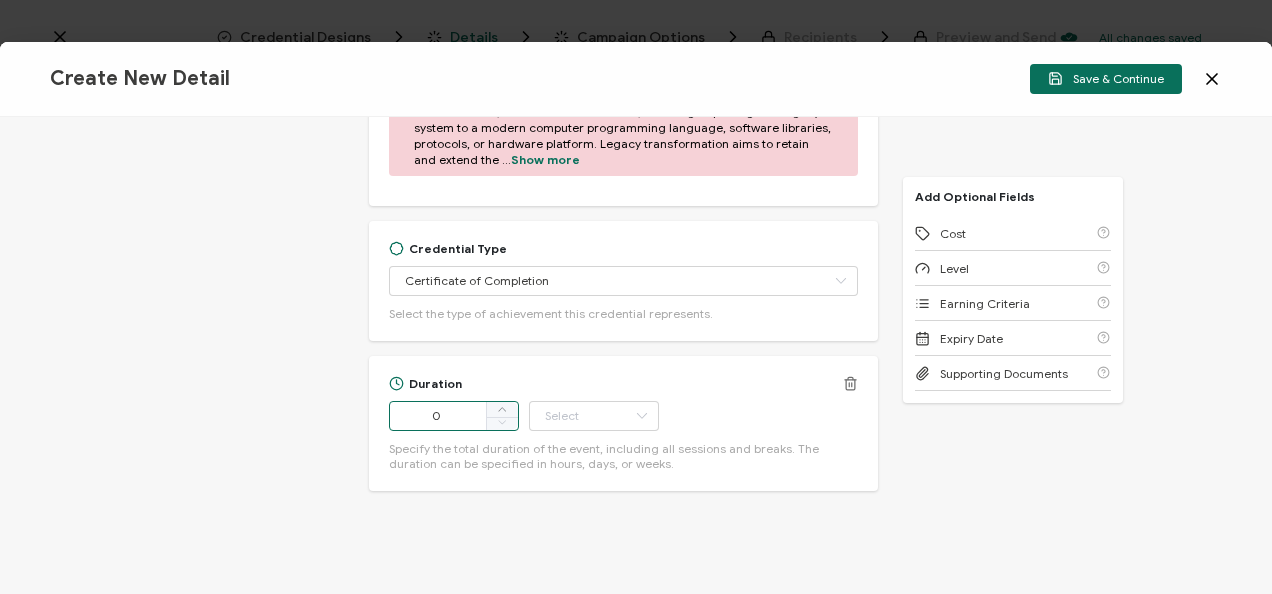 click on "0" at bounding box center (454, 416) 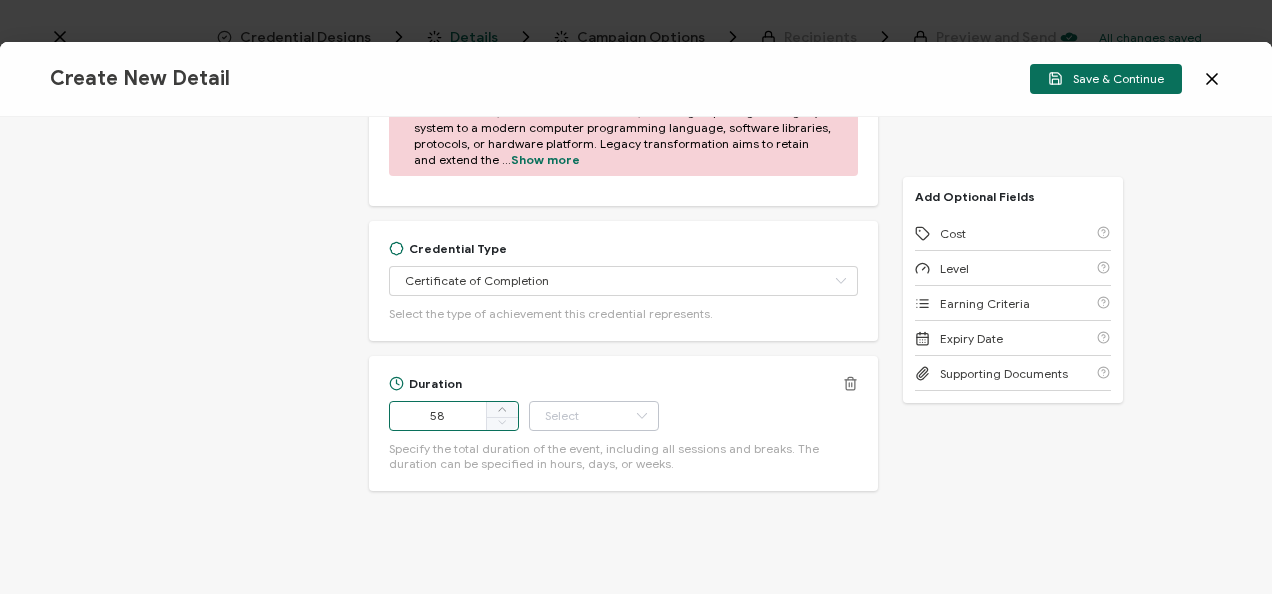type on "58" 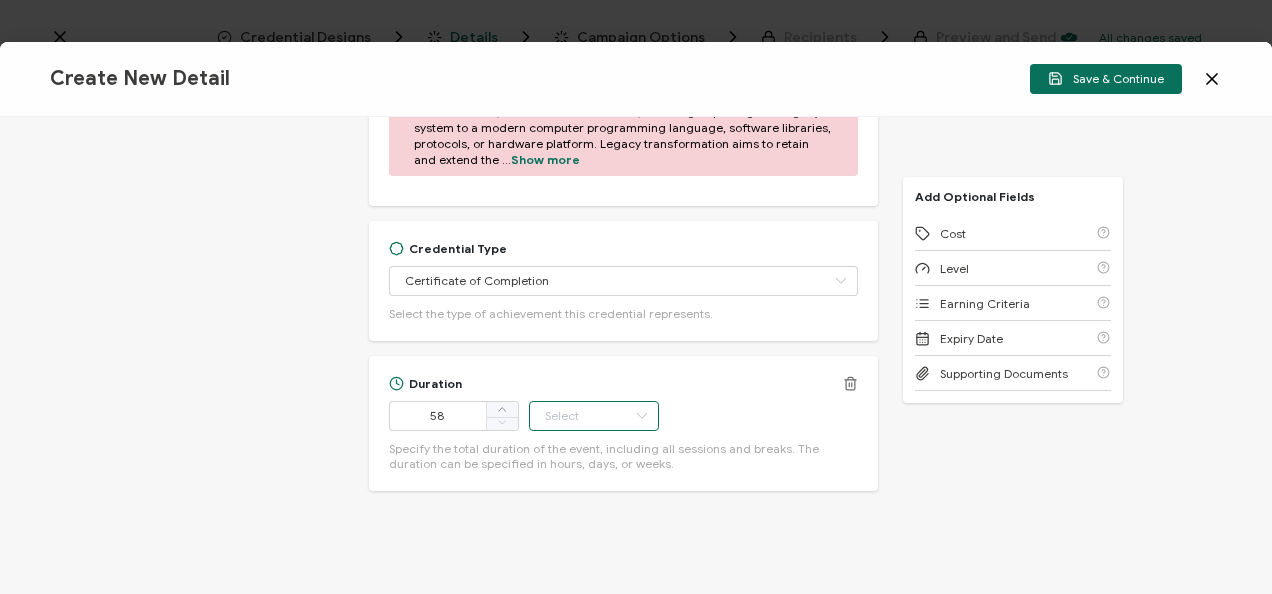 click at bounding box center (594, 416) 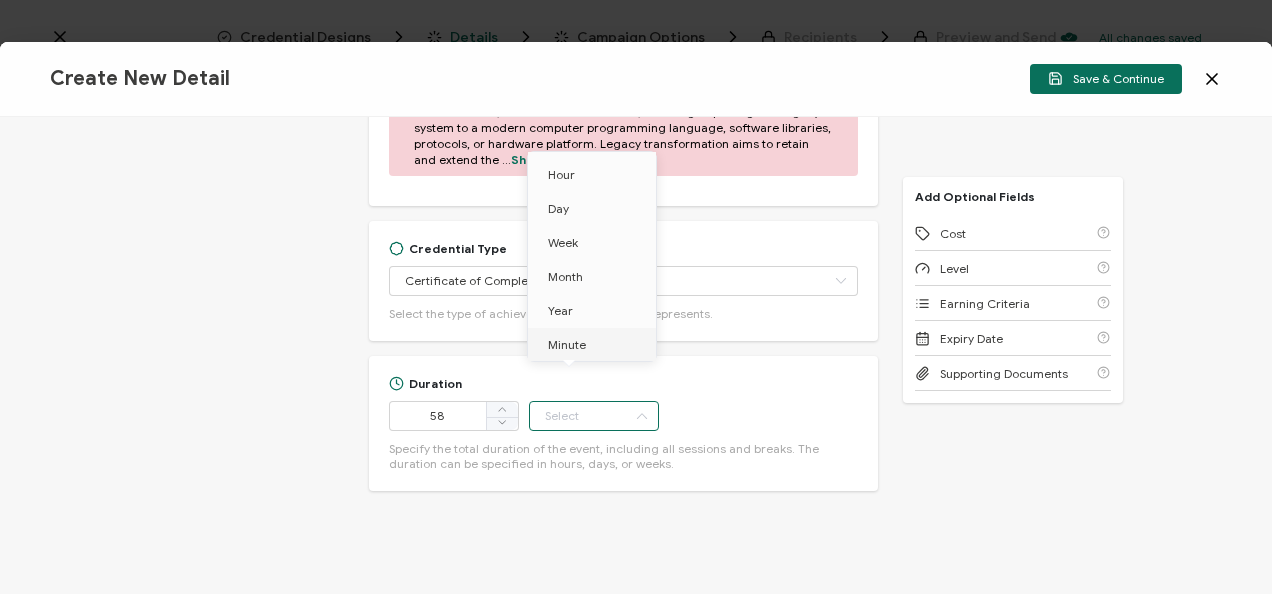 click on "Minute" at bounding box center (595, 345) 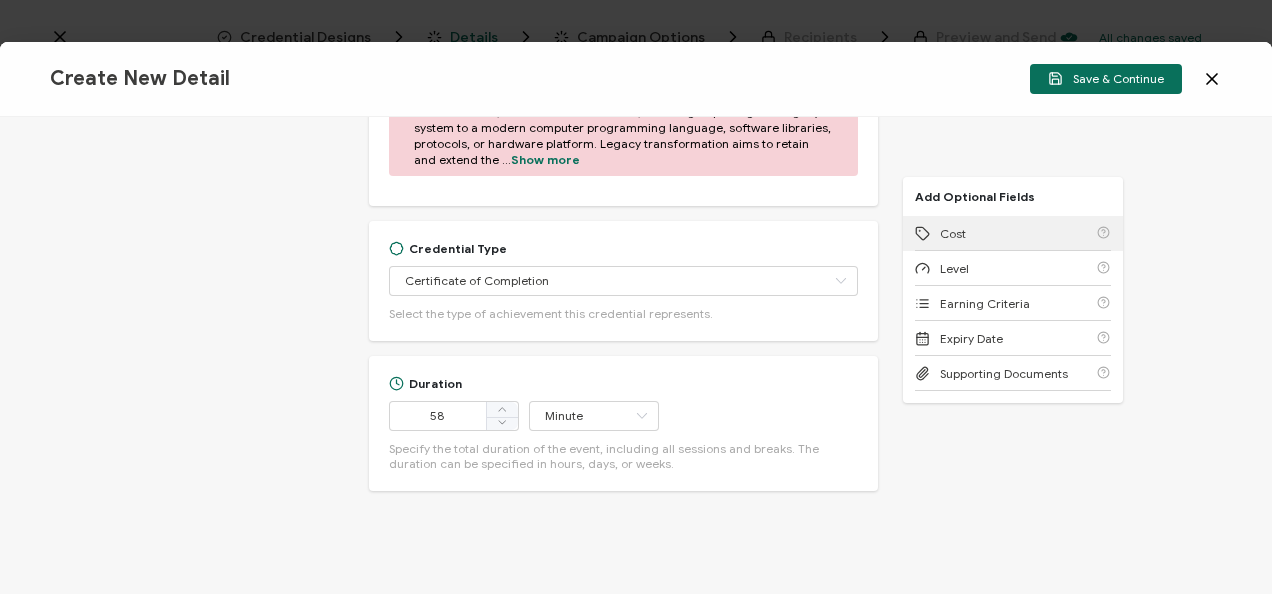 click on "Cost" at bounding box center (953, 233) 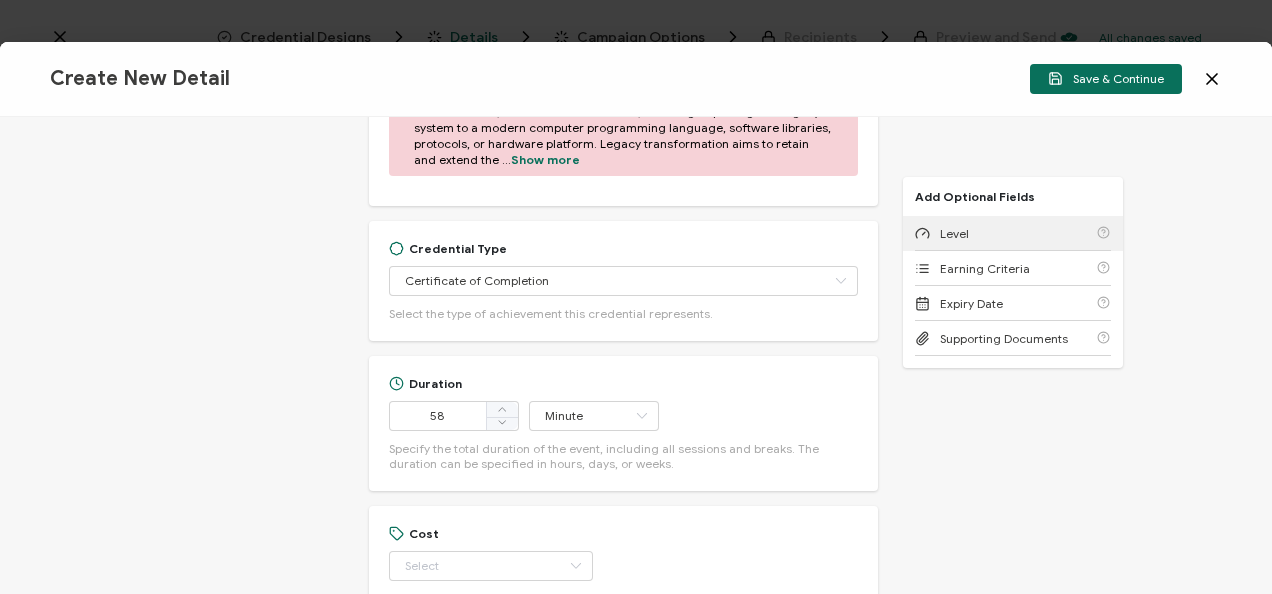 scroll, scrollTop: 1378, scrollLeft: 0, axis: vertical 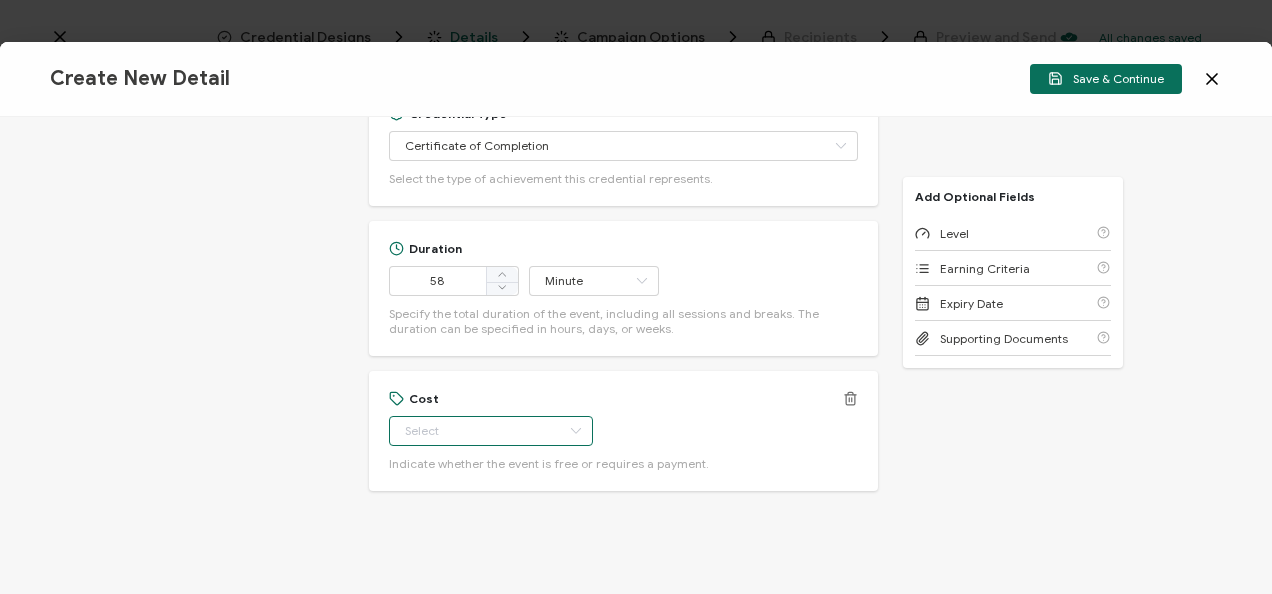 click at bounding box center (491, 431) 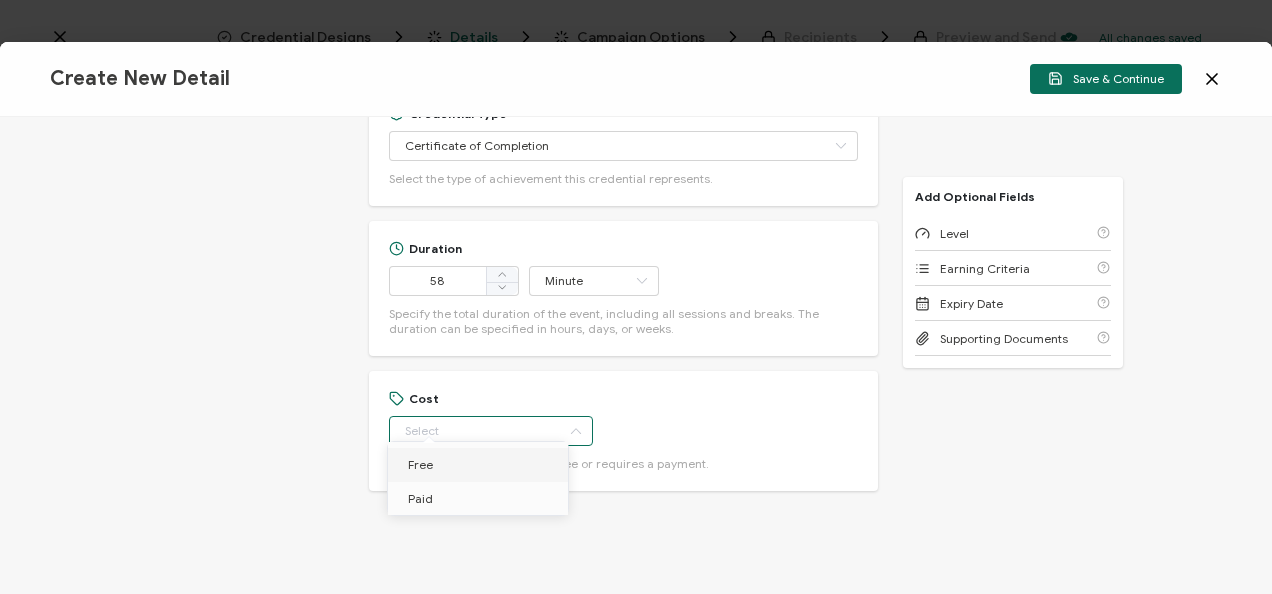 click on "Free" at bounding box center (481, 465) 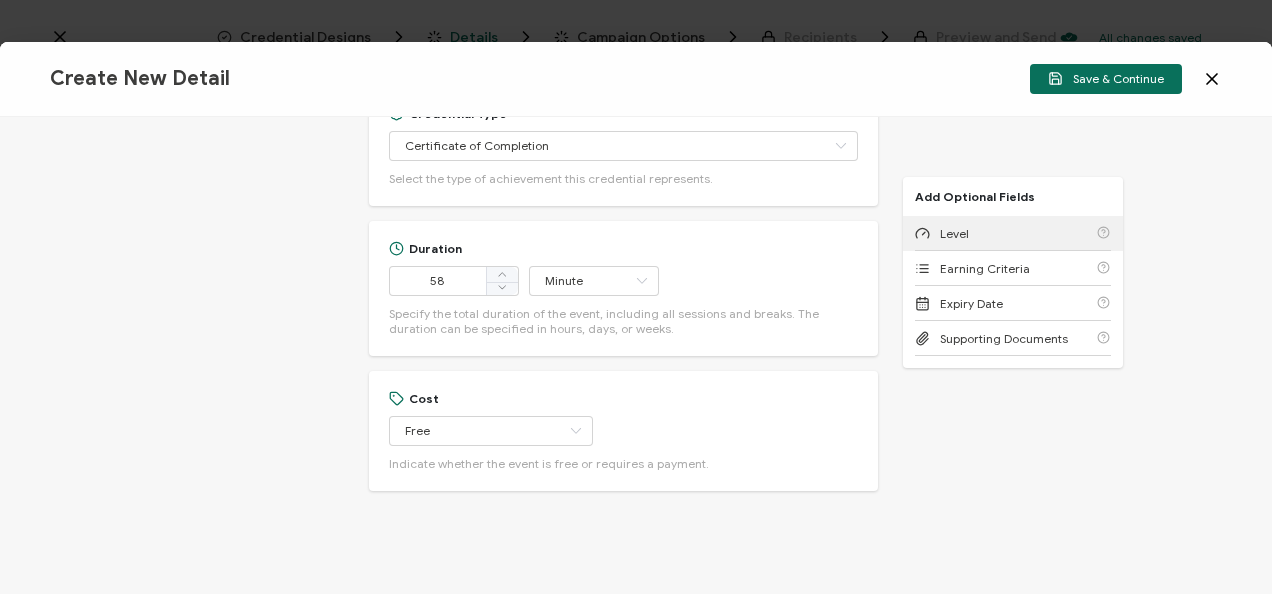 click on "Level" at bounding box center (1013, 233) 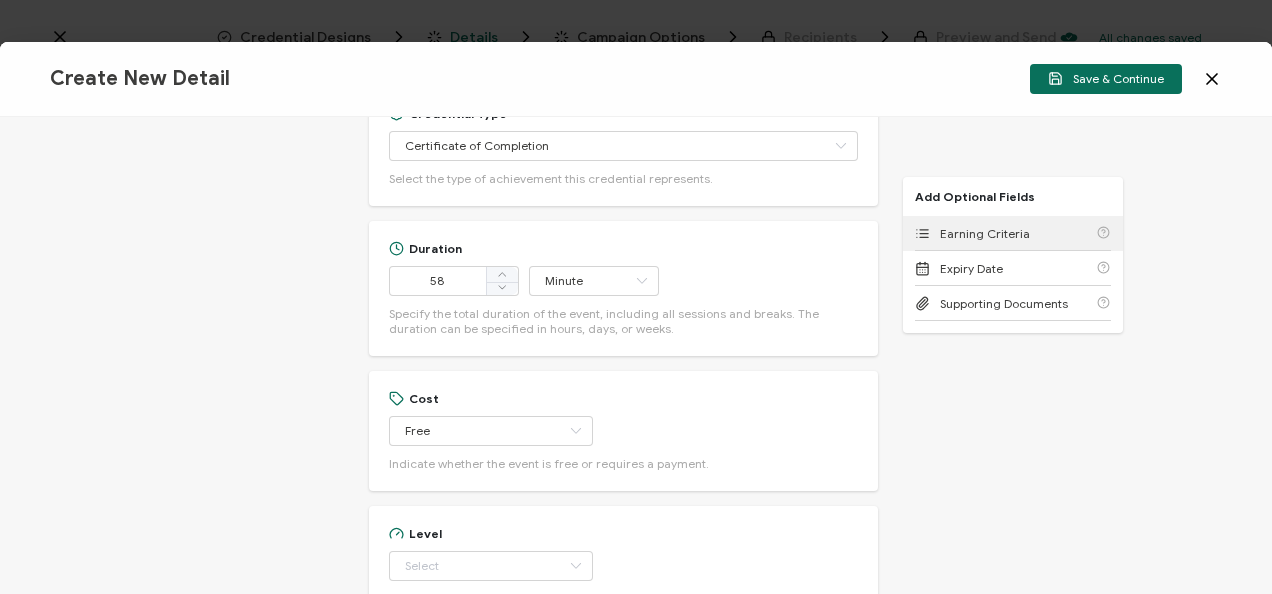 scroll, scrollTop: 1513, scrollLeft: 0, axis: vertical 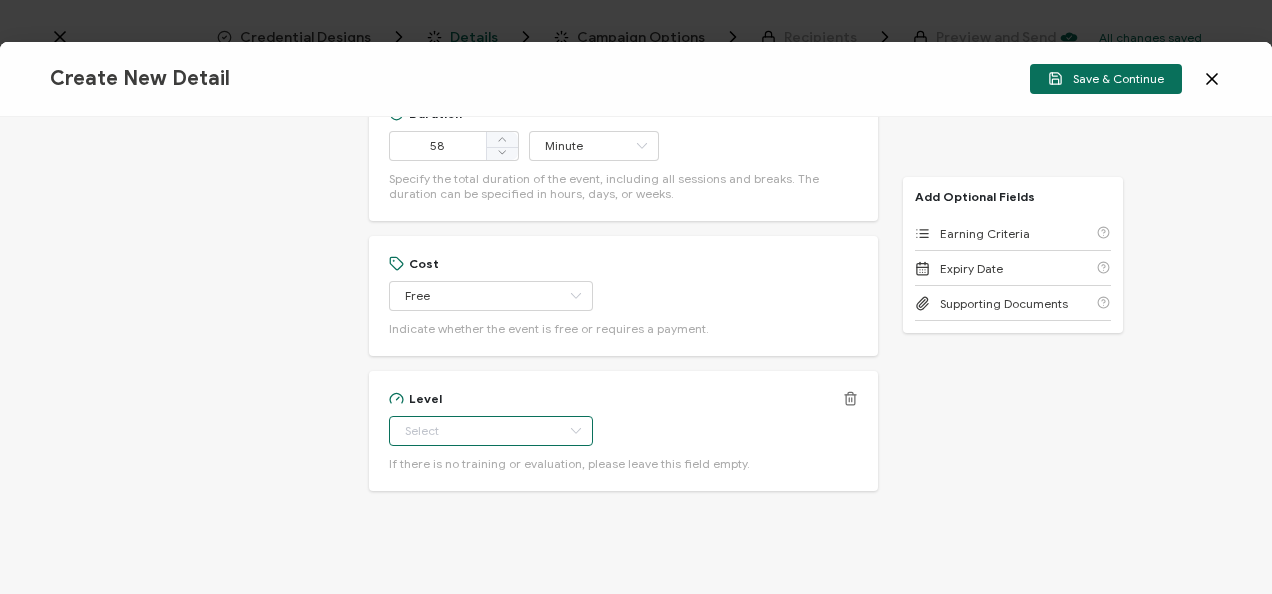 click at bounding box center (491, 431) 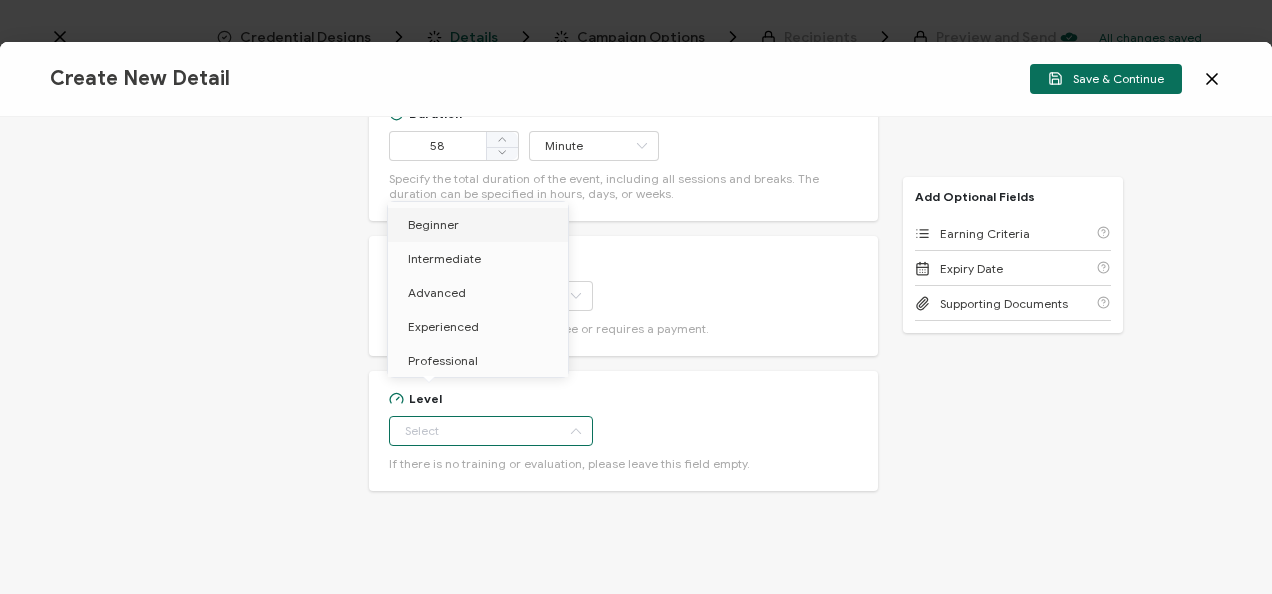 click on "Beginner" at bounding box center [481, 225] 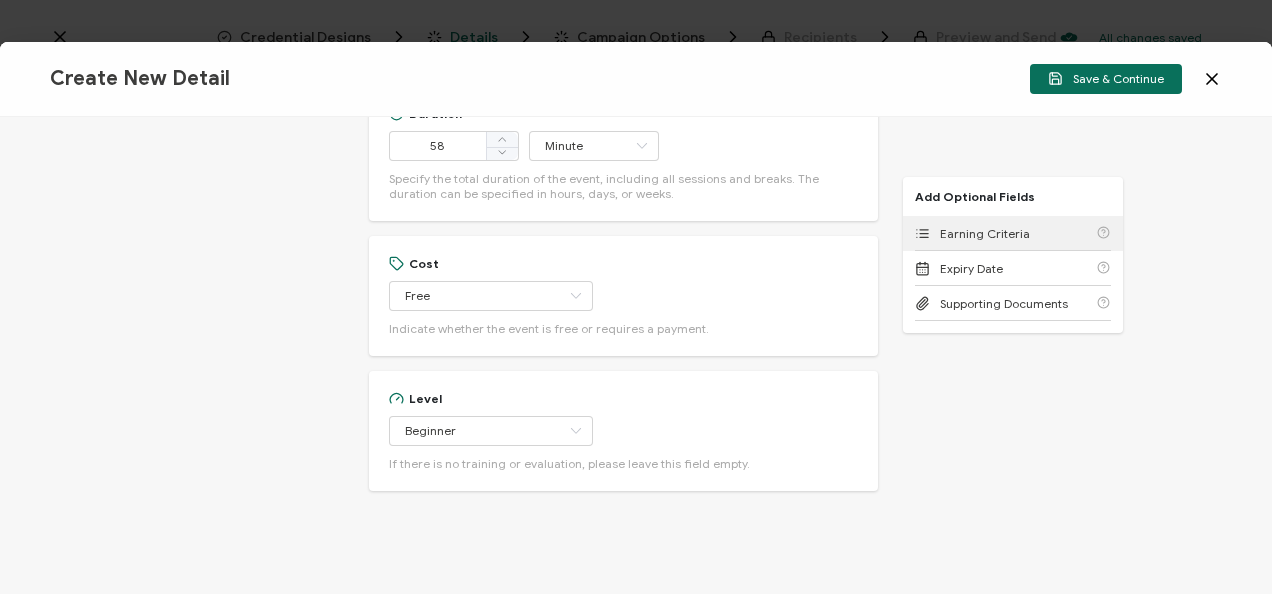 click on "Earning Criteria" at bounding box center [972, 233] 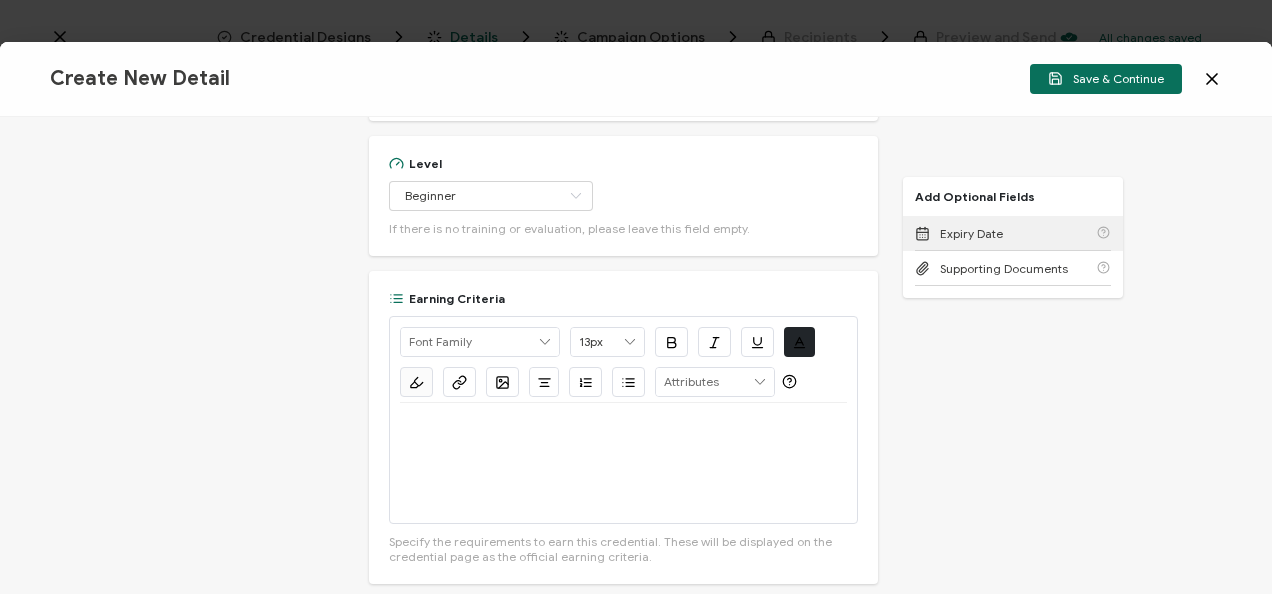scroll, scrollTop: 1840, scrollLeft: 0, axis: vertical 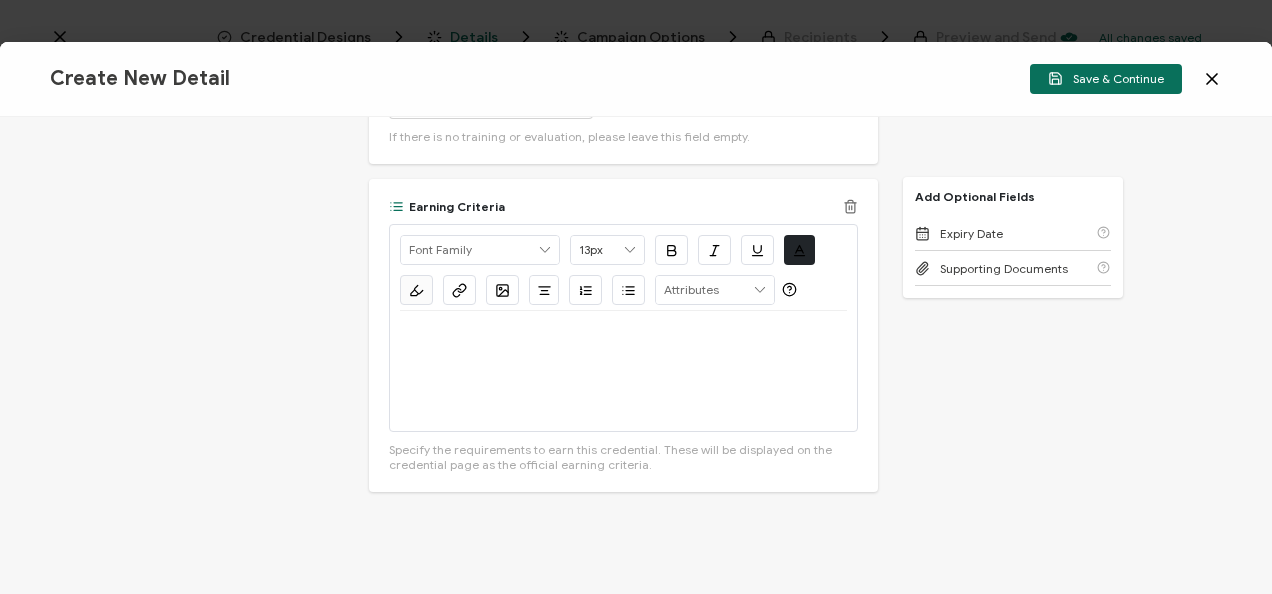 click at bounding box center [623, 371] 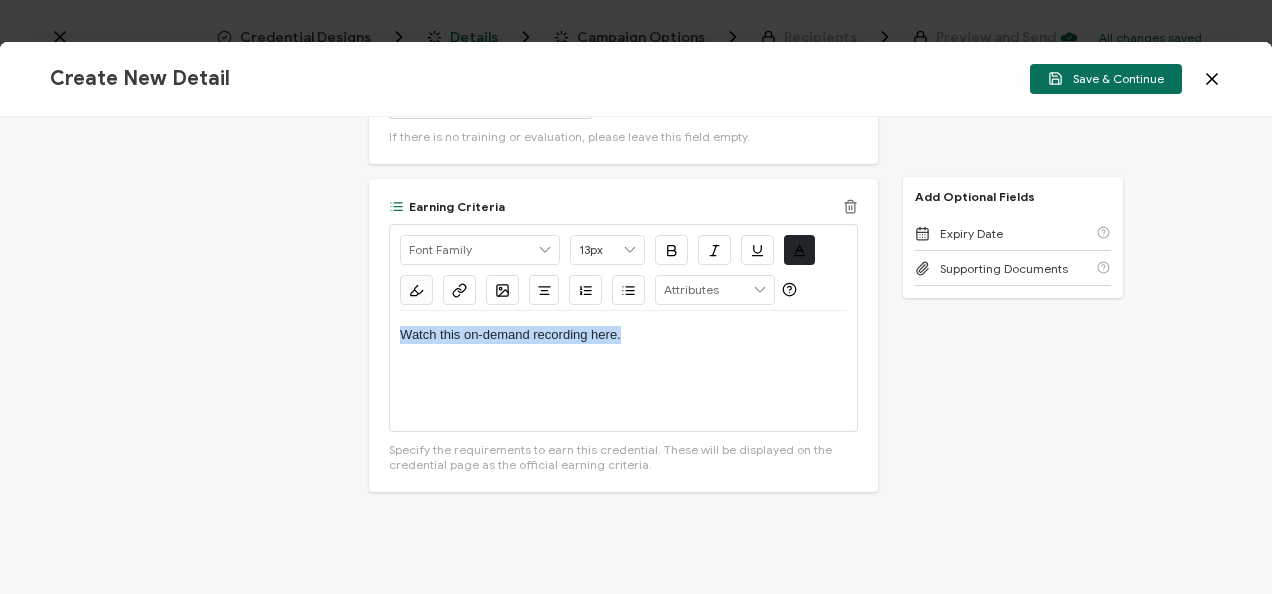 drag, startPoint x: 654, startPoint y: 332, endPoint x: 394, endPoint y: 330, distance: 260.0077 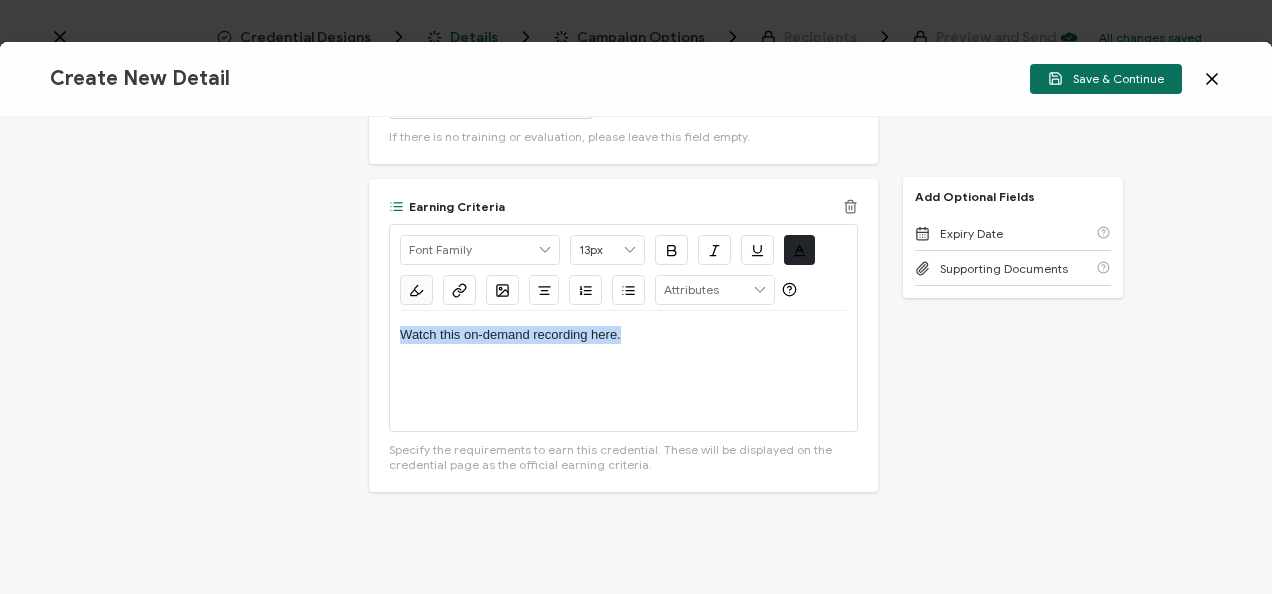click on "Alright Sans [PERSON_NAME] Archivo Black Arial Arimo Blinker Caveat Charm Charmonman Cinzel EB Garamond [PERSON_NAME] Sans [PERSON_NAME] Great Vibes Grenze [PERSON_NAME] Grotesk Inconsolata Josefin Sans Kolektif House Kufam Lato Libre Caslon Text [PERSON_NAME] Lugrasimo Markazi Text Merienda [PERSON_NAME] [PERSON_NAME] [PERSON_NAME] Sans [PERSON_NAME] Serif Nunito Open Sans Open Sans Condensed Orbitron [PERSON_NAME] Display Poppins PT Sans PT Sans Narrow PT Serif Quicksand Raleway Red Hat Display Roboto Roboto Condensed Roboto Slab Rubik Slabo 27px Source Sans Pro Spartan Tajawal Titillium Web Ubuntu UnifrakturCook UnifrakturMaguntia Work Sans   13px 11px 12px 13px 14px 15px 16px 17px 18px 19px 20px 21px 22px 23px 24px 25px 26px 27px 28px 29px 30px 31px 32px 33px 34px 35px 36px 37px 38px 39px 40px 41px 42px 43px 44px 45px 46px 47px 48px 49px 50px 51px 52px 53px 54px 55px 56px 57px 58px 59px 60px 61px 62px 63px 64px 65px 66px 67px 68px 69px 70px 71px 72px           #212529
Clear
OK
#FBFBFB
Clear" at bounding box center [623, -1349] 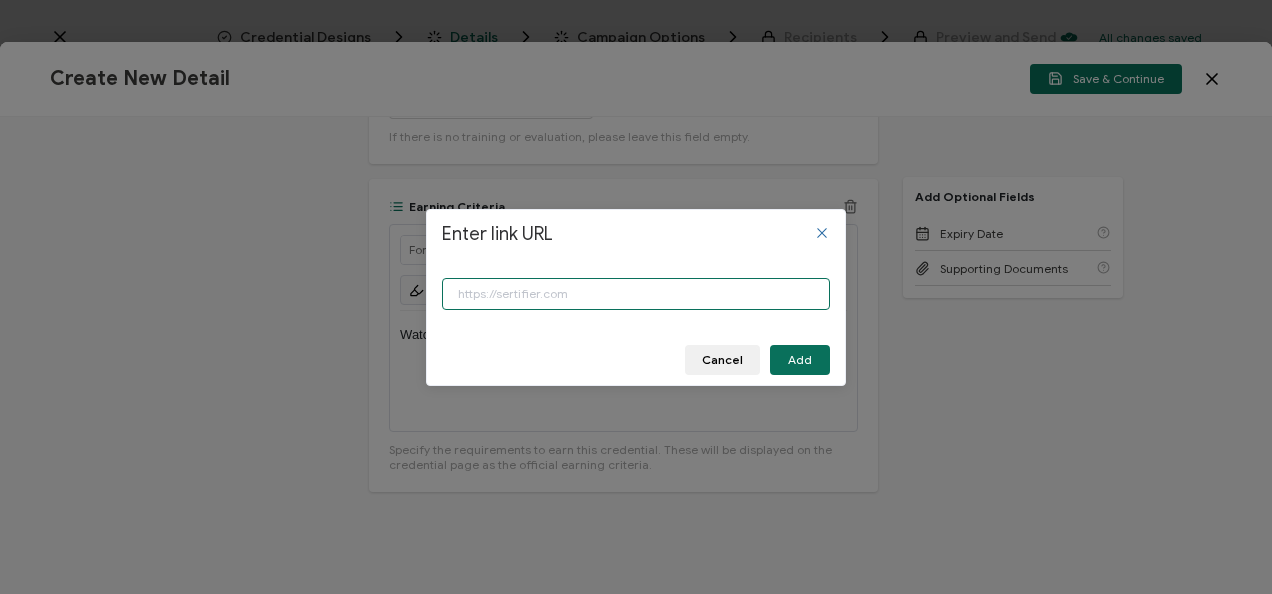 paste on "[URL][DOMAIN_NAME]" 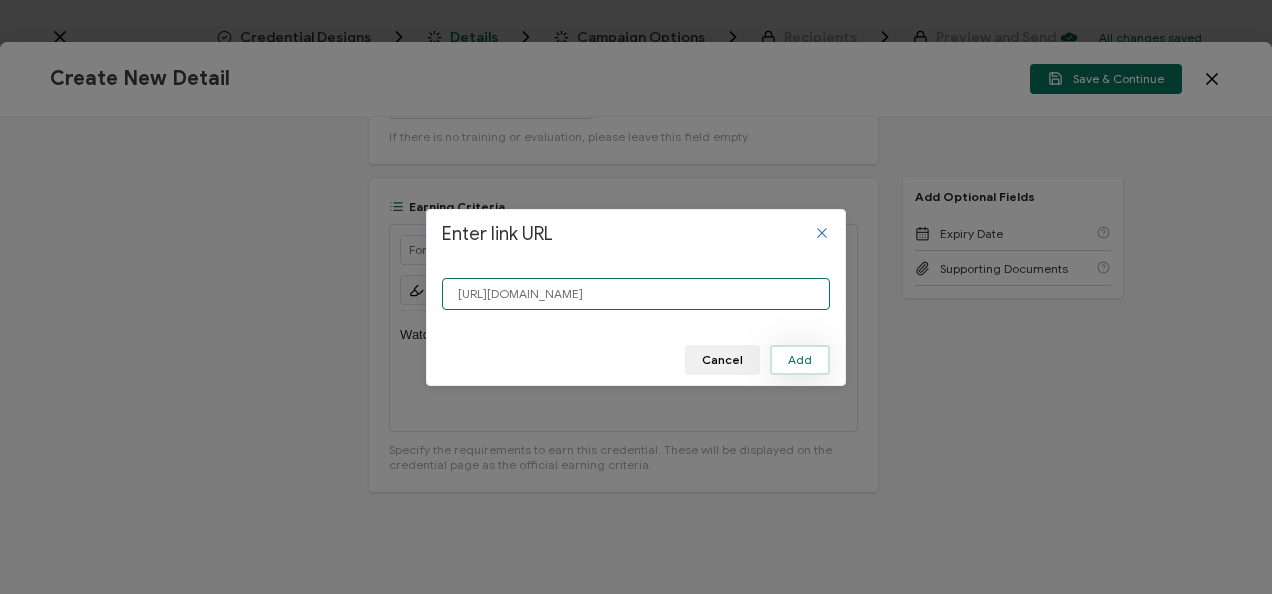 type on "[URL][DOMAIN_NAME]" 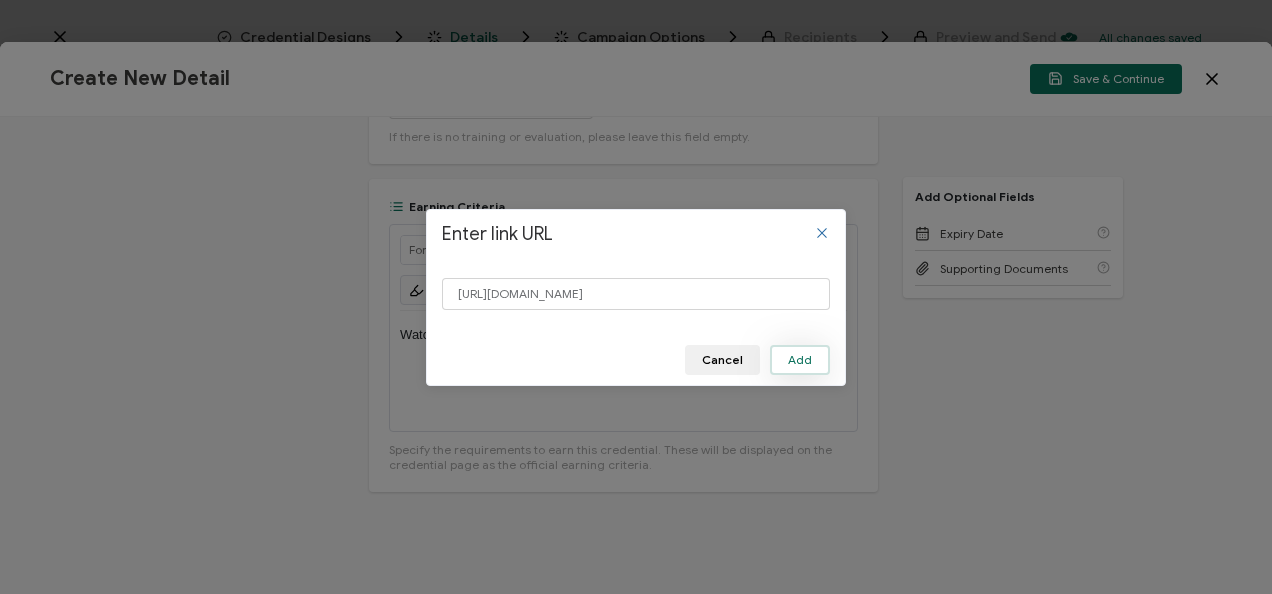 click on "Add" at bounding box center [800, 360] 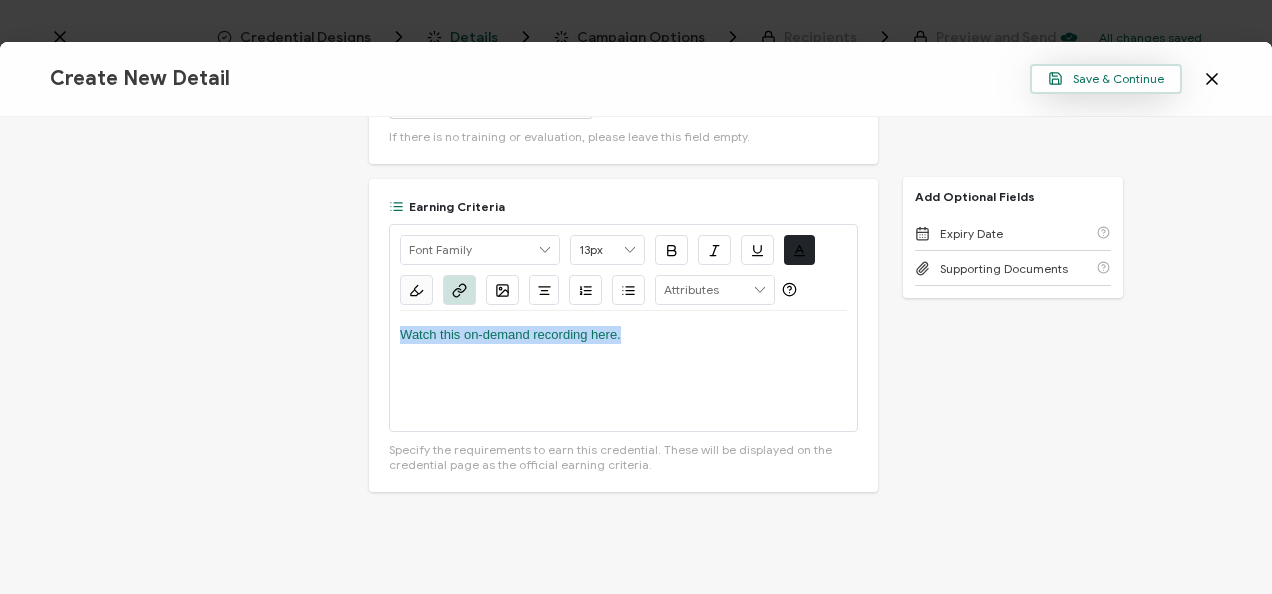 click on "Save & Continue" at bounding box center [1106, 79] 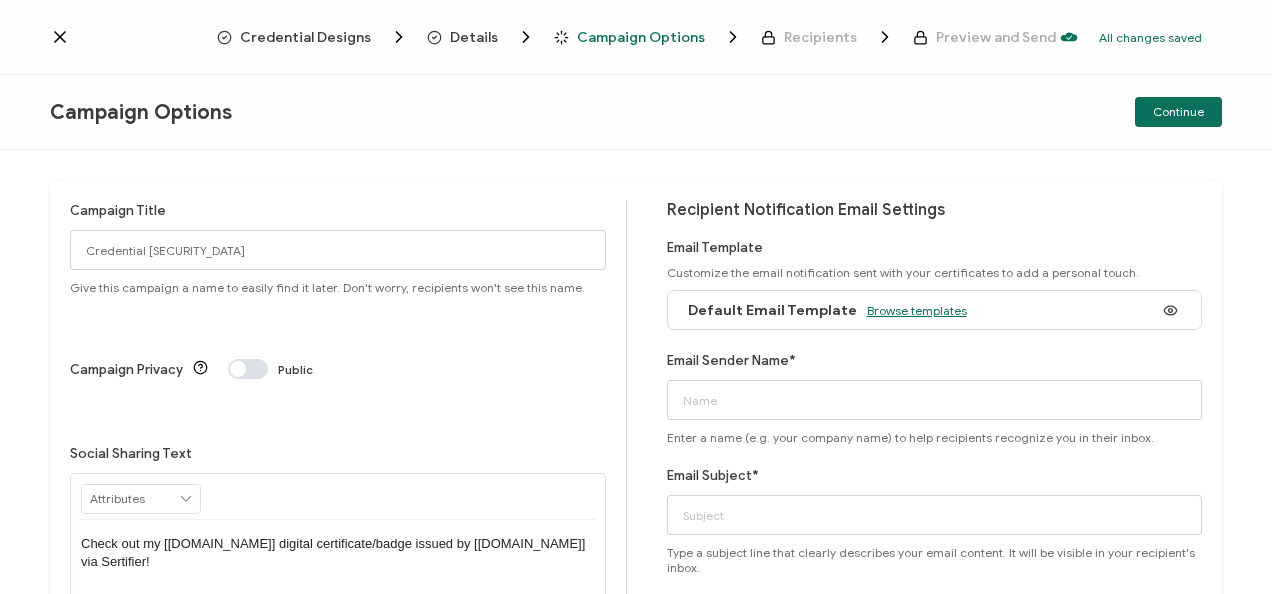 click on "Browse templates" at bounding box center [917, 310] 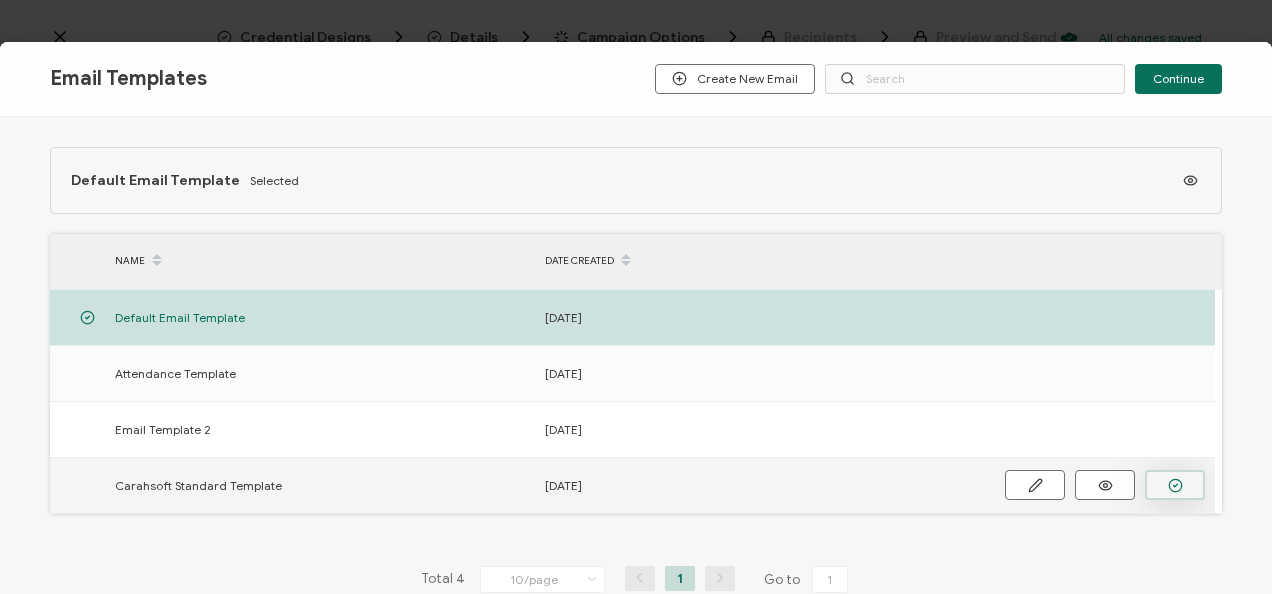 click at bounding box center (0, 0) 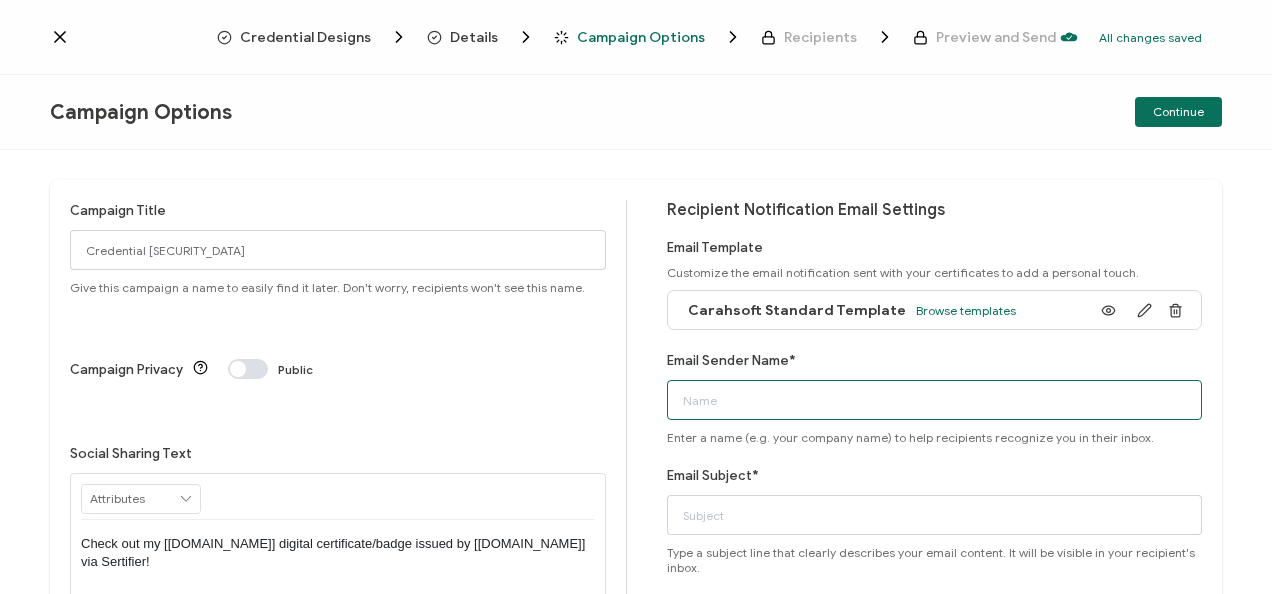 click on "Email Sender Name*" at bounding box center (935, 400) 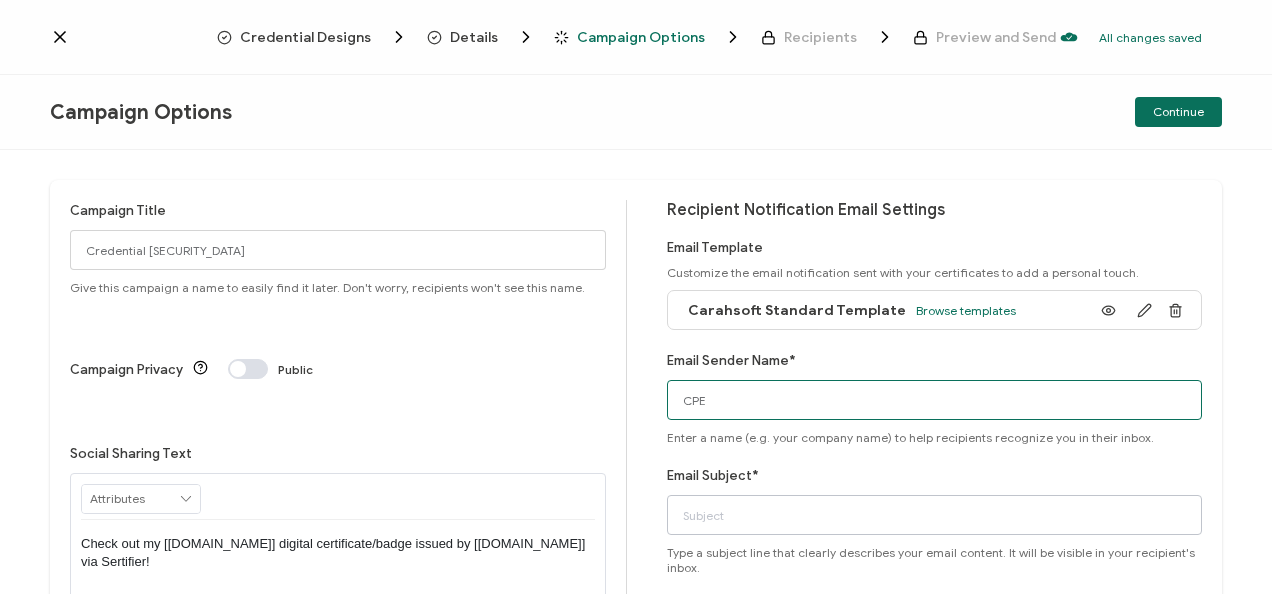 type on "CPE" 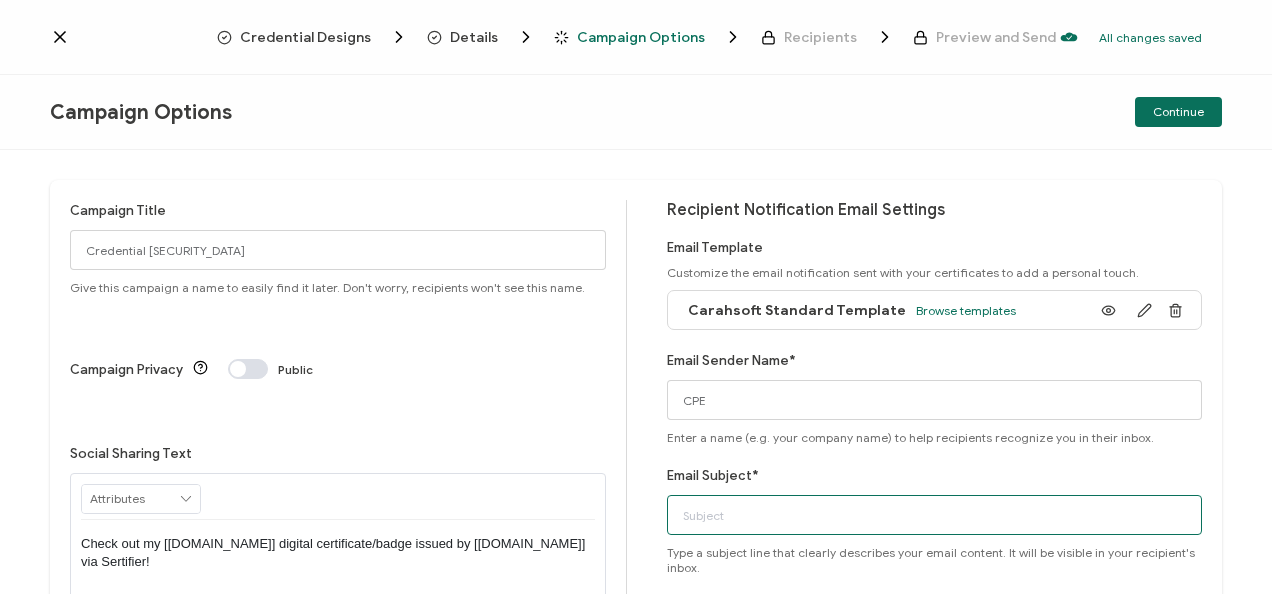click on "Email Subject*" at bounding box center (935, 515) 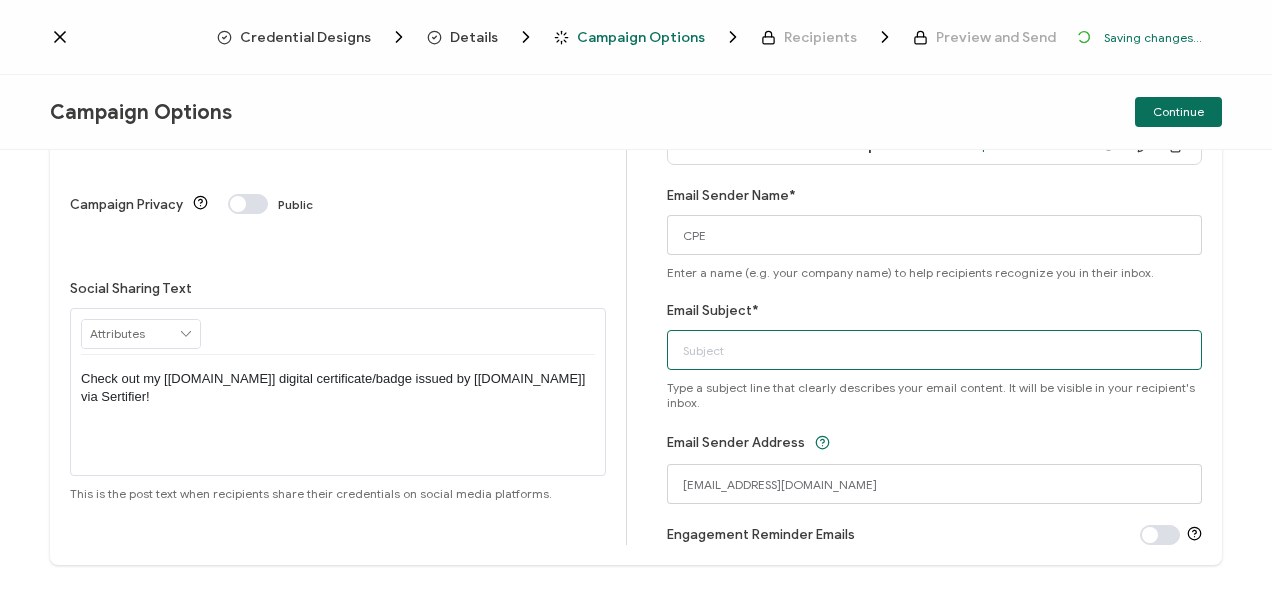 scroll, scrollTop: 166, scrollLeft: 0, axis: vertical 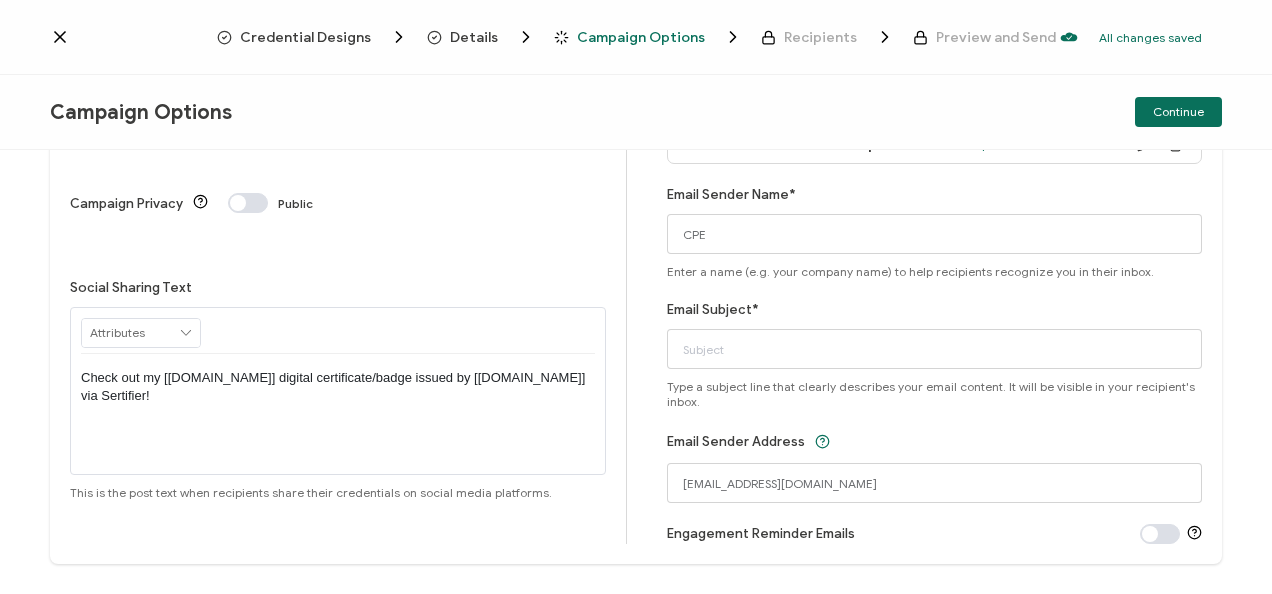 click on "Campaign Title
Credential [SECURITY_DATA]     Give this campaign a name to easily find it later. Don't worry, recipients won't see this name.
Campaign Privacy
Public
Social Sharing Text
RECIPIENT
Recipient Name
Recipient E-Mail
CREDENTIAL
Credential ID
Issue Date
Credential Name
Credential Desciption
Expire Date
ISSUER
Issuer Name
CUSTOM
Event Date" at bounding box center (636, 289) 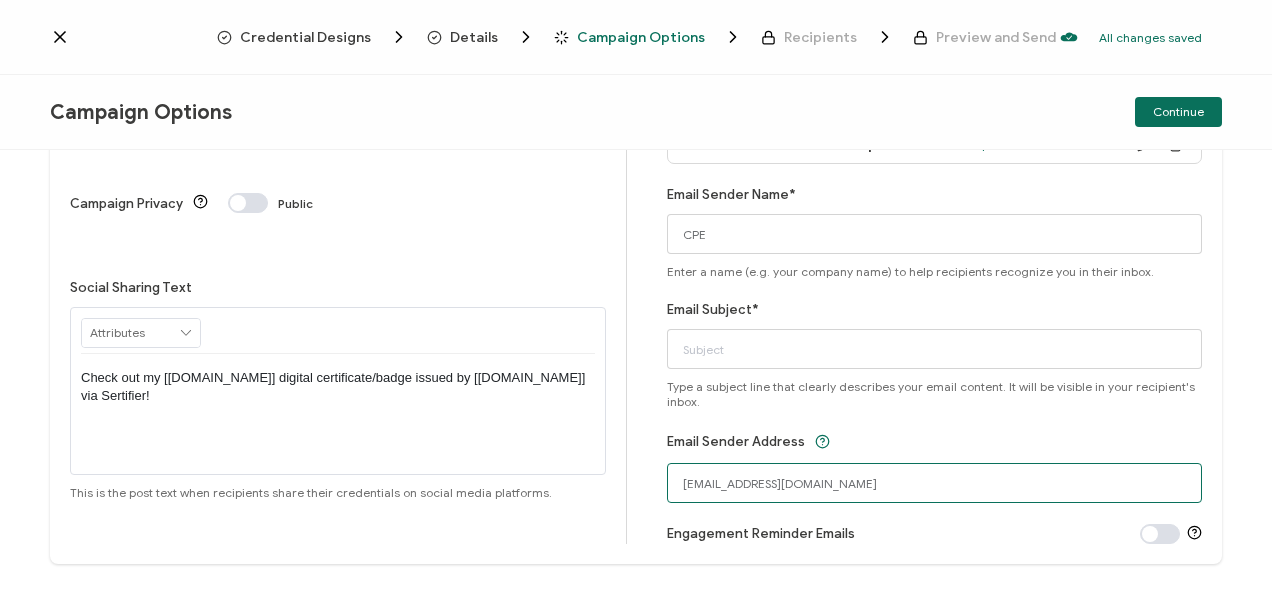 click on "[EMAIL_ADDRESS][DOMAIN_NAME]" at bounding box center (935, 483) 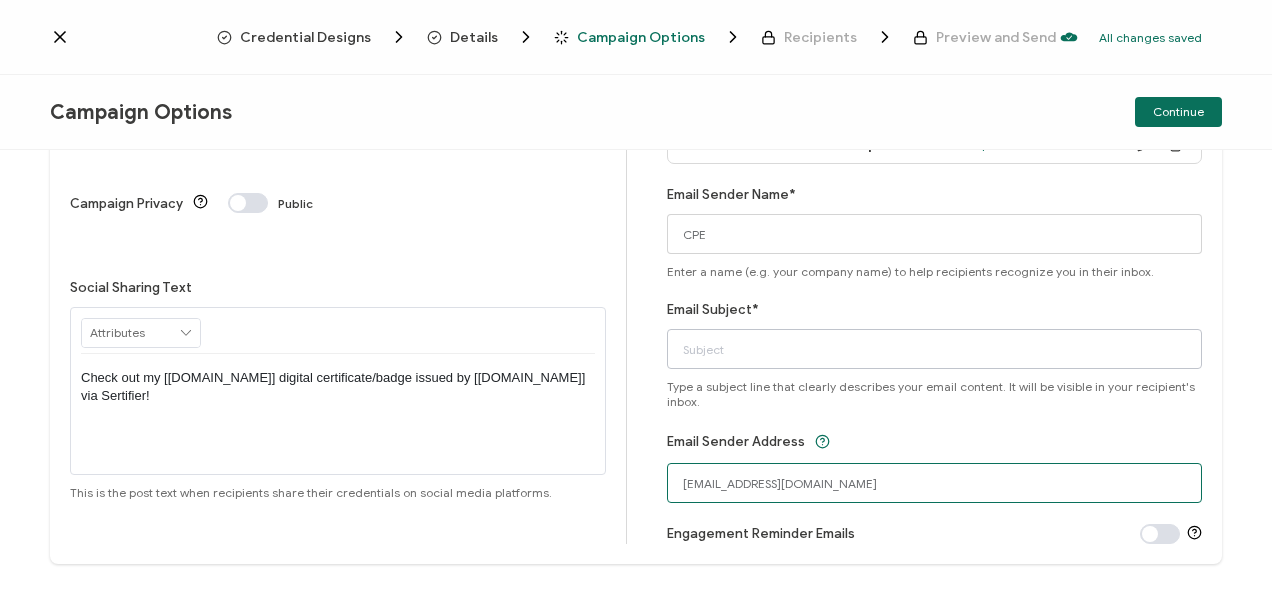 type on "[EMAIL_ADDRESS][DOMAIN_NAME]" 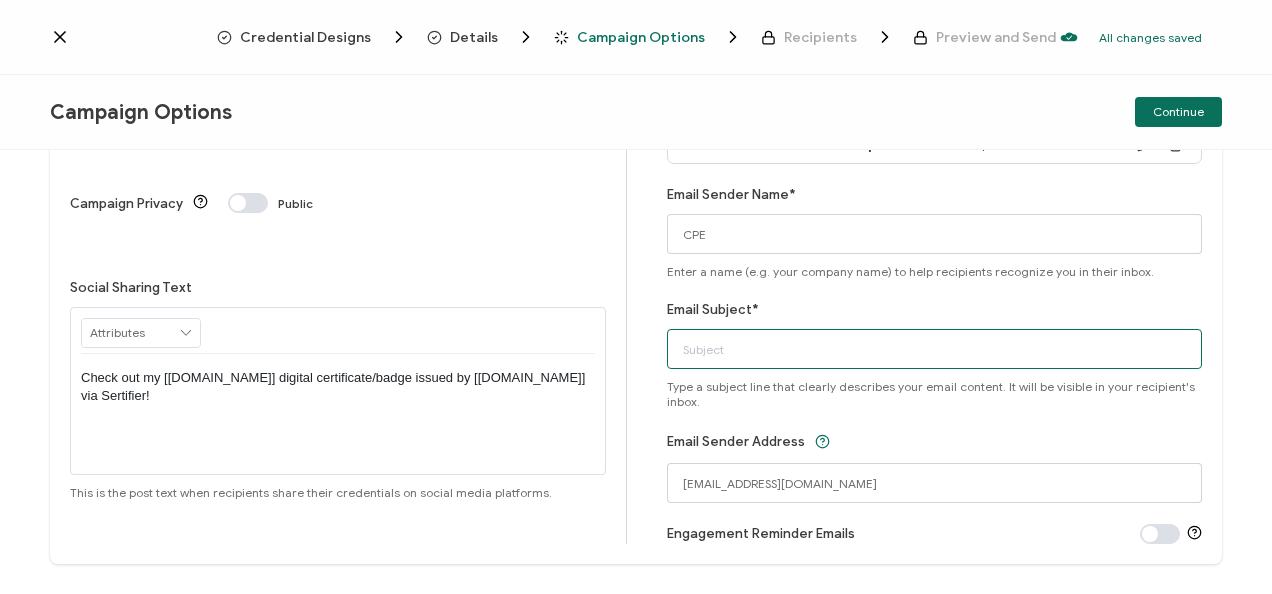 click on "Email Subject*" at bounding box center [935, 349] 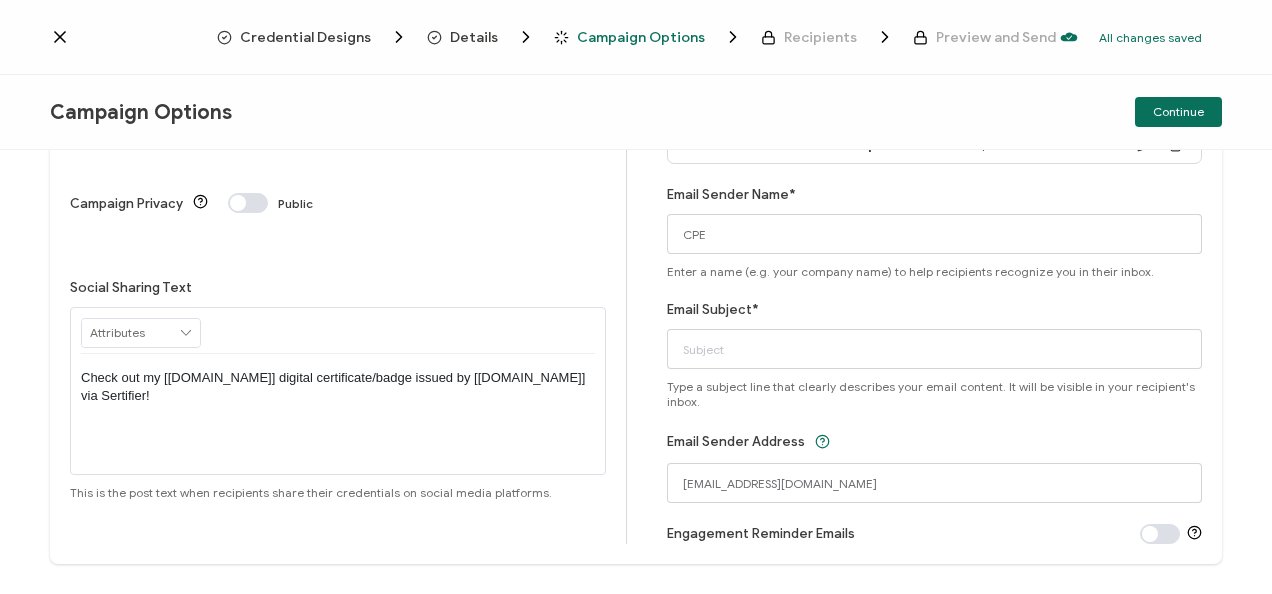 click on "Campaign Title
Credential [SECURITY_DATA]     Give this campaign a name to easily find it later. Don't worry, recipients won't see this name.
Campaign Privacy
Public
Social Sharing Text
RECIPIENT
Recipient Name
Recipient E-Mail
CREDENTIAL
Credential ID
Issue Date
Credential Name
Credential Desciption
Expire Date
ISSUER
Issuer Name
CUSTOM
Event Date" at bounding box center (636, 372) 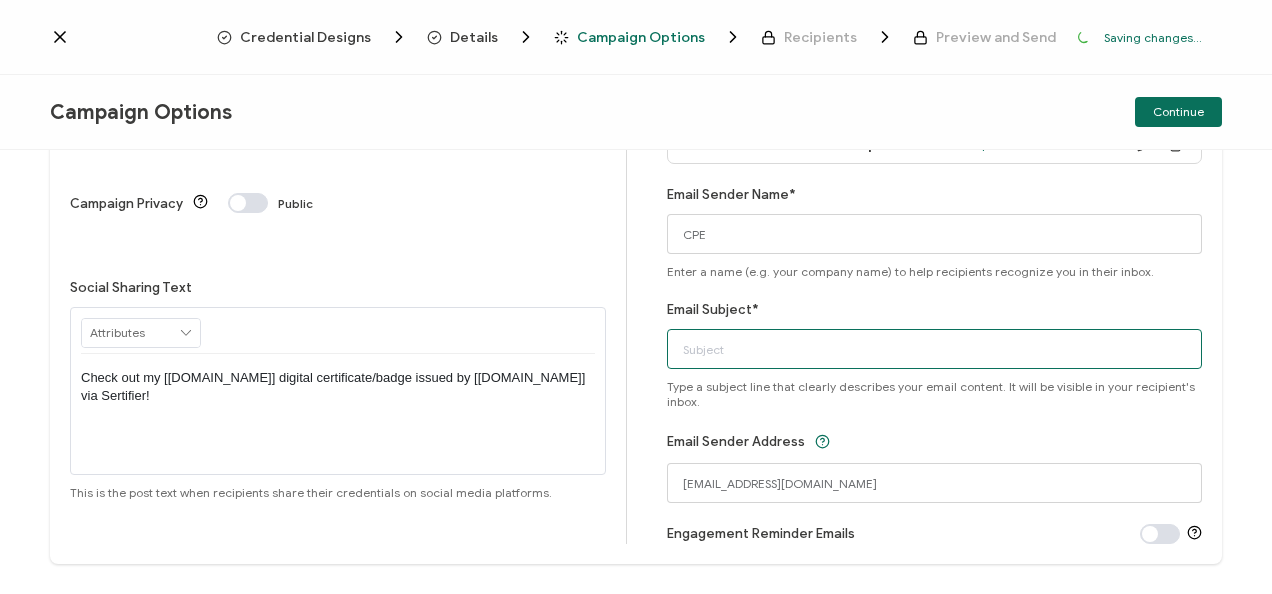 click on "Email Subject*" at bounding box center (935, 349) 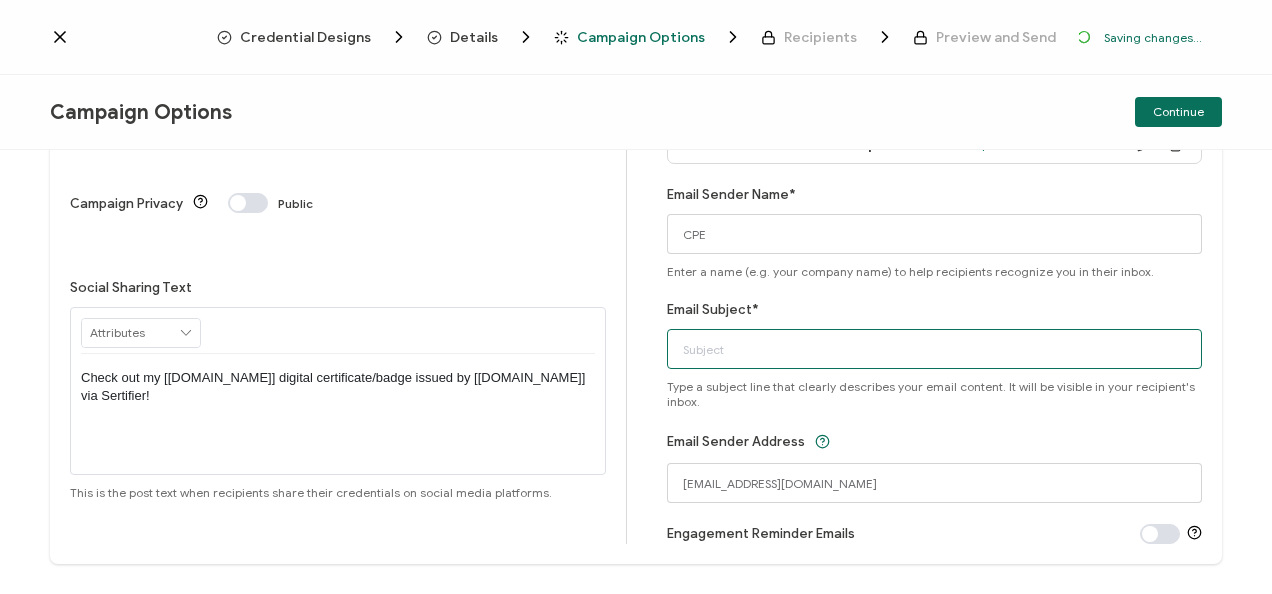 paste on "7-10-25_70359_ PC Matic Webinar" 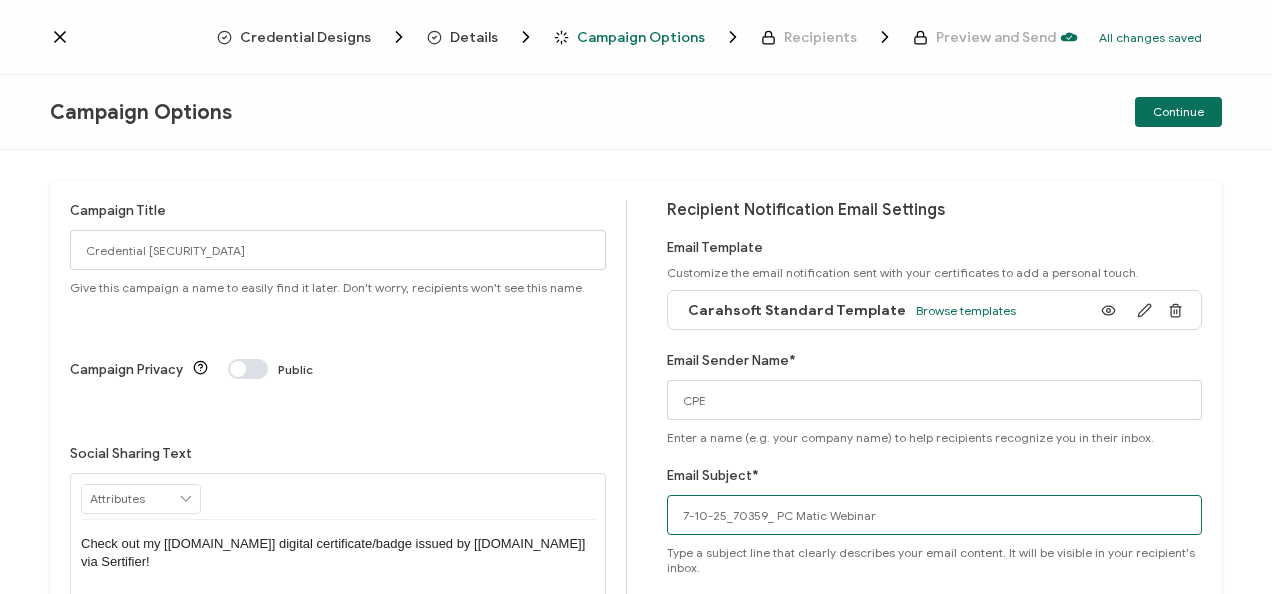 scroll, scrollTop: 0, scrollLeft: 0, axis: both 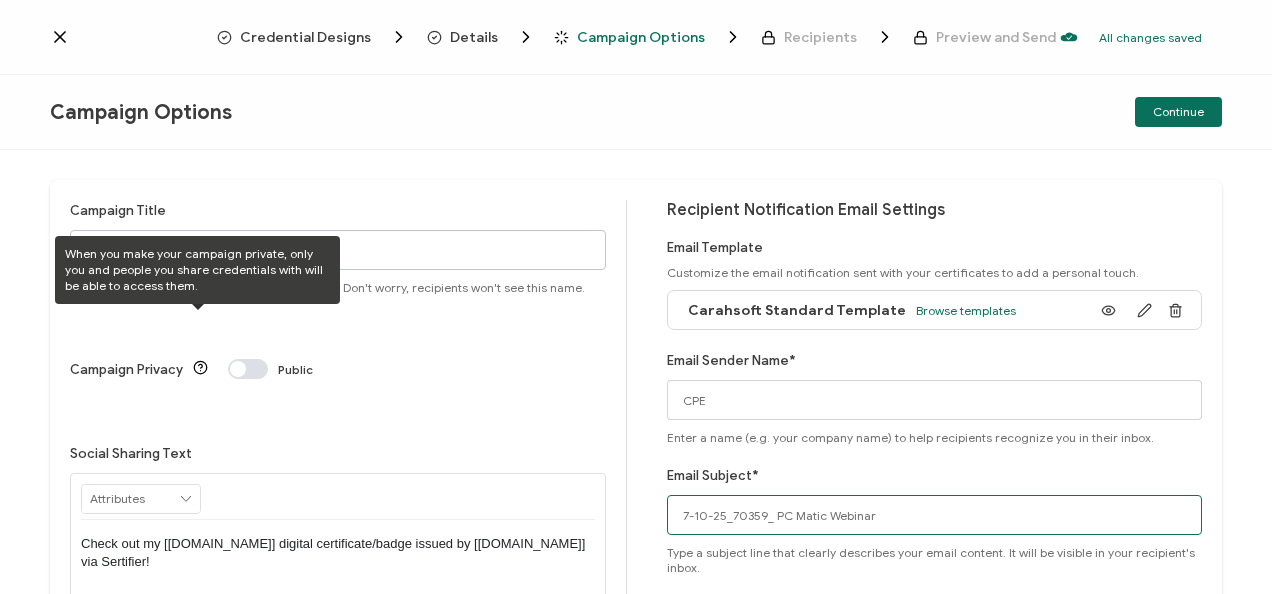 type on "7-10-25_70359_ PC Matic Webinar" 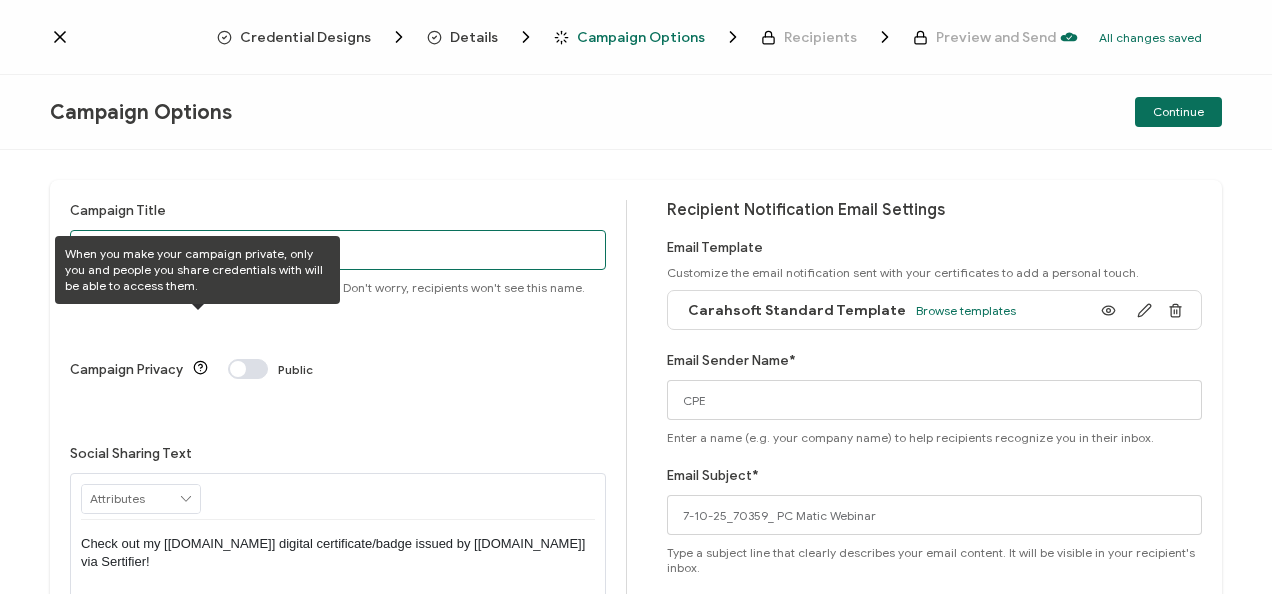 click on "Credential [SECURITY_DATA]" at bounding box center (338, 250) 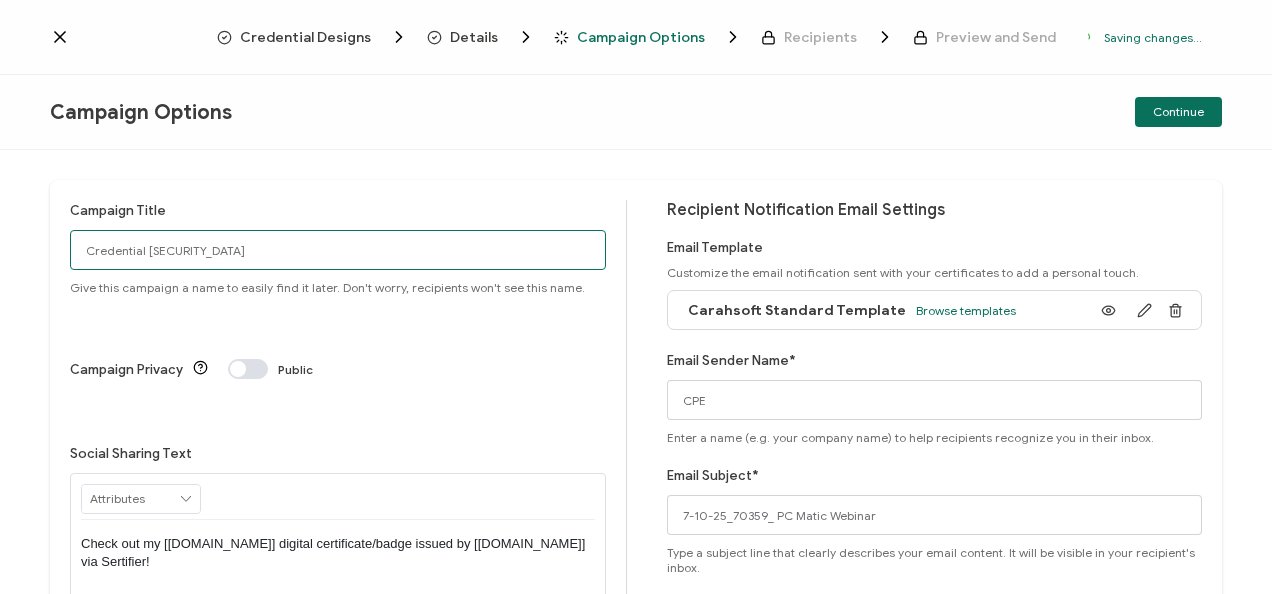 click on "Credential [SECURITY_DATA]" at bounding box center (338, 250) 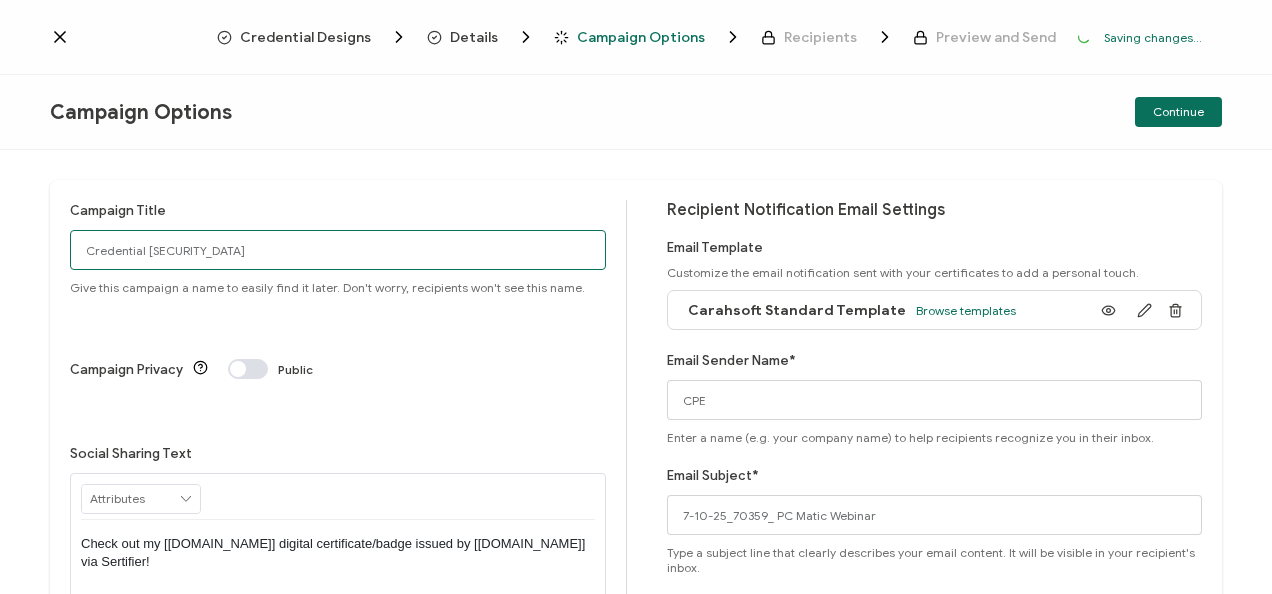 click on "Credential [SECURITY_DATA]" at bounding box center (338, 250) 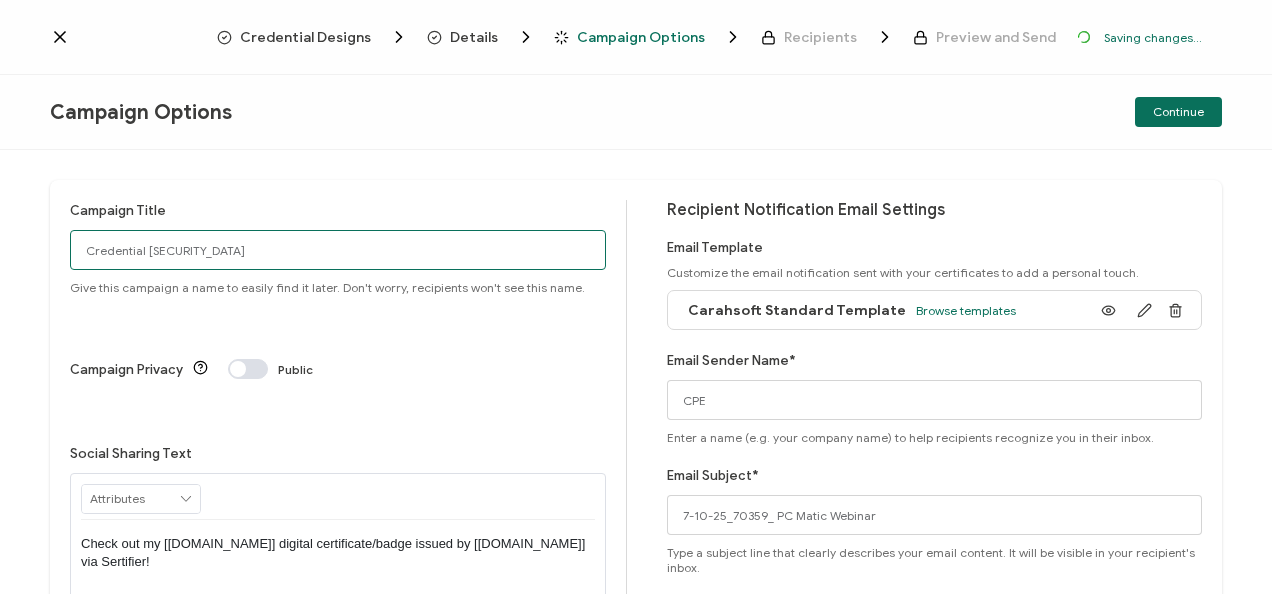 paste on "7-10-25_70359_ PC Matic Webinar" 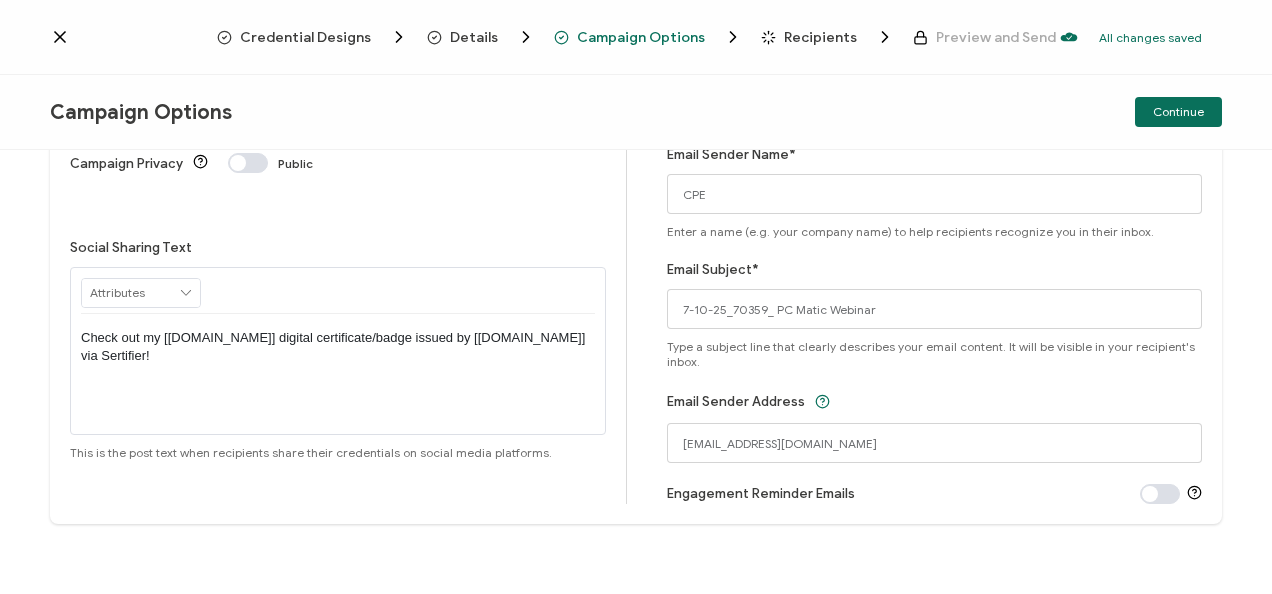 scroll, scrollTop: 0, scrollLeft: 0, axis: both 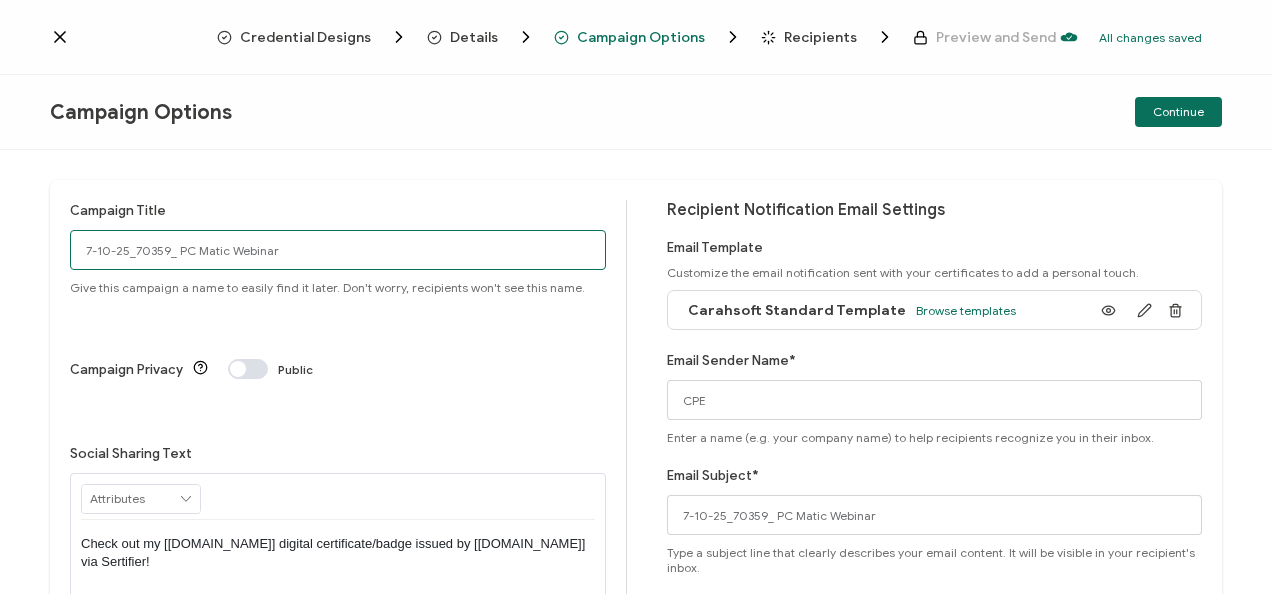 type on "7-10-25_70359_ PC Matic Webinar" 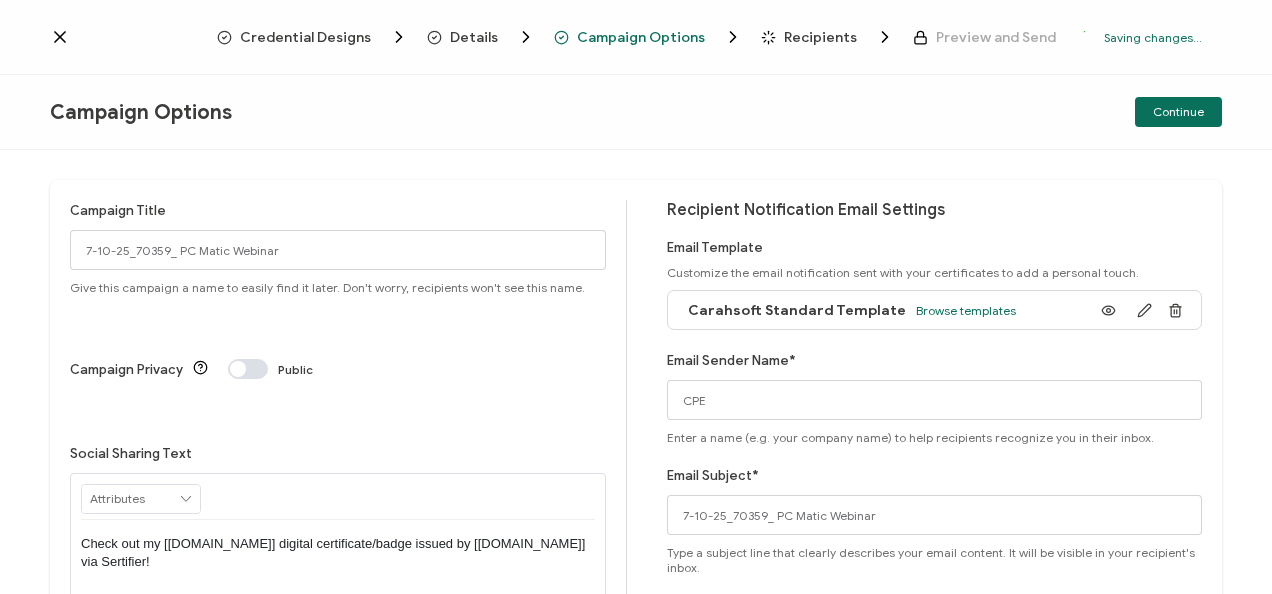 click on "Campaign Options
Continue" at bounding box center (636, 112) 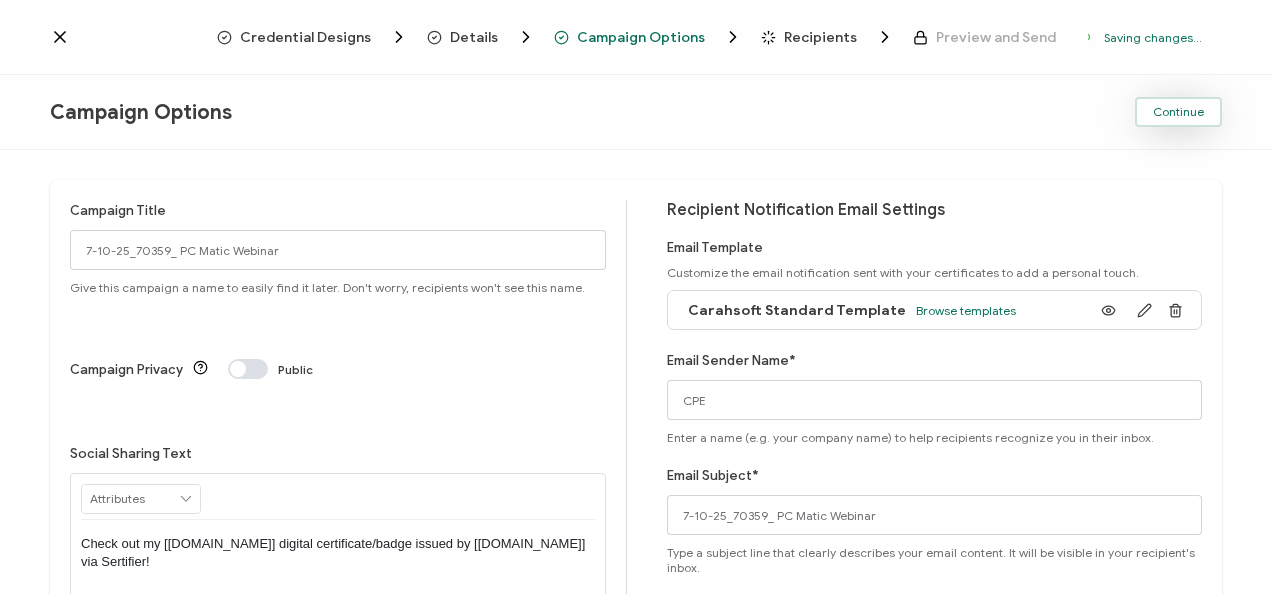 click on "Continue" at bounding box center [1178, 112] 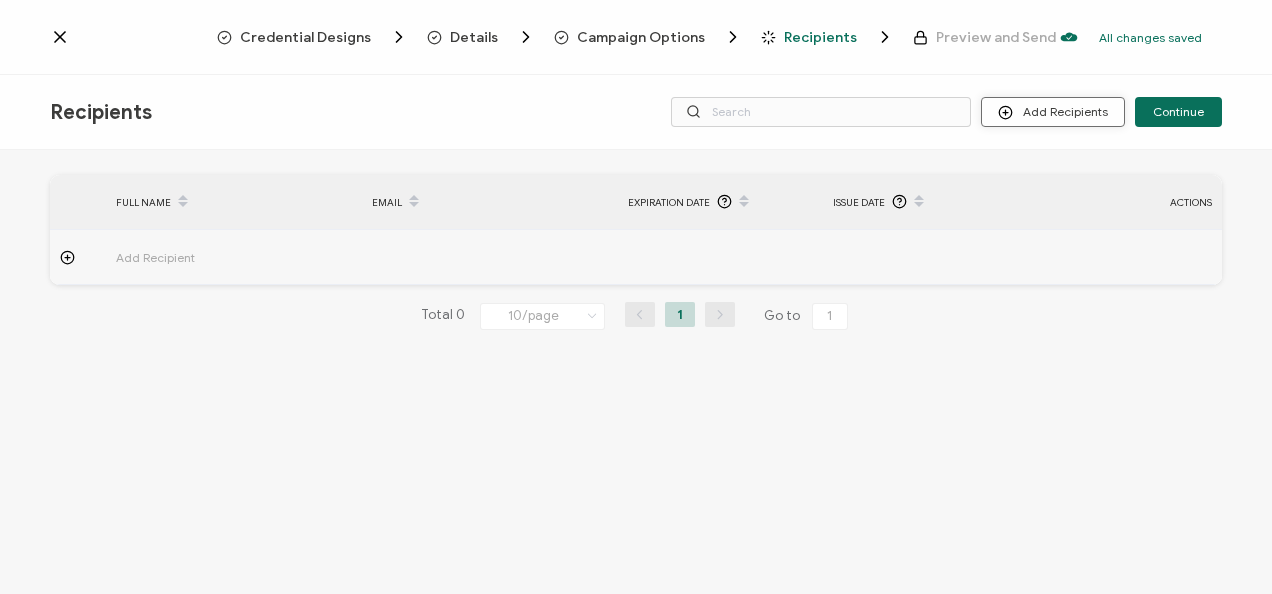 click on "Add Recipients" at bounding box center (1053, 112) 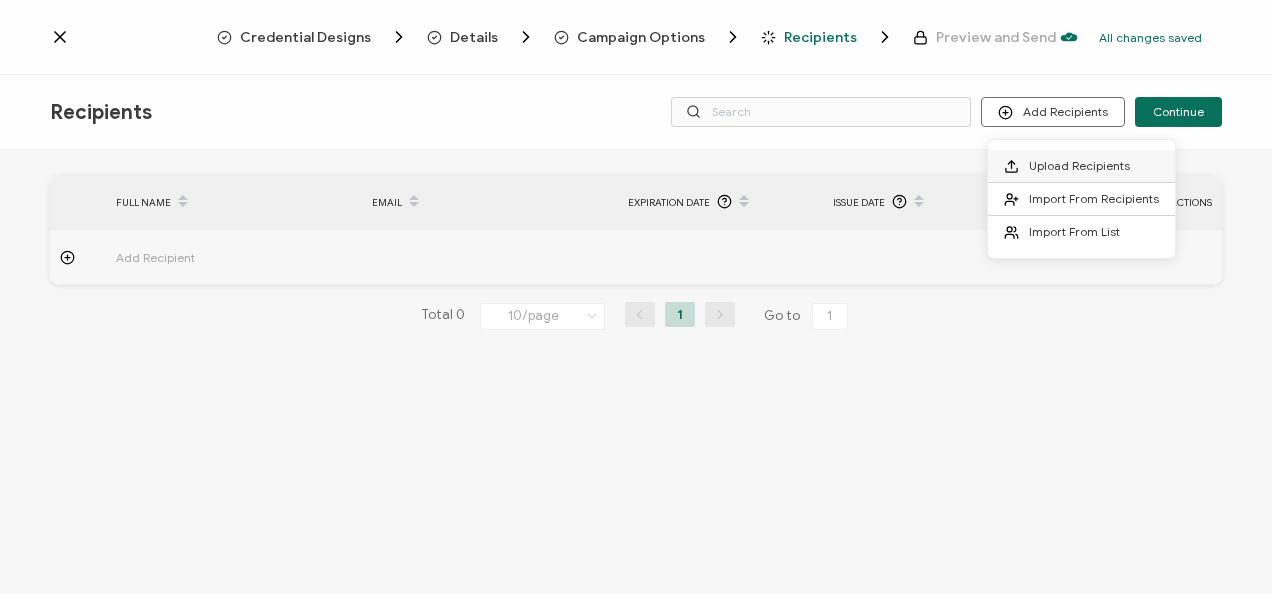 click on "Upload Recipients" at bounding box center (1079, 165) 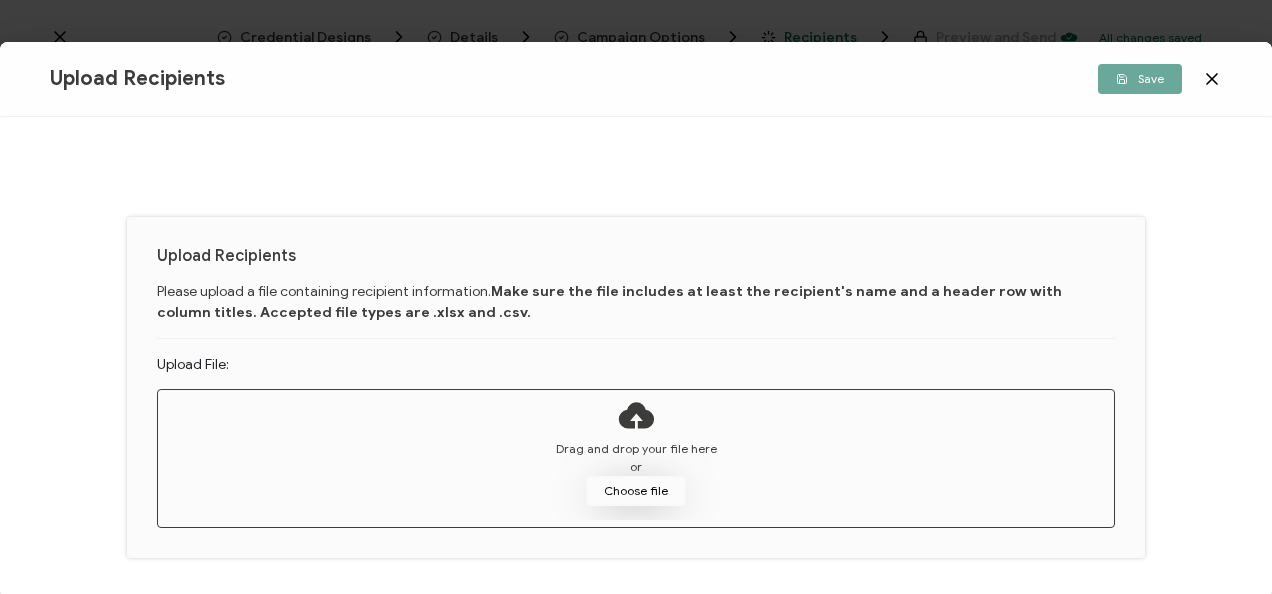 click on "Choose file" at bounding box center (636, 491) 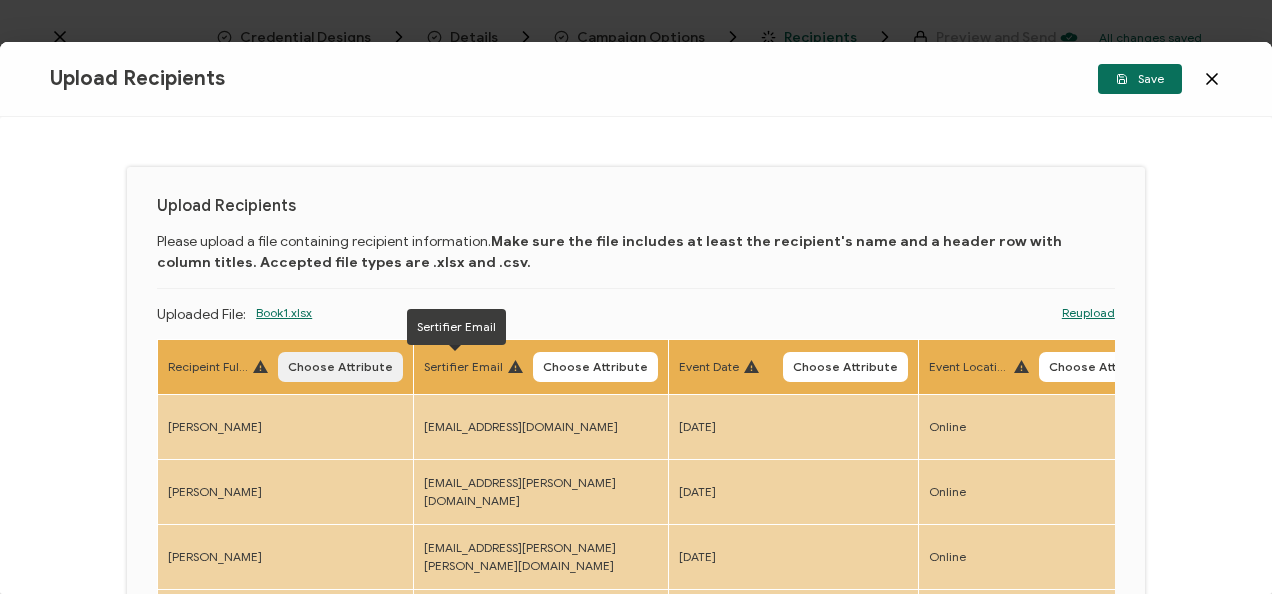 click on "Choose Attribute" at bounding box center [340, 367] 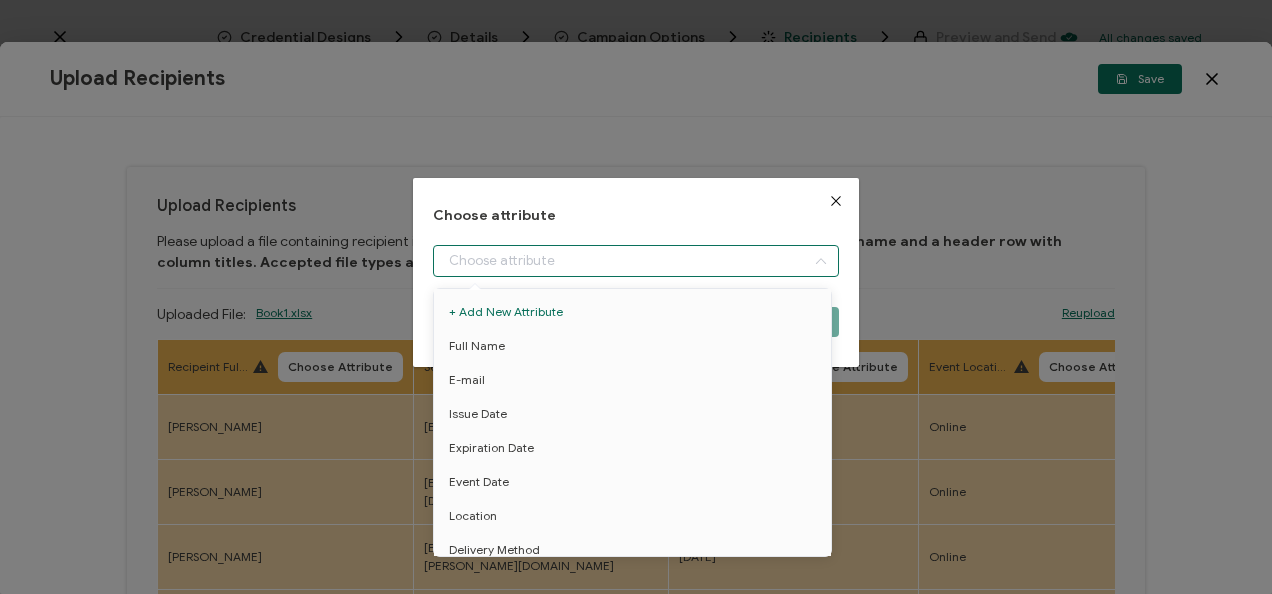 click at bounding box center (635, 261) 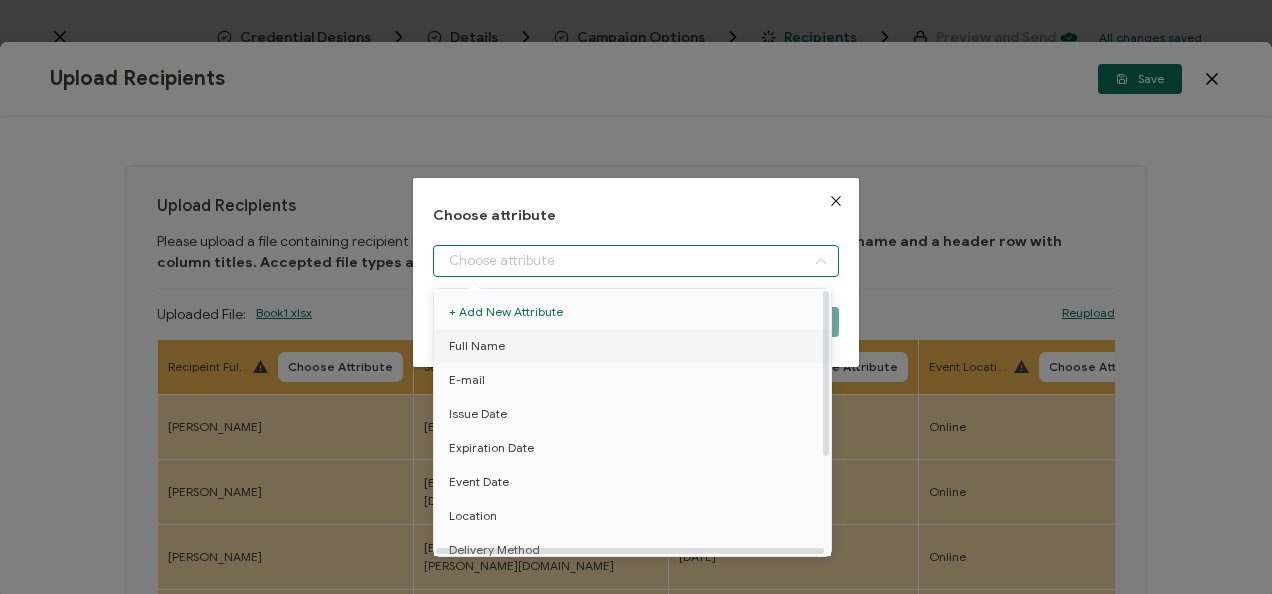 click on "Full Name" at bounding box center [636, 346] 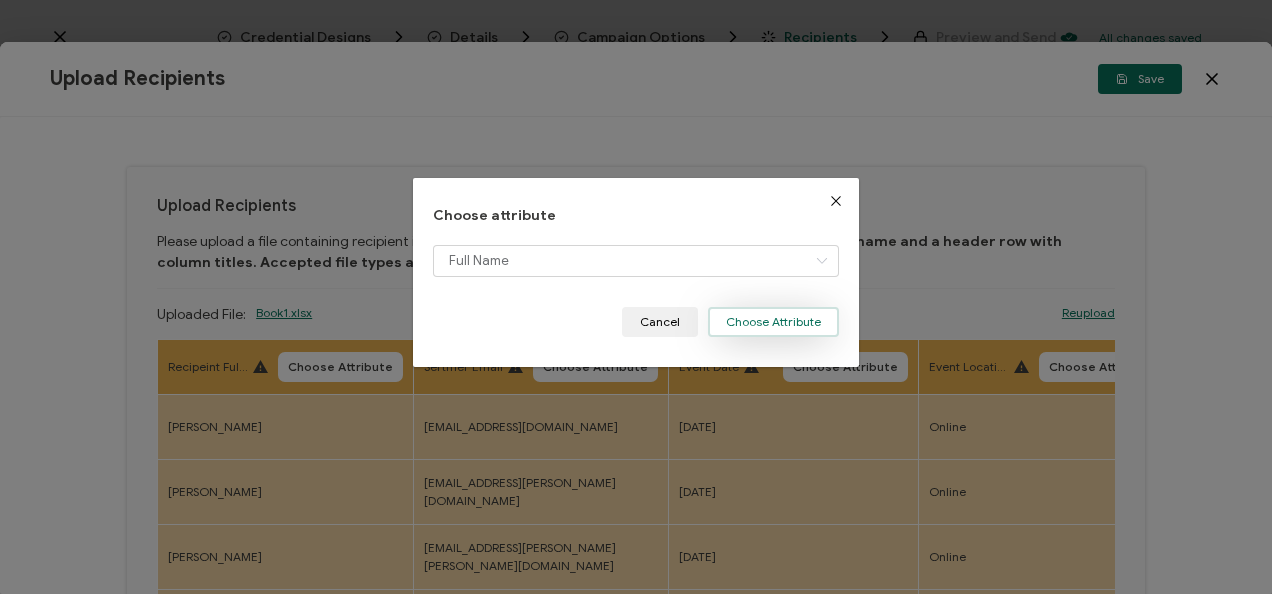 click on "Choose Attribute" at bounding box center [773, 322] 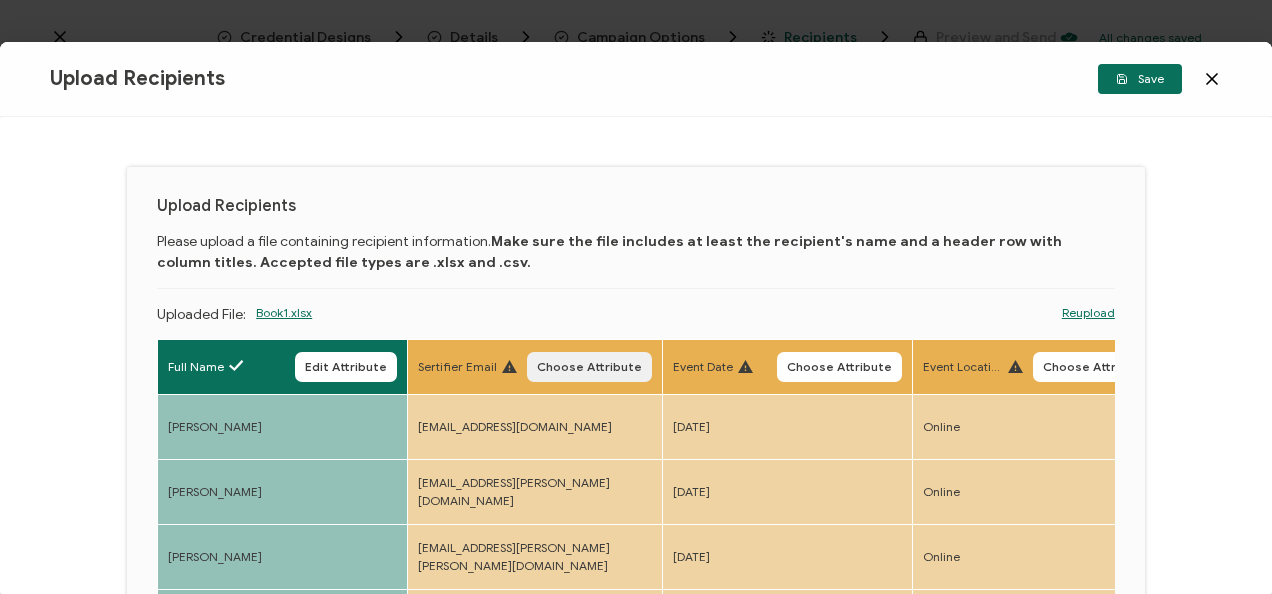 click on "Choose Attribute" at bounding box center [589, 367] 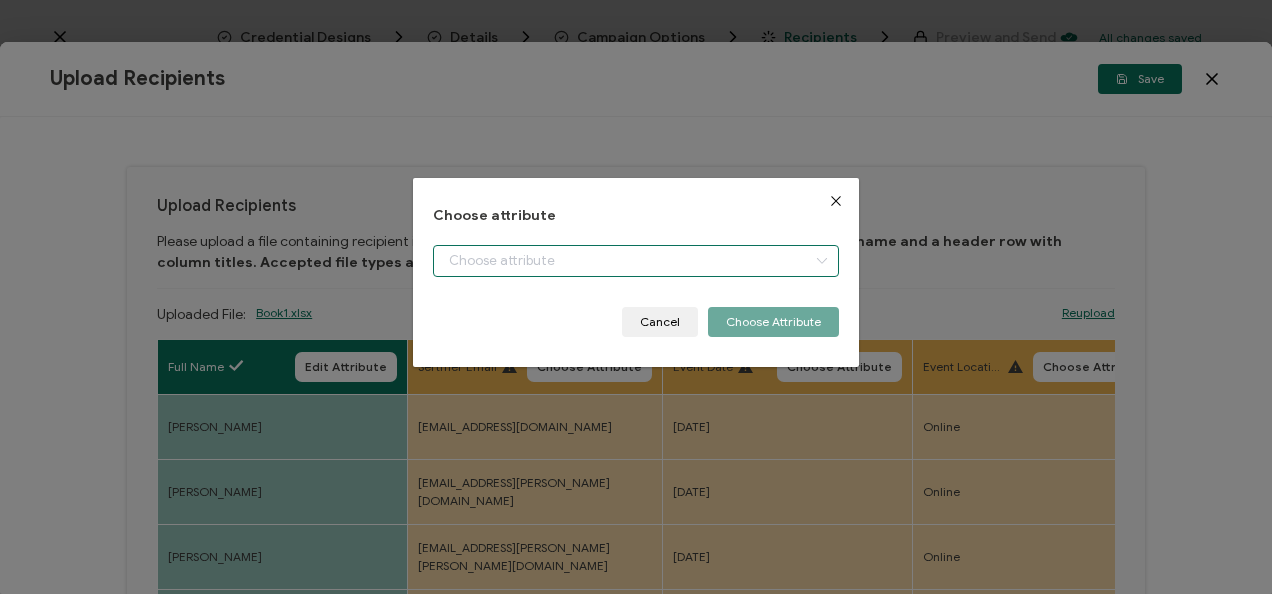 click at bounding box center [635, 261] 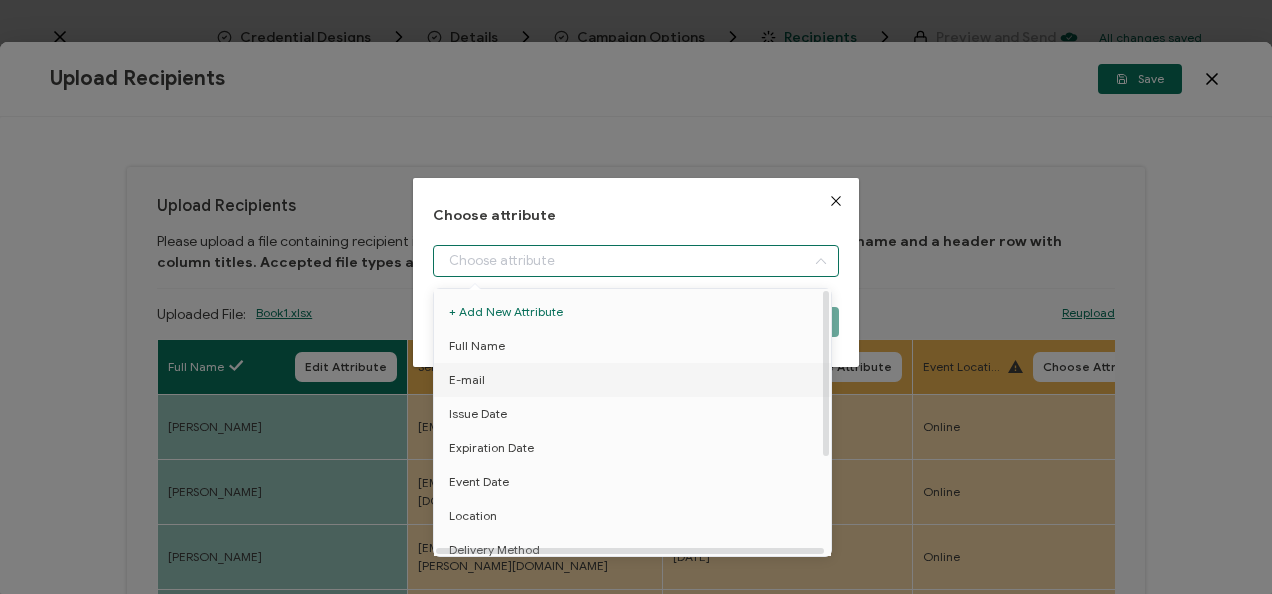 click on "E-mail" at bounding box center (636, 380) 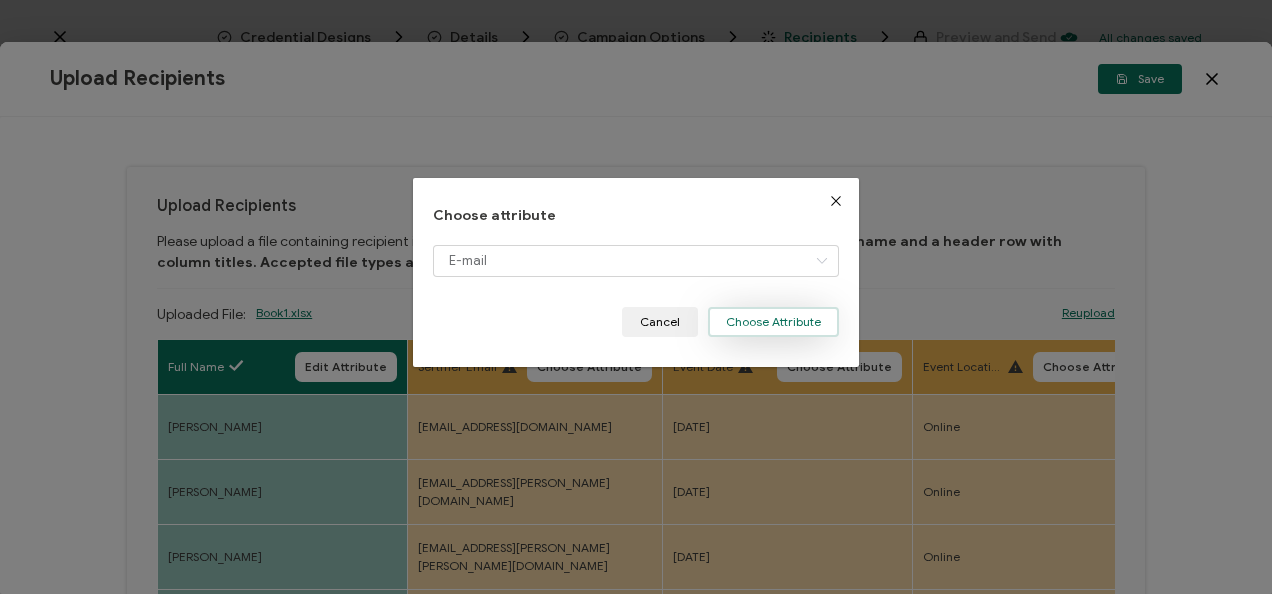 click on "Choose Attribute" at bounding box center (773, 322) 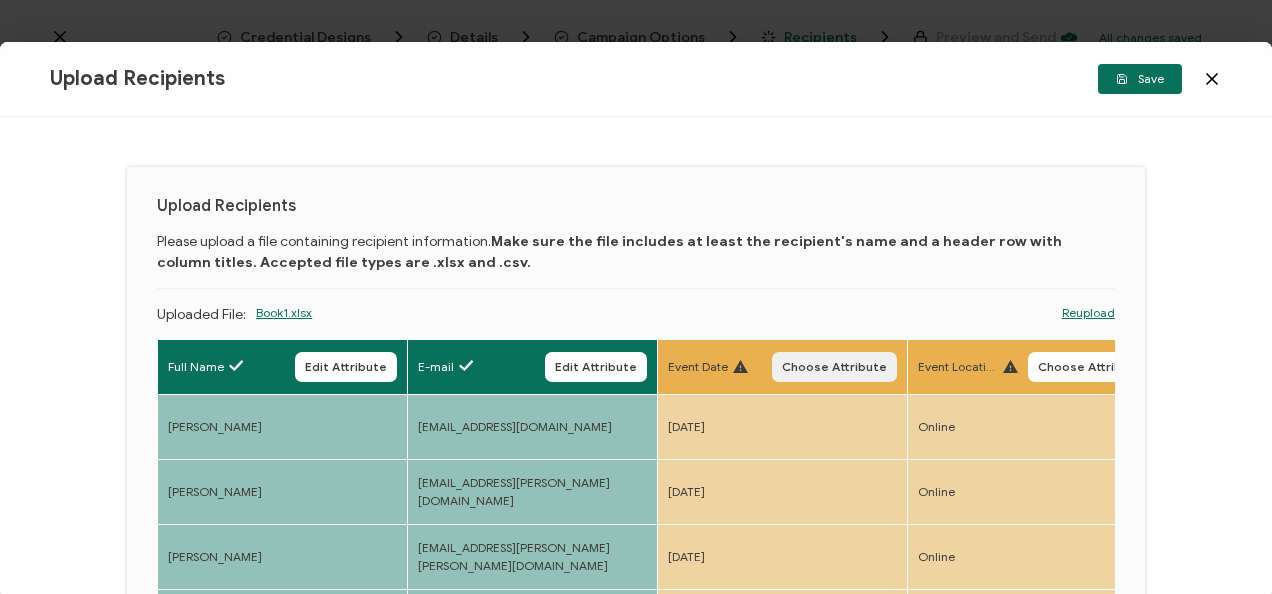 click on "Choose Attribute" at bounding box center [834, 367] 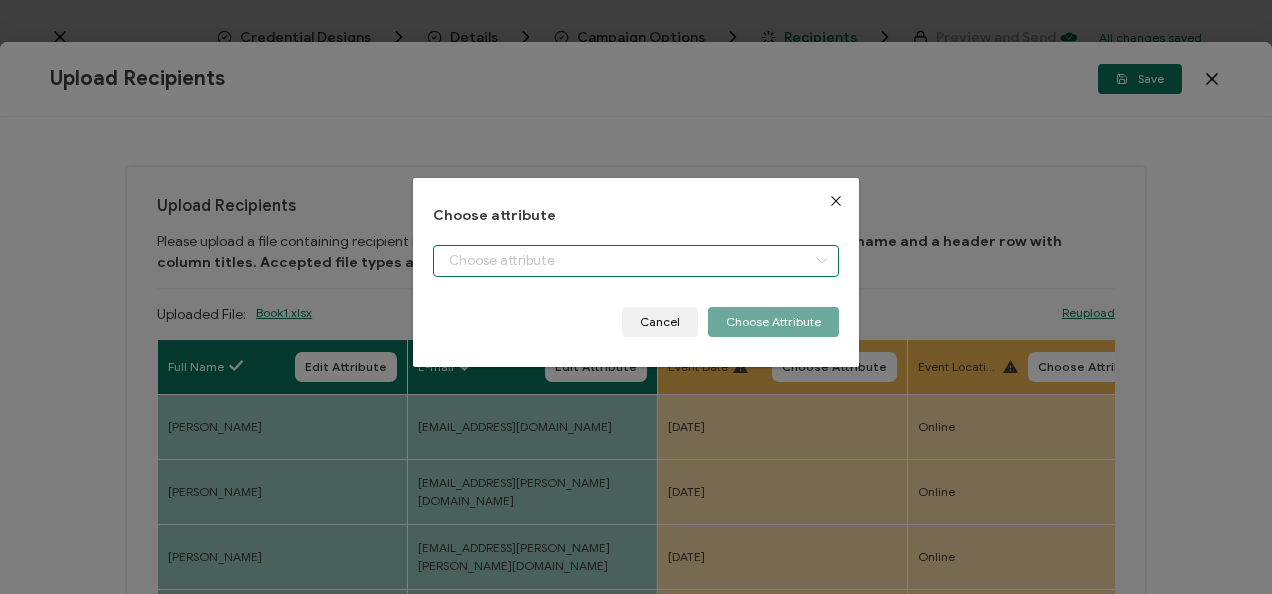 click at bounding box center [635, 261] 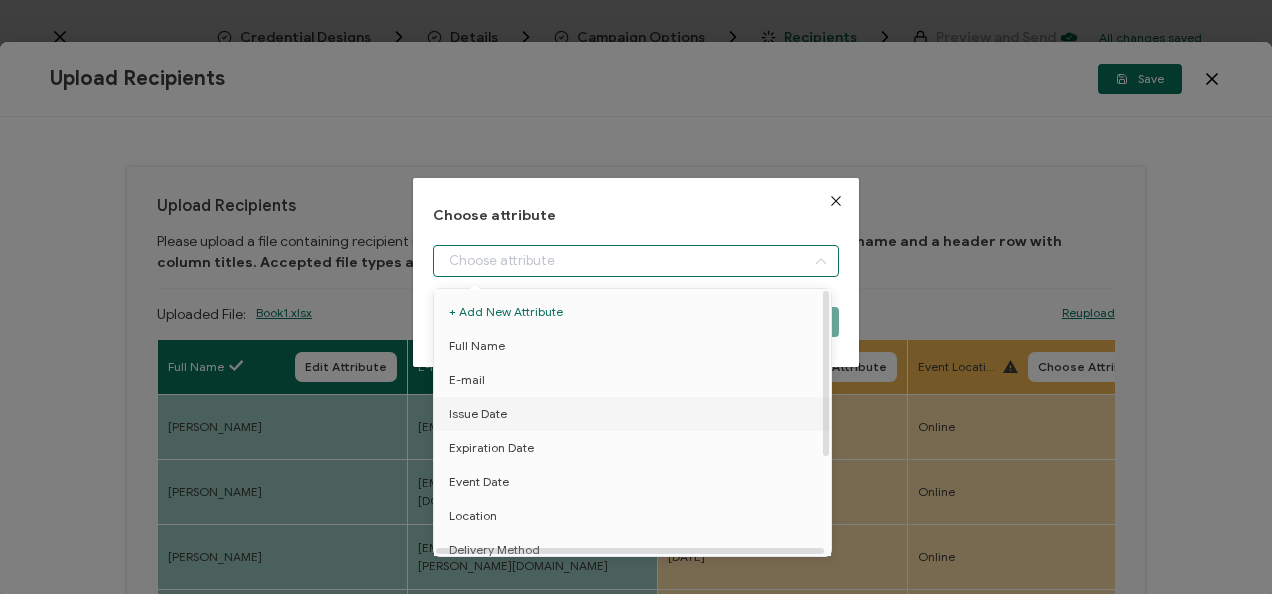 click on "Issue Date" at bounding box center (636, 414) 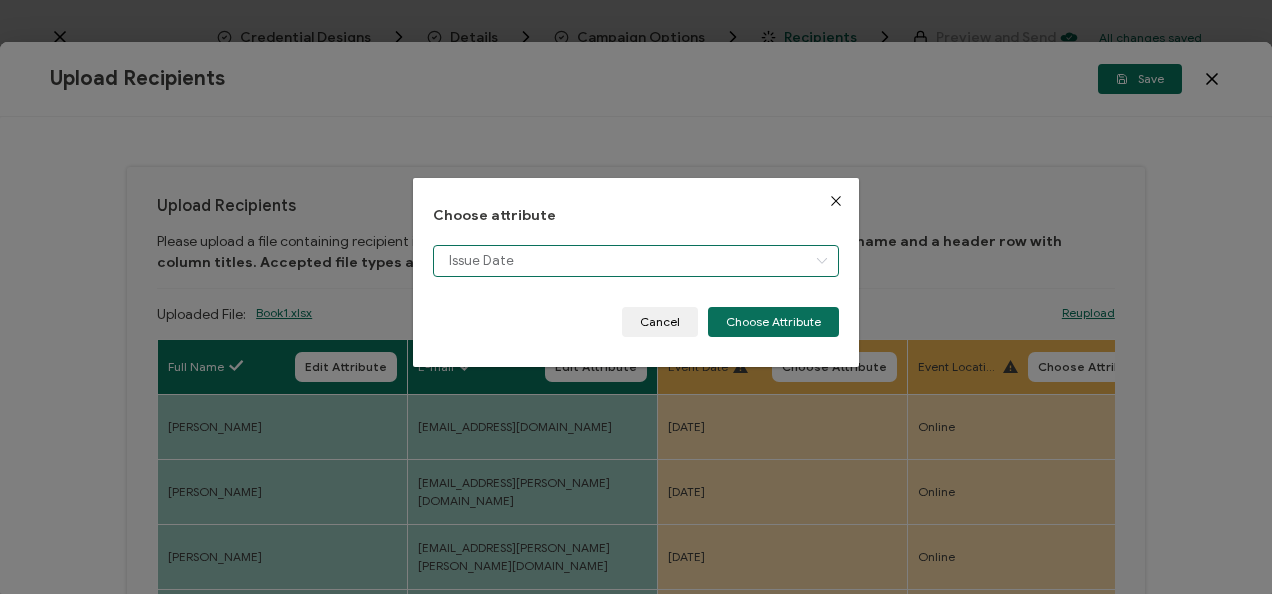click on "Issue Date" at bounding box center [635, 261] 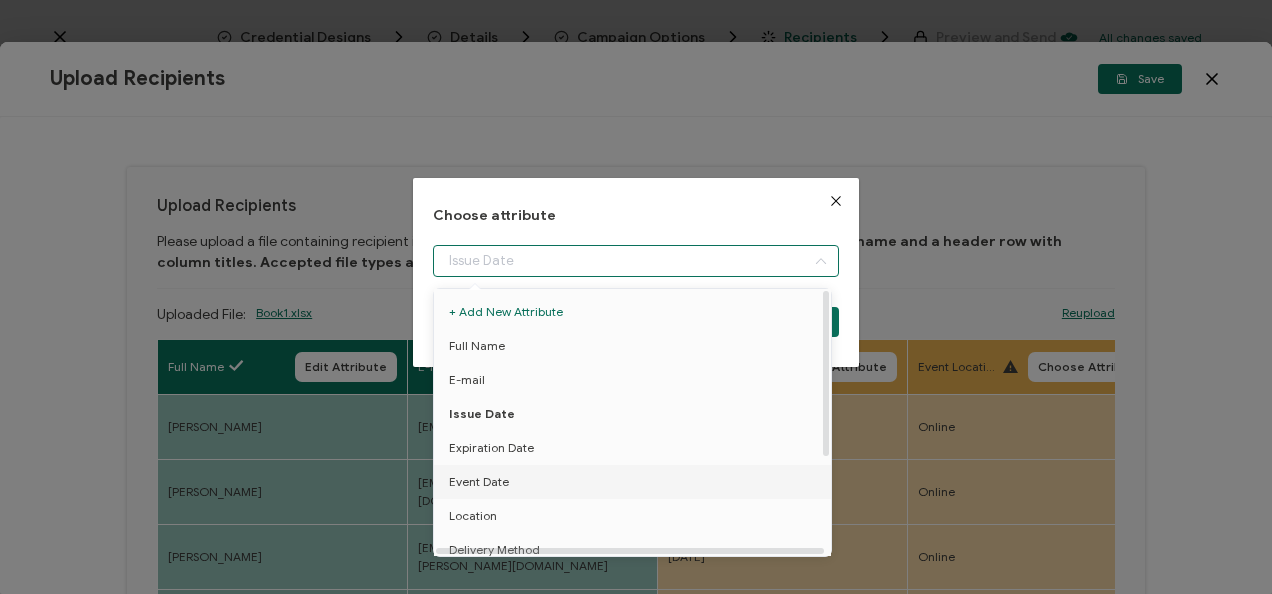 click on "Event Date" at bounding box center (636, 482) 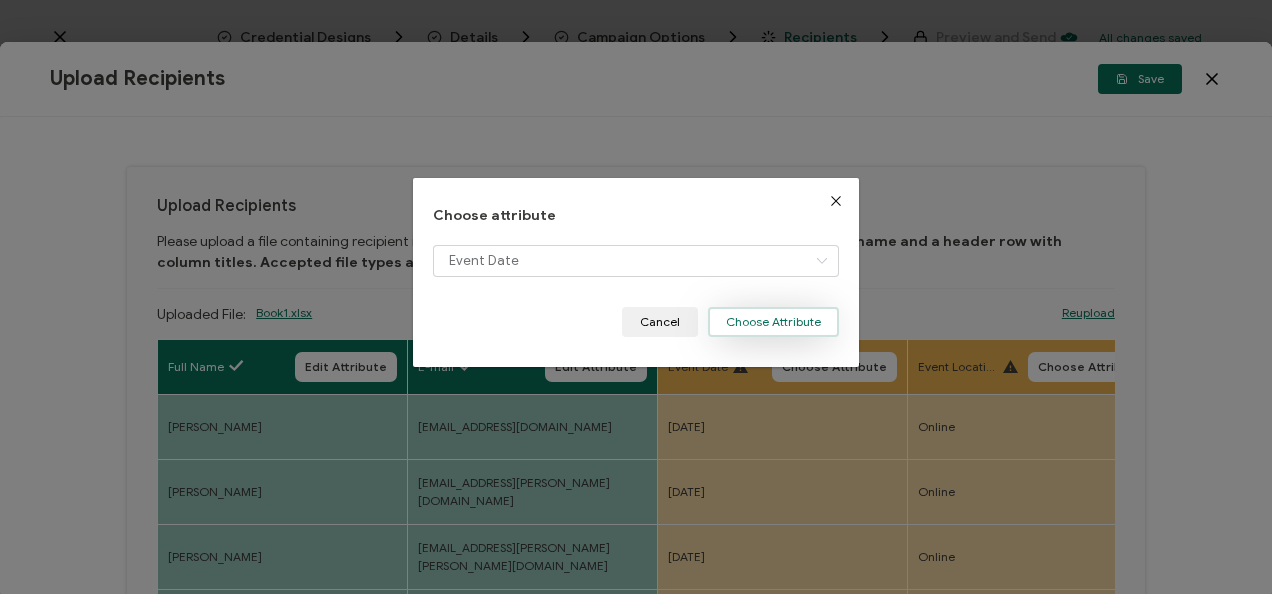 click on "Choose Attribute" at bounding box center [773, 322] 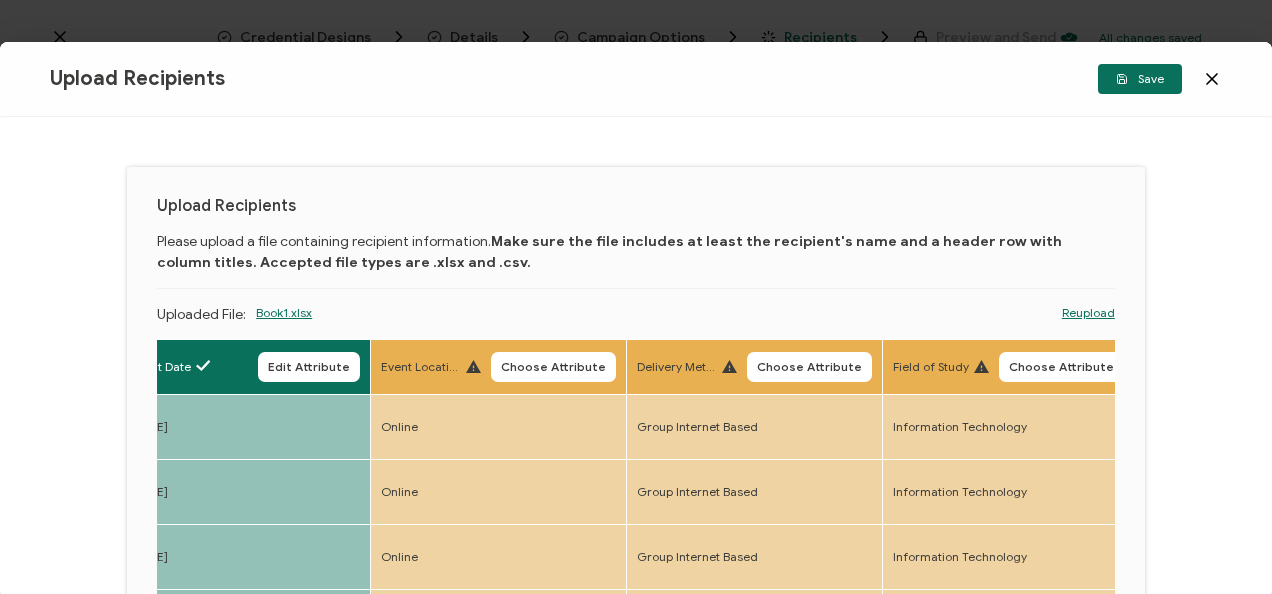 scroll, scrollTop: 0, scrollLeft: 538, axis: horizontal 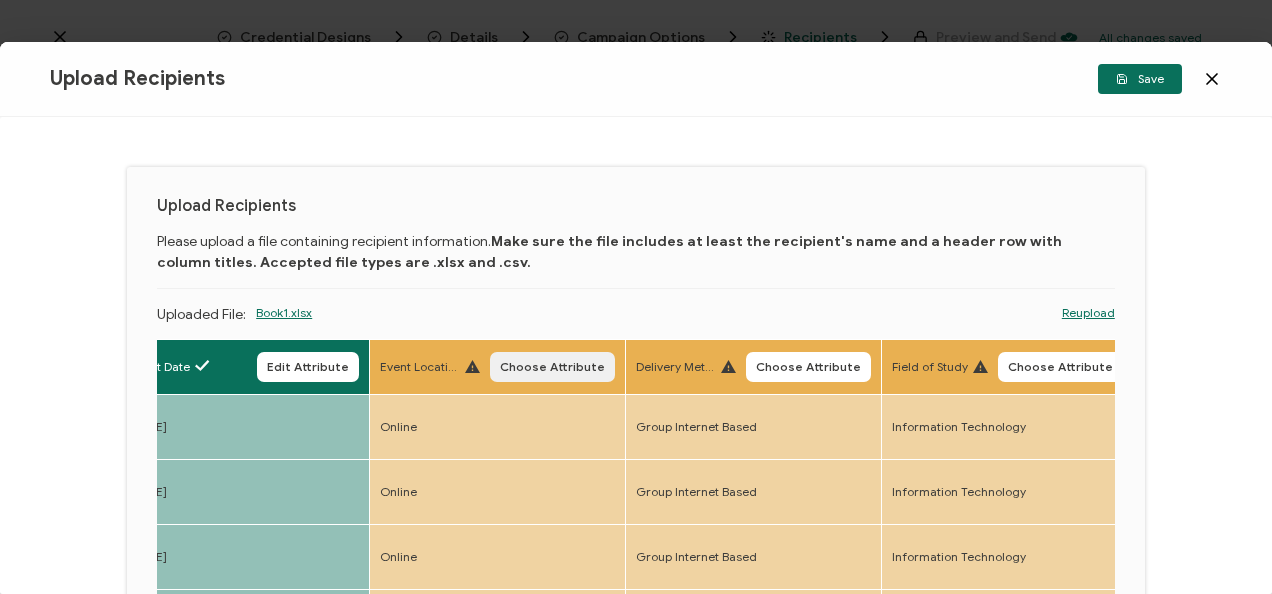 click on "Choose Attribute" at bounding box center [552, 367] 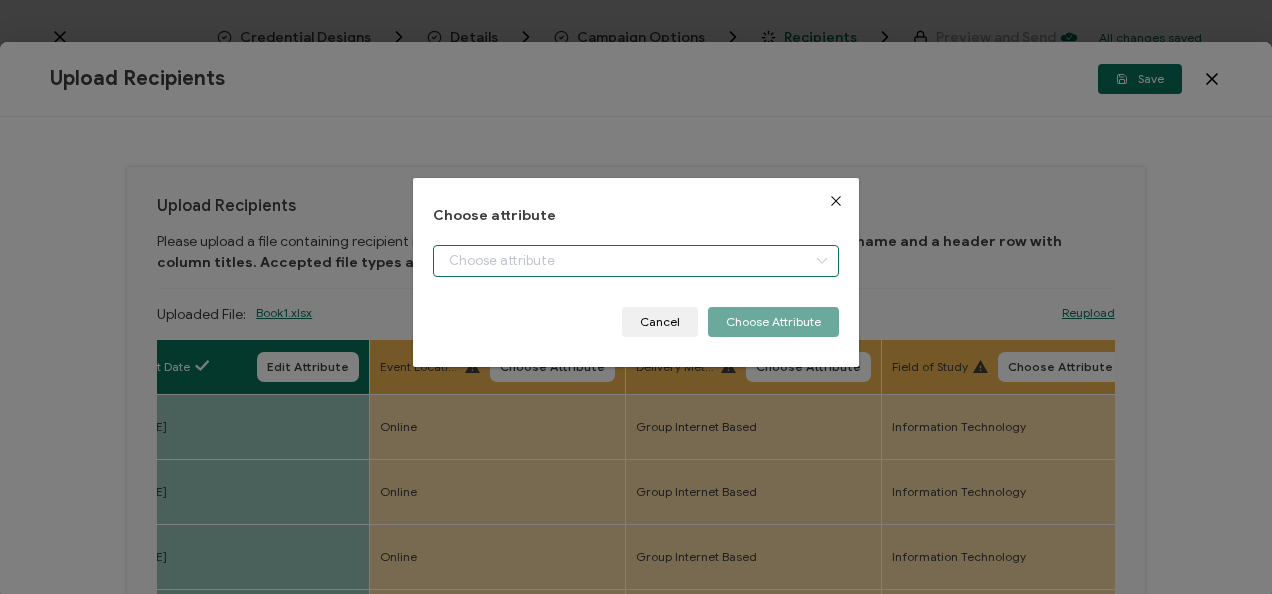 click at bounding box center [635, 261] 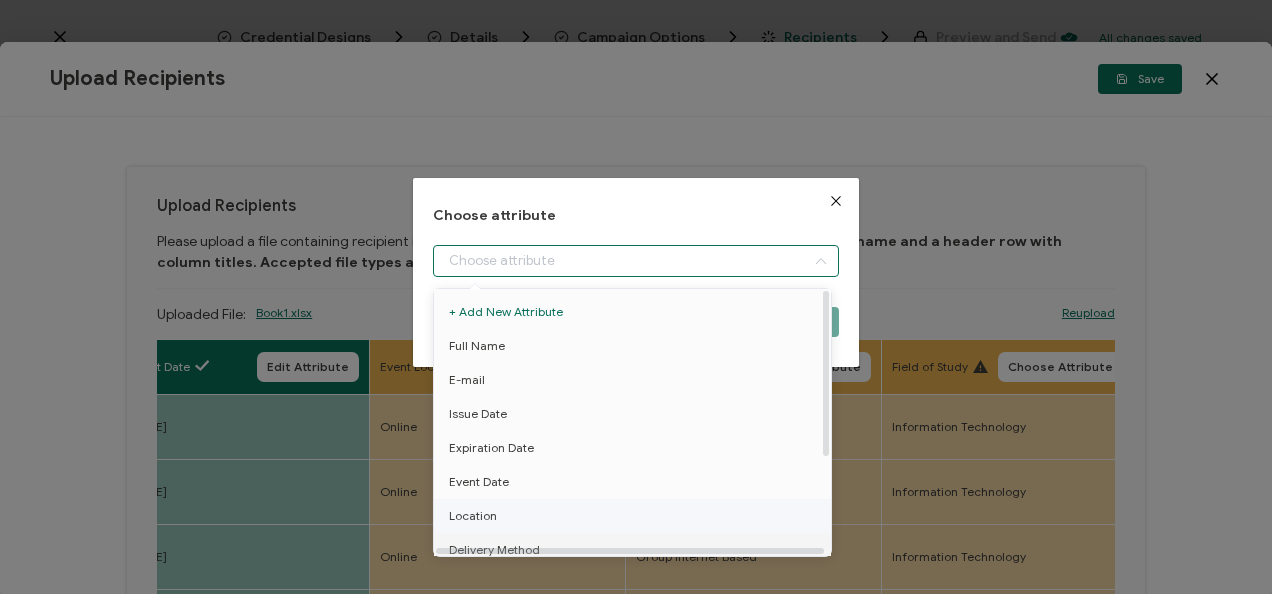 click on "Location" at bounding box center [636, 516] 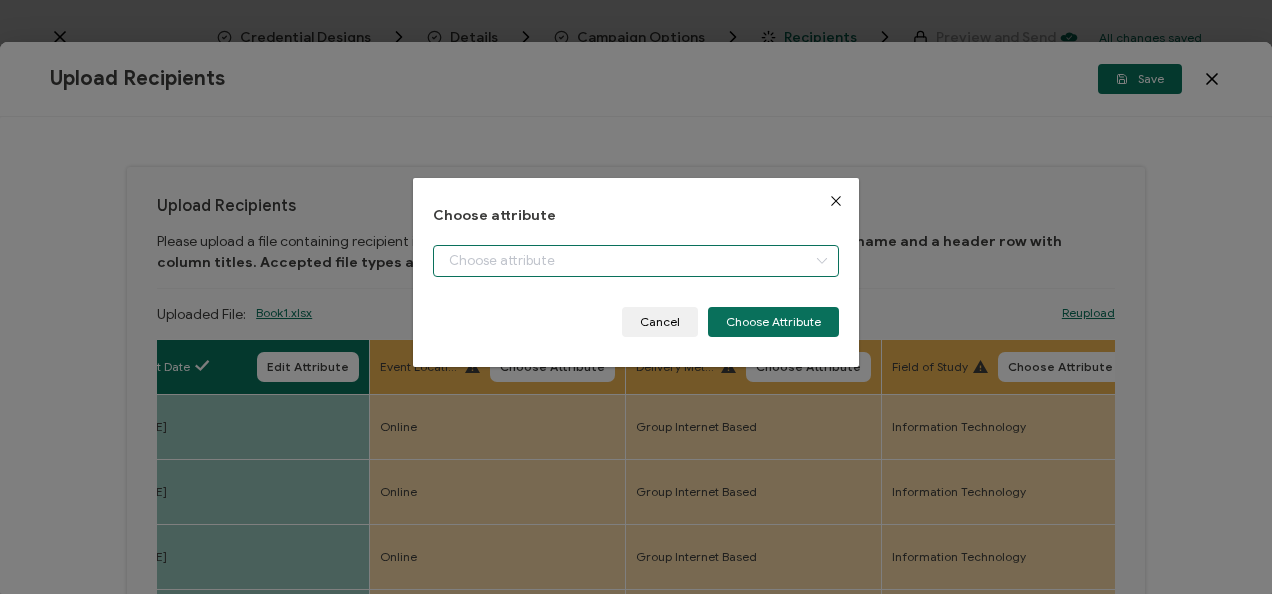 type on "Location" 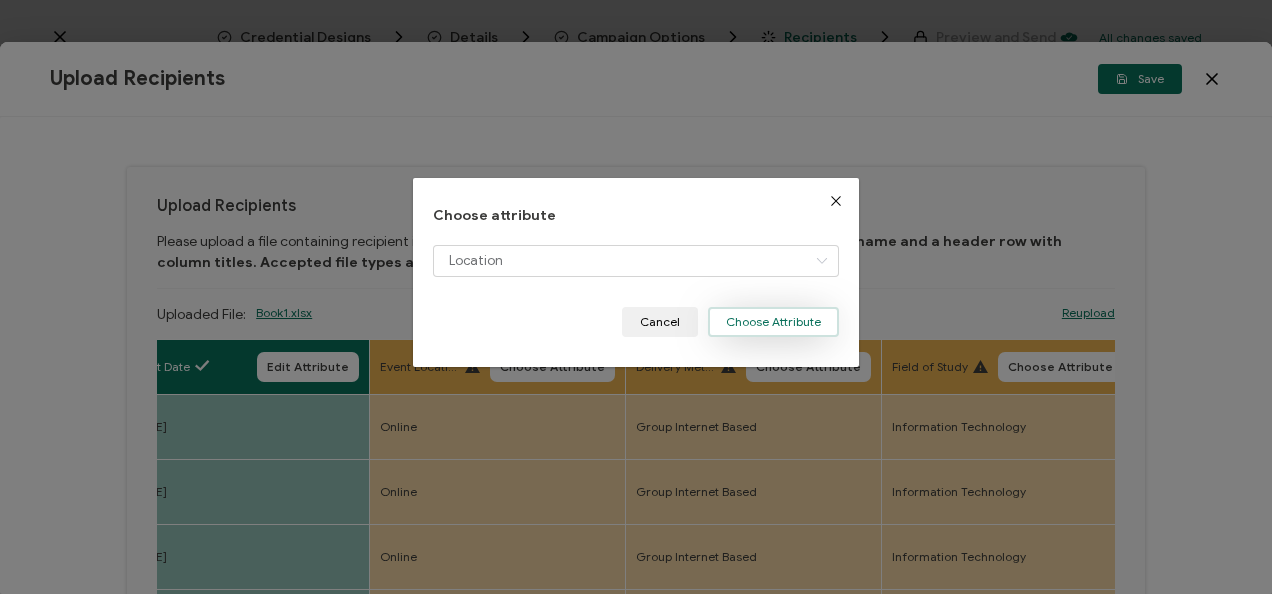 click on "Choose Attribute" at bounding box center (773, 322) 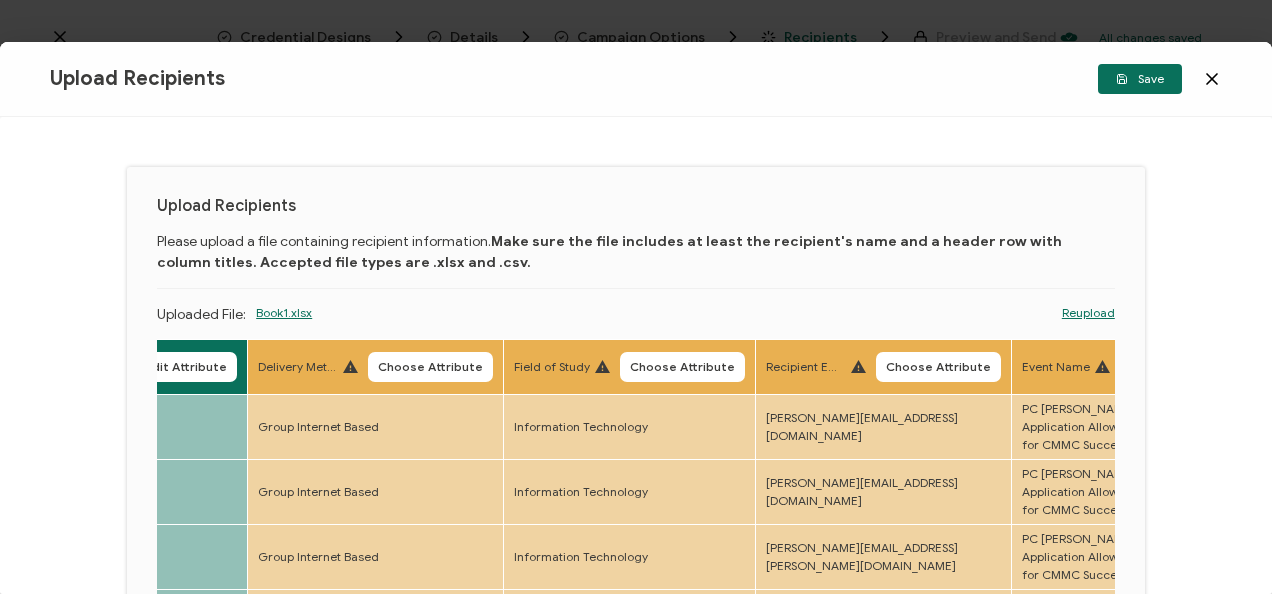 scroll, scrollTop: 0, scrollLeft: 911, axis: horizontal 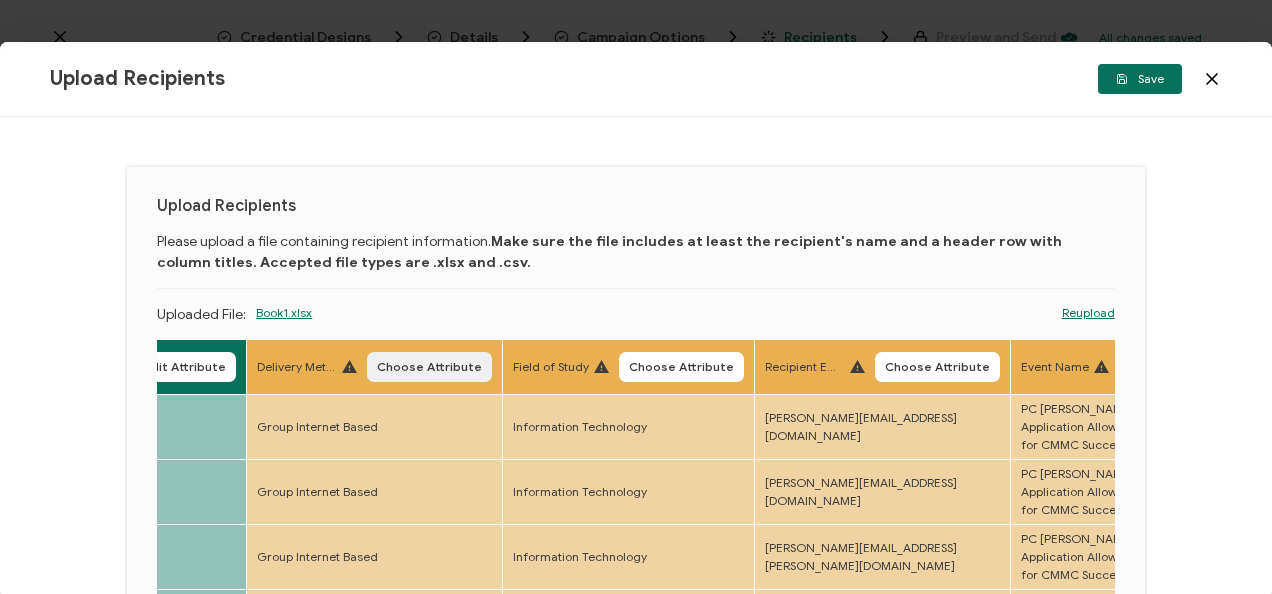 click on "Choose Attribute" at bounding box center [429, 367] 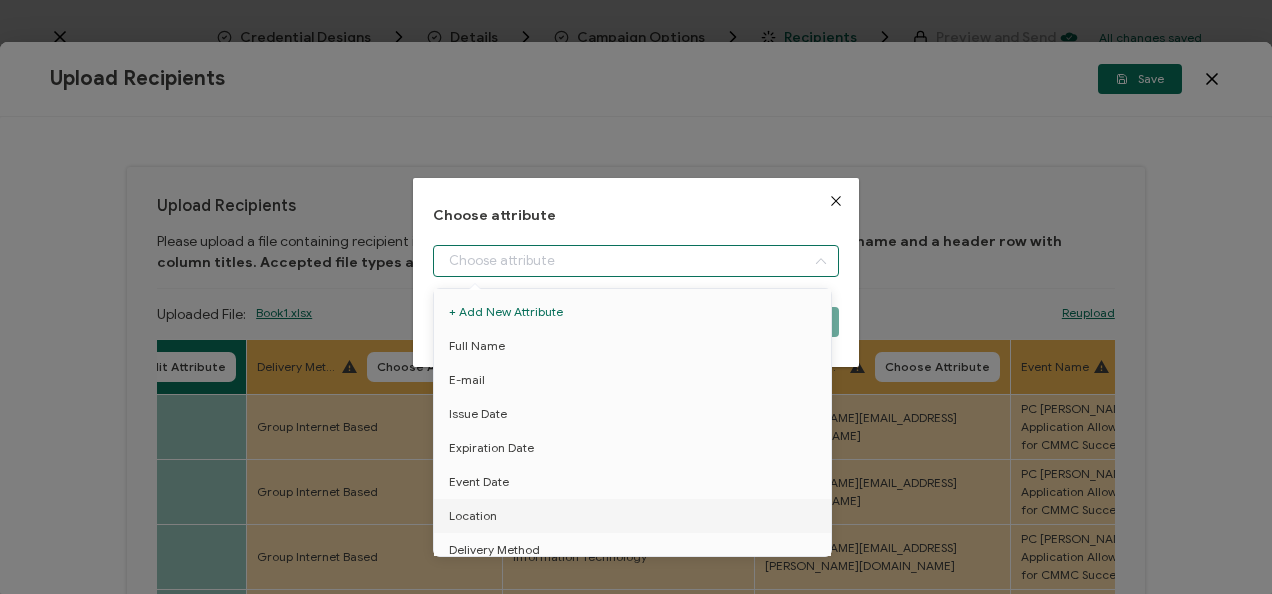 click at bounding box center (635, 261) 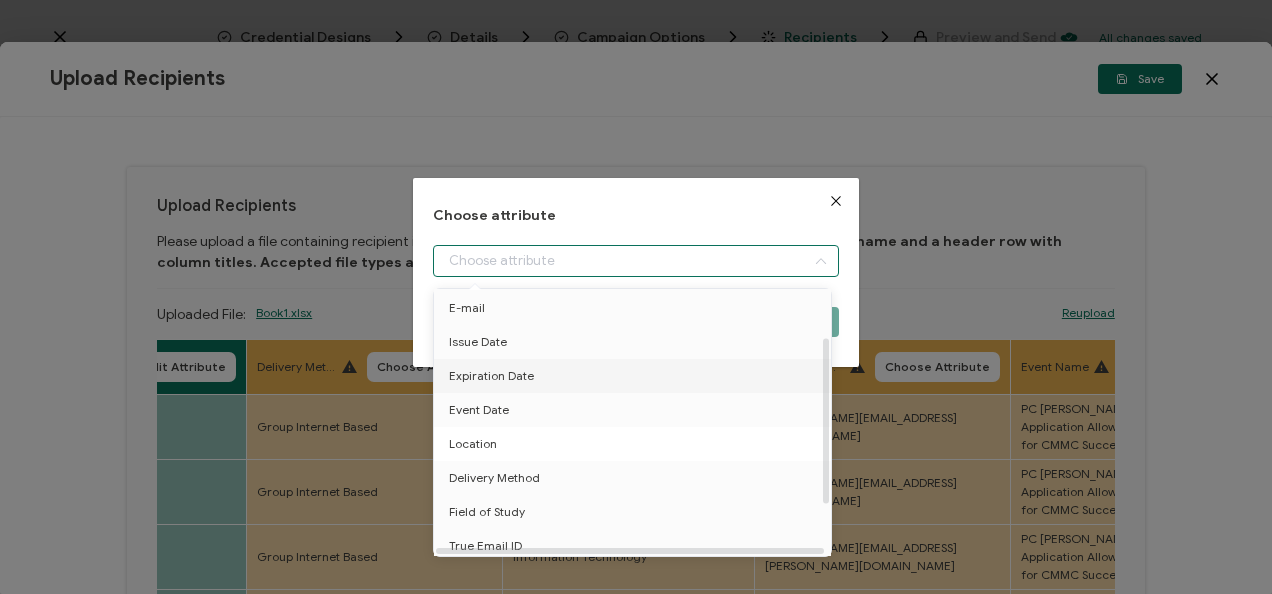 scroll, scrollTop: 76, scrollLeft: 0, axis: vertical 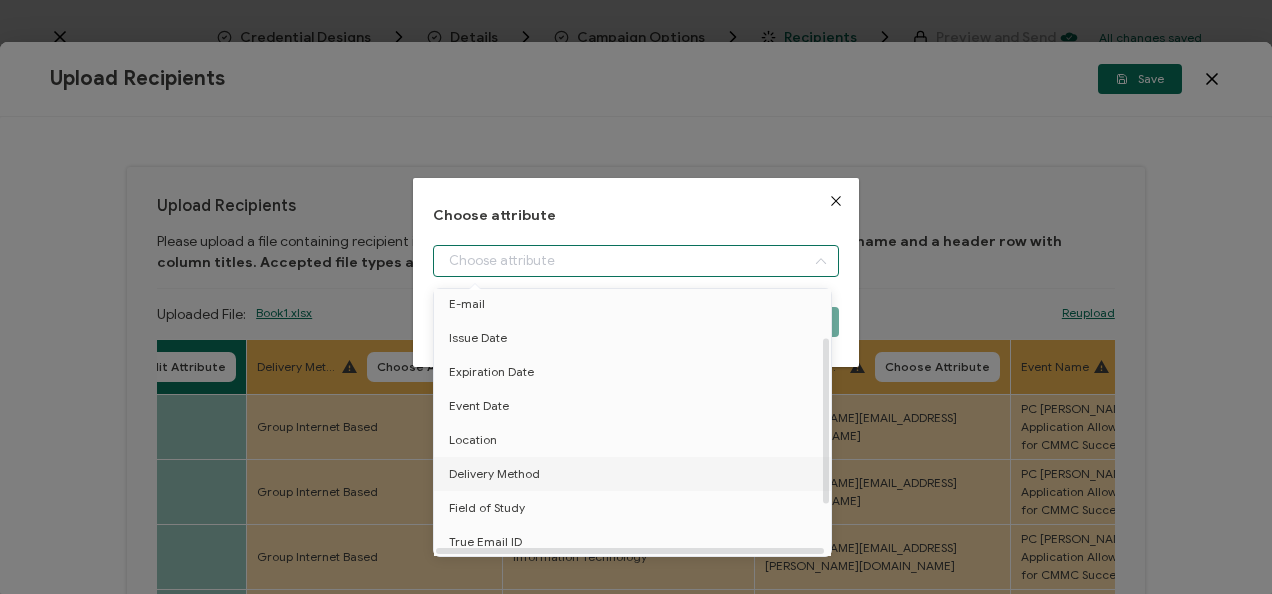 click on "Delivery Method" at bounding box center (636, 474) 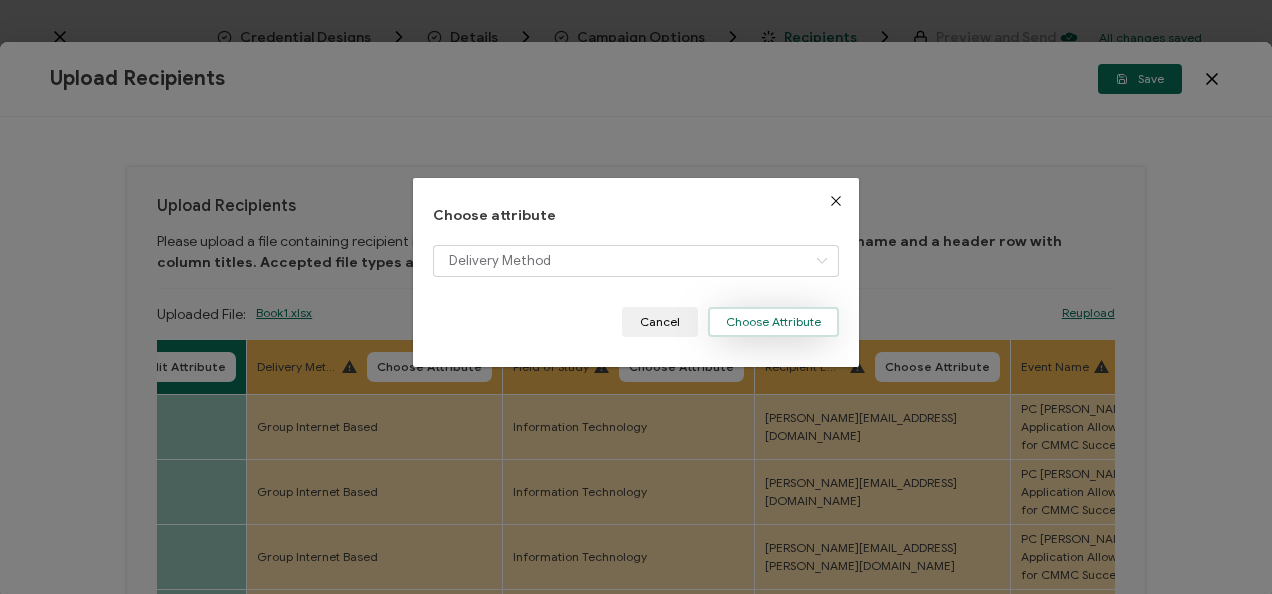 click on "Choose Attribute" at bounding box center [773, 322] 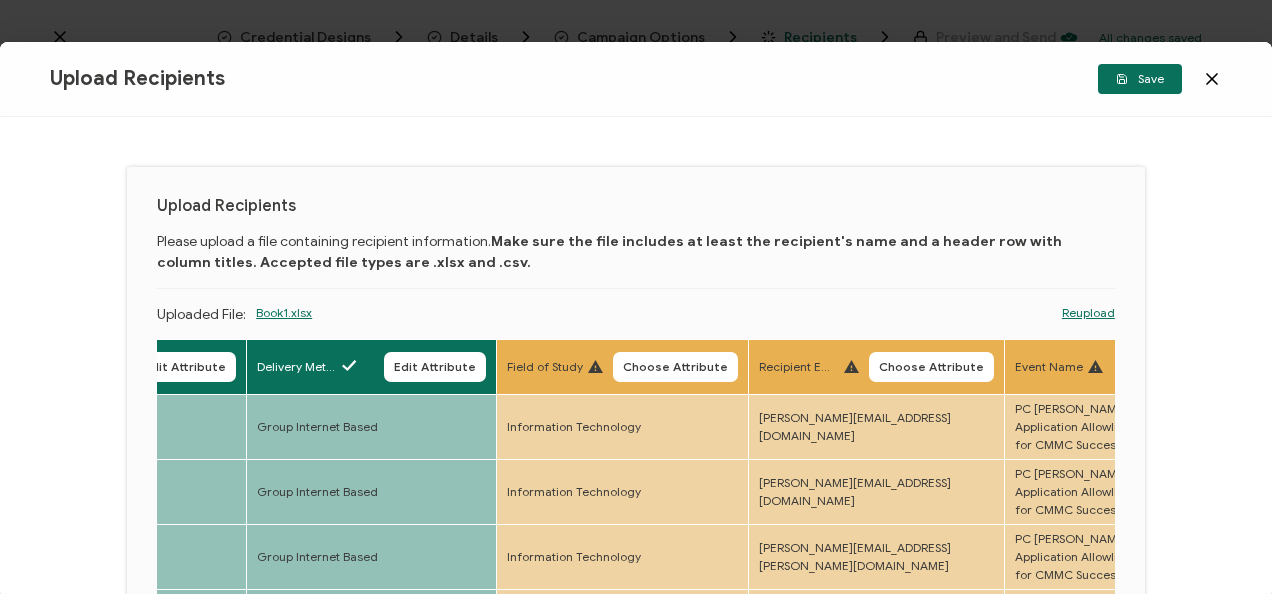 click on "Field of Study       Choose Attribute" at bounding box center (623, 366) 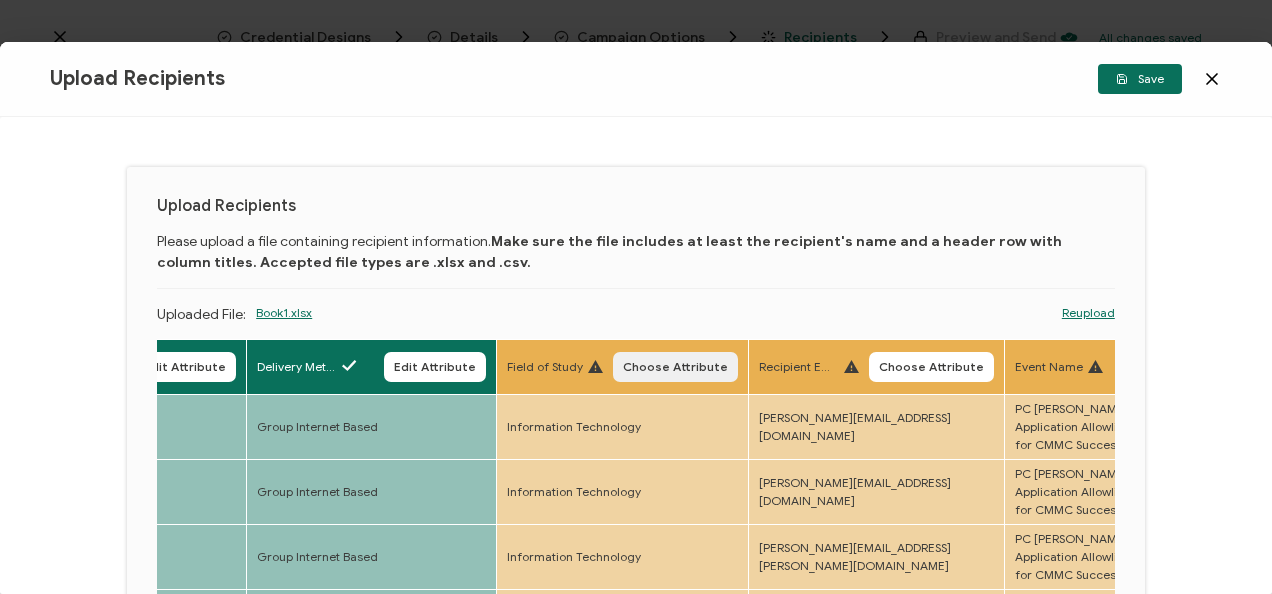 click on "Choose Attribute" at bounding box center (675, 367) 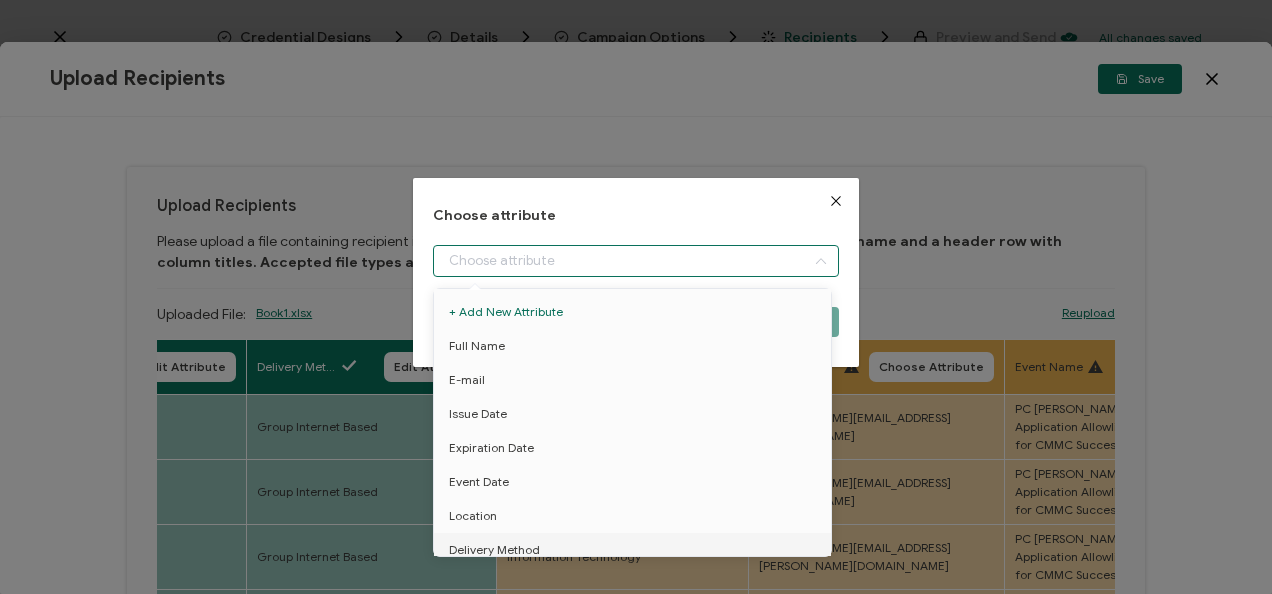 click at bounding box center [635, 261] 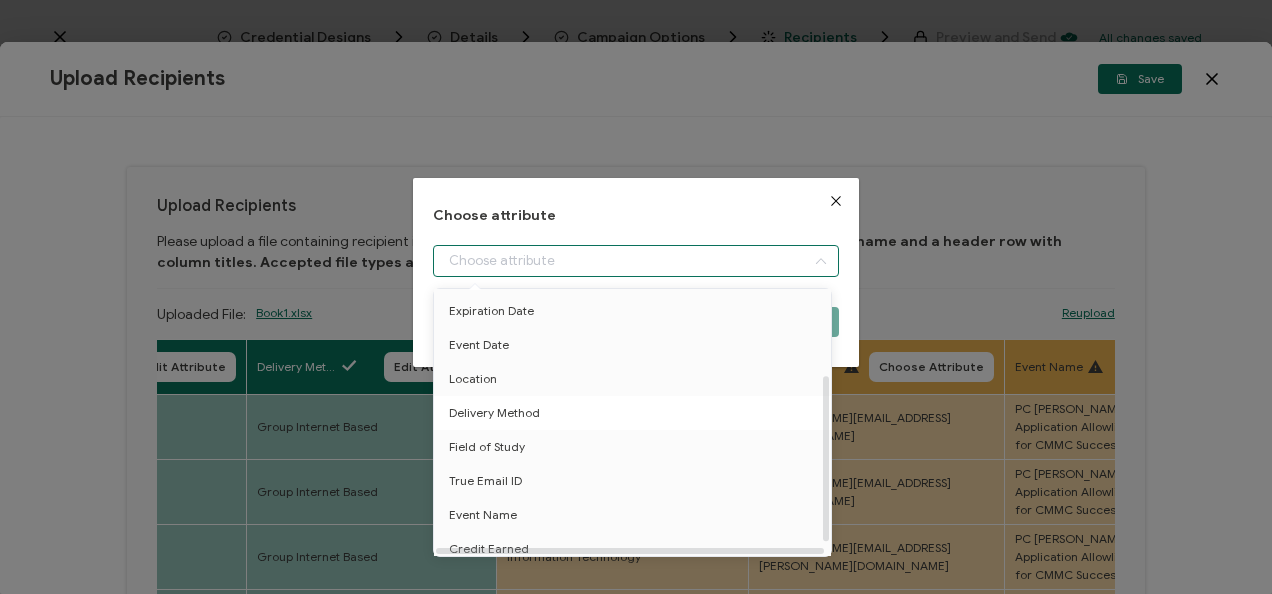 scroll, scrollTop: 138, scrollLeft: 0, axis: vertical 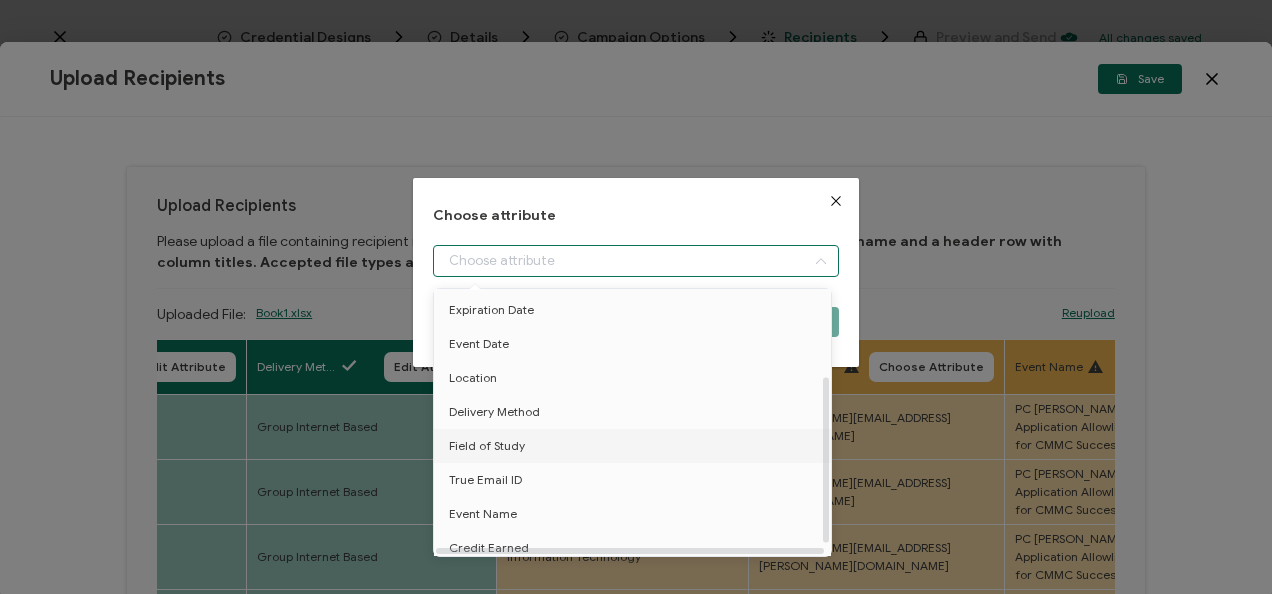 click on "Field of Study" at bounding box center (636, 446) 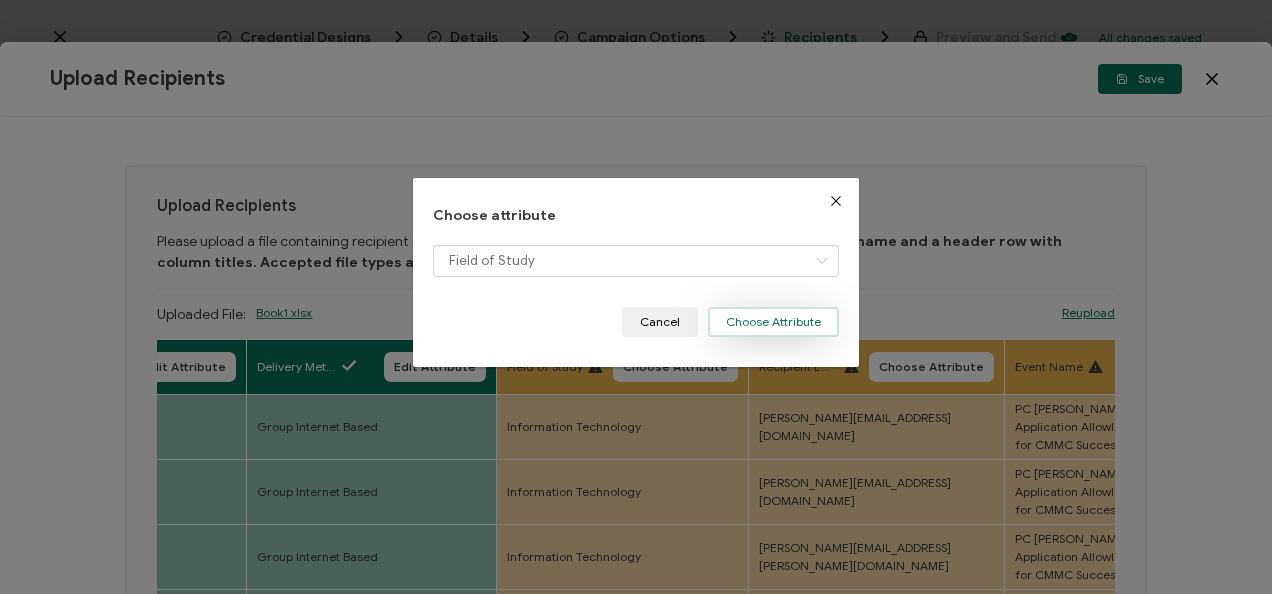 click on "Choose Attribute" at bounding box center [773, 322] 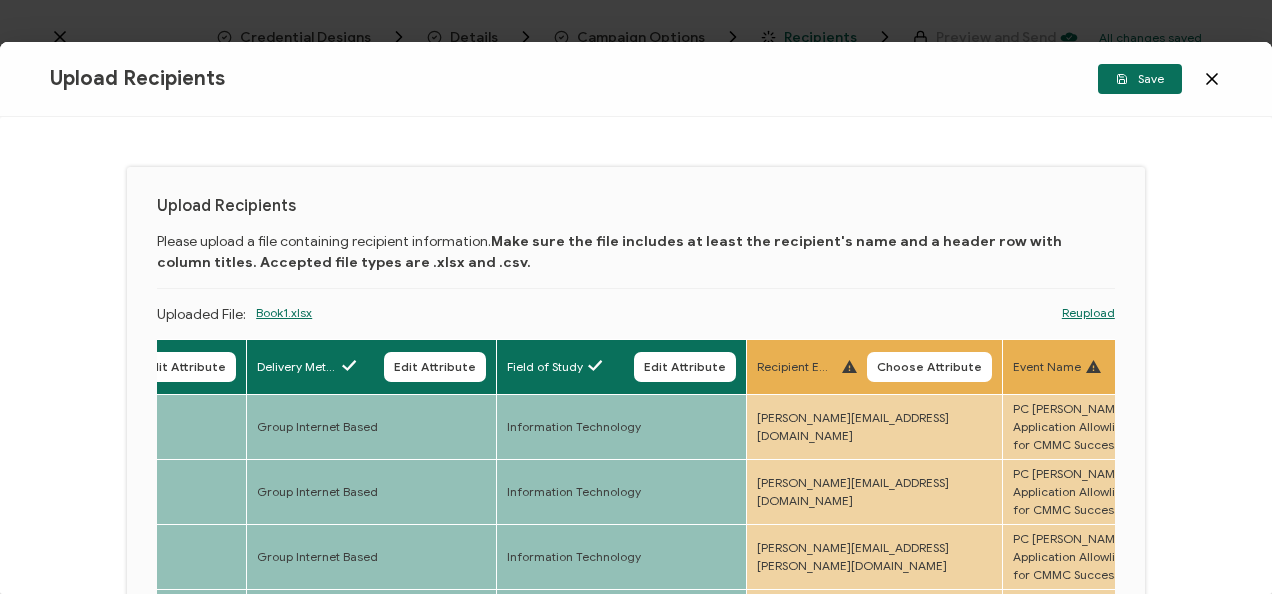scroll, scrollTop: 0, scrollLeft: 1307, axis: horizontal 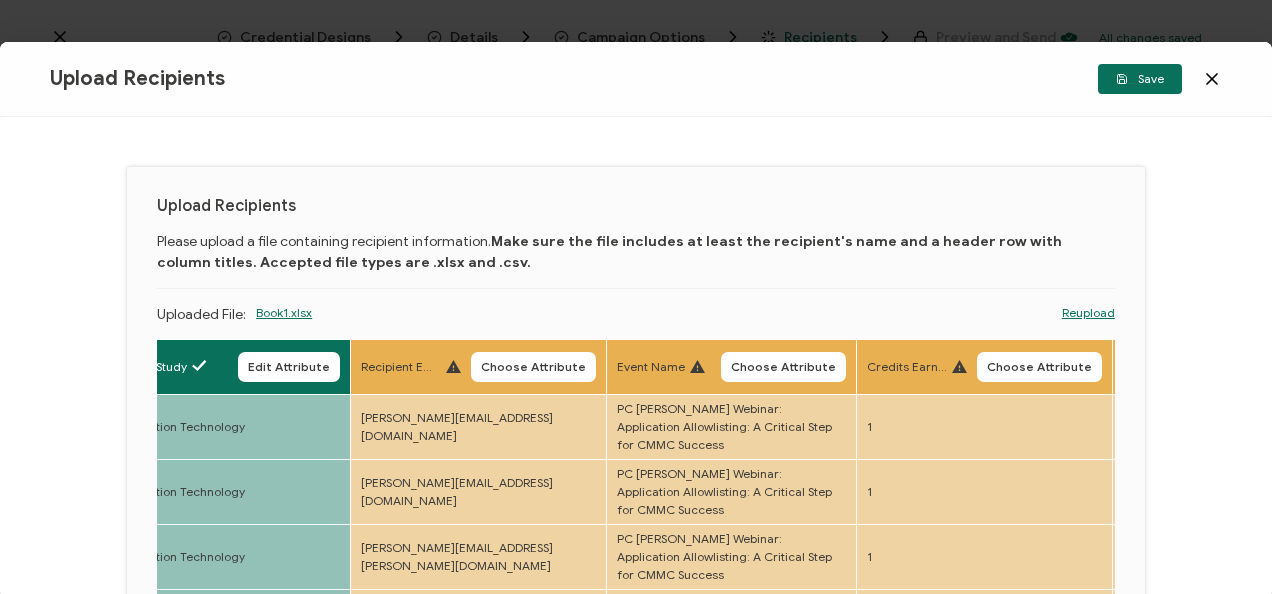 click on "Recipient Email       Choose Attribute" at bounding box center (479, 366) 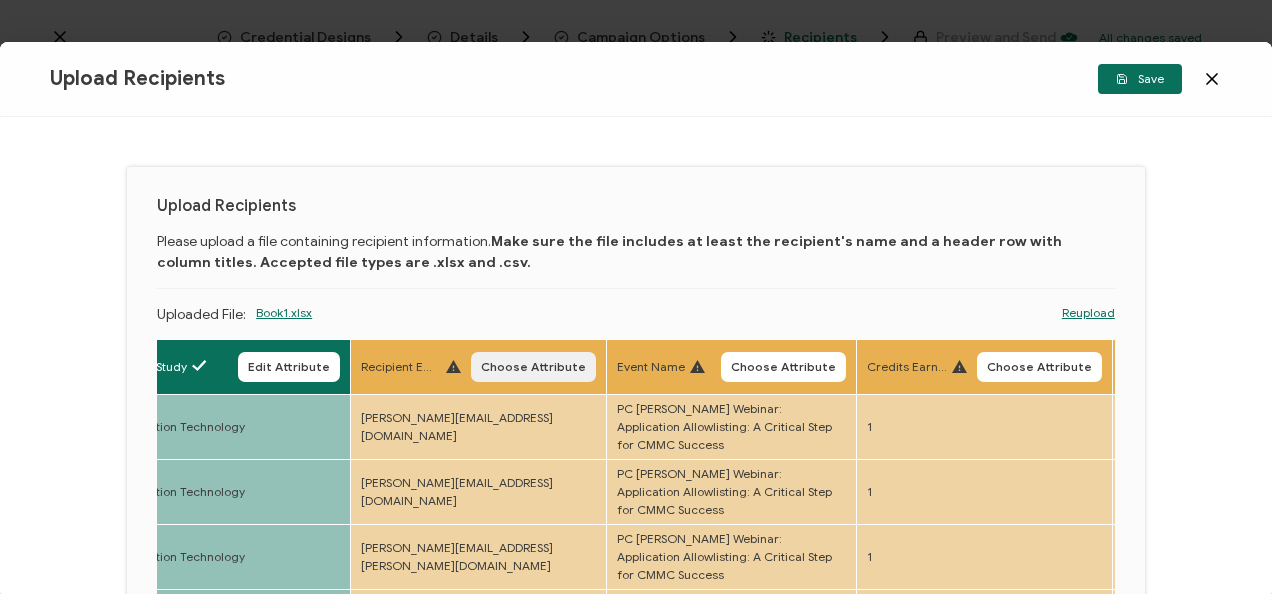 click on "Choose Attribute" at bounding box center (533, 367) 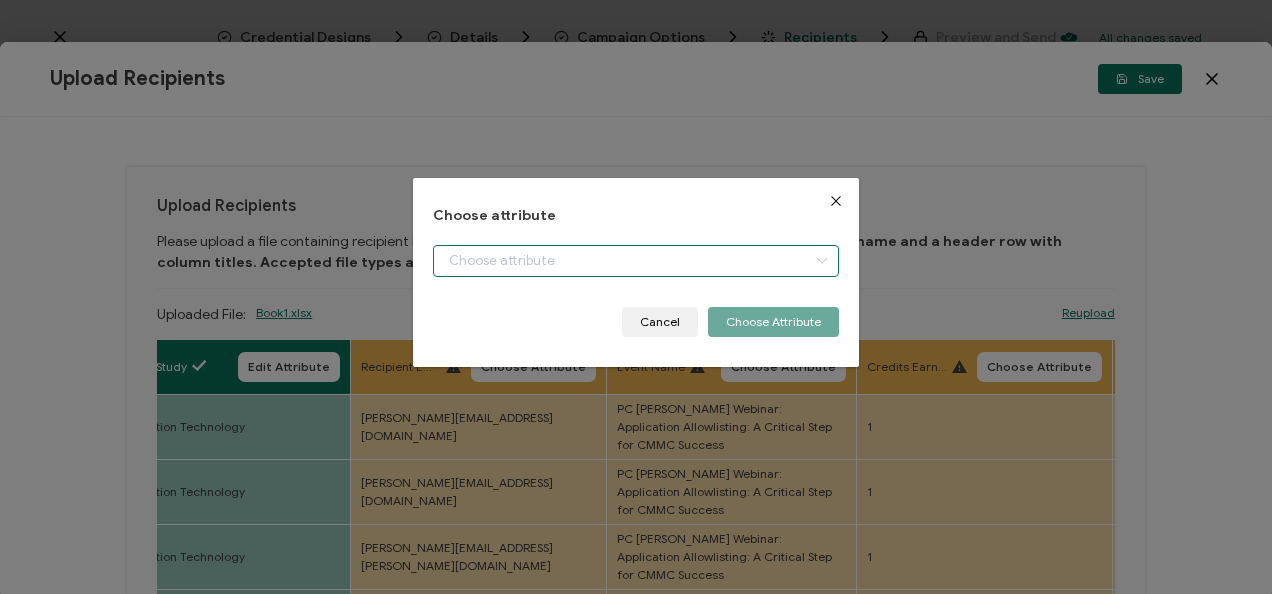 click at bounding box center (635, 261) 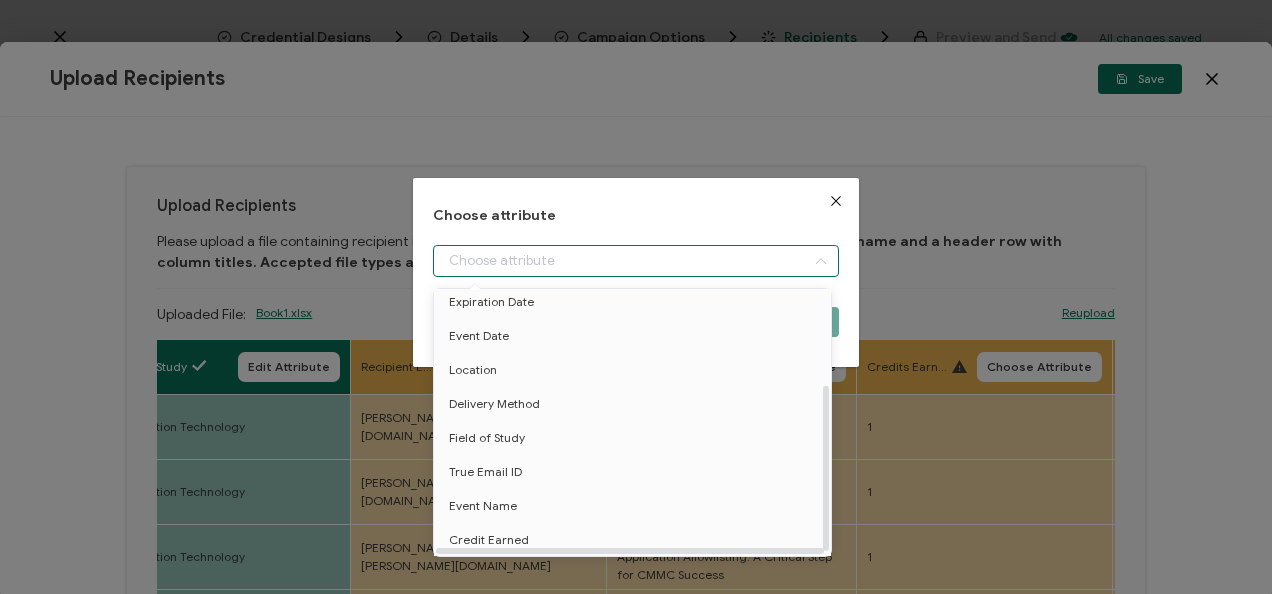scroll, scrollTop: 152, scrollLeft: 0, axis: vertical 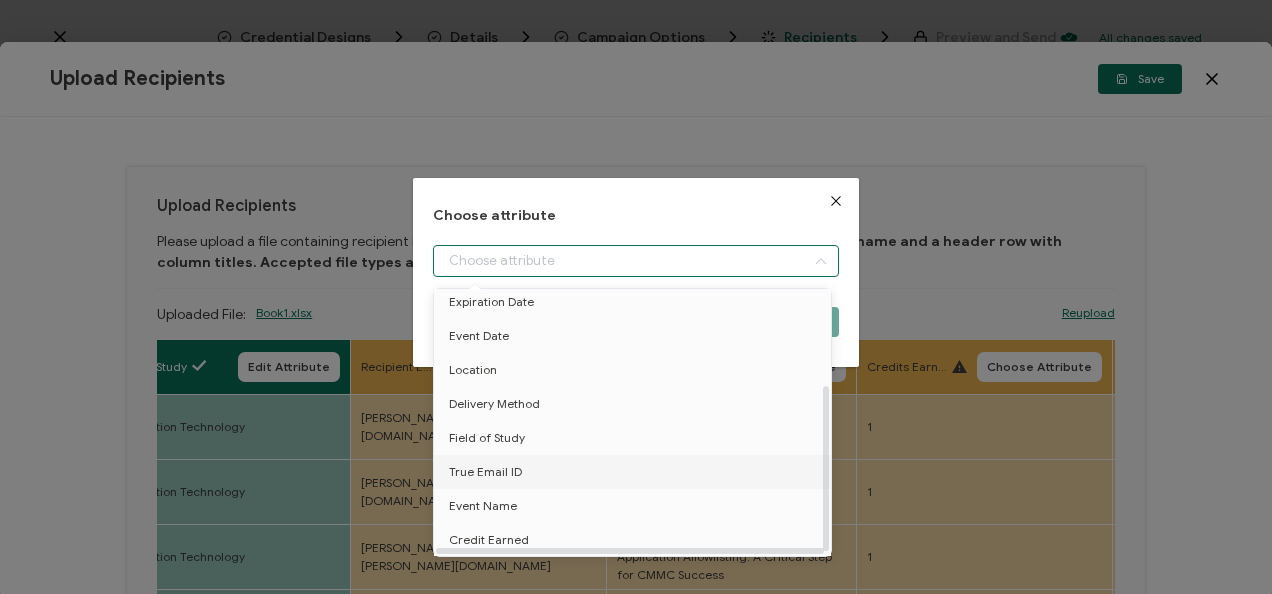 click on "True Email ID" at bounding box center [636, 472] 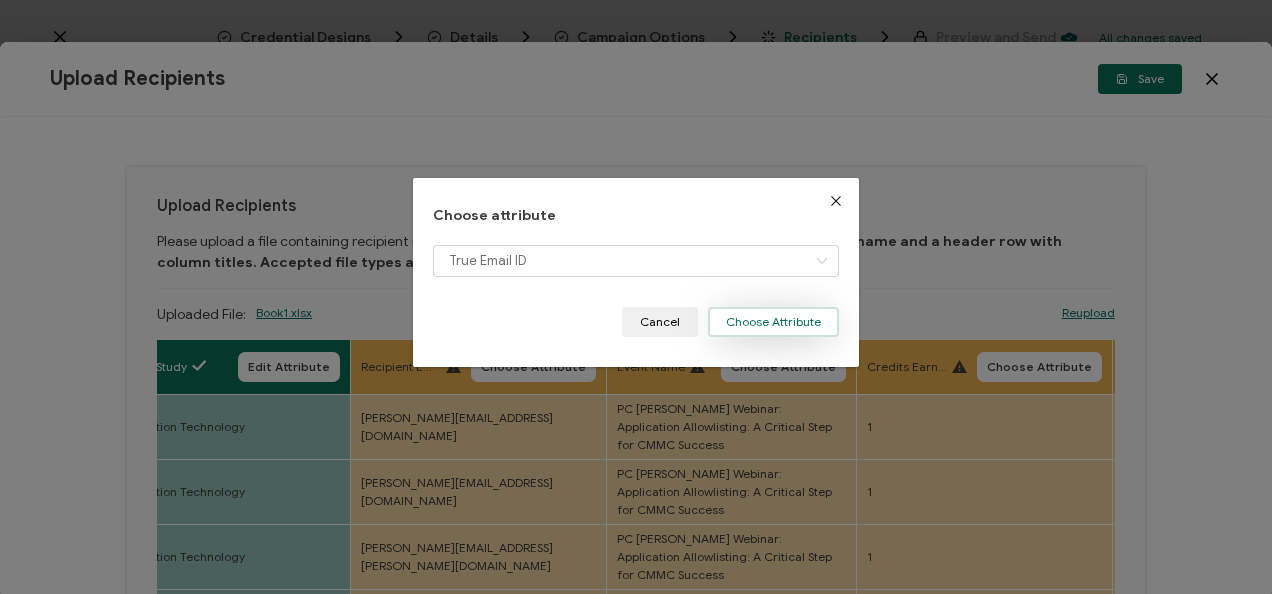 click on "Choose Attribute" at bounding box center (773, 322) 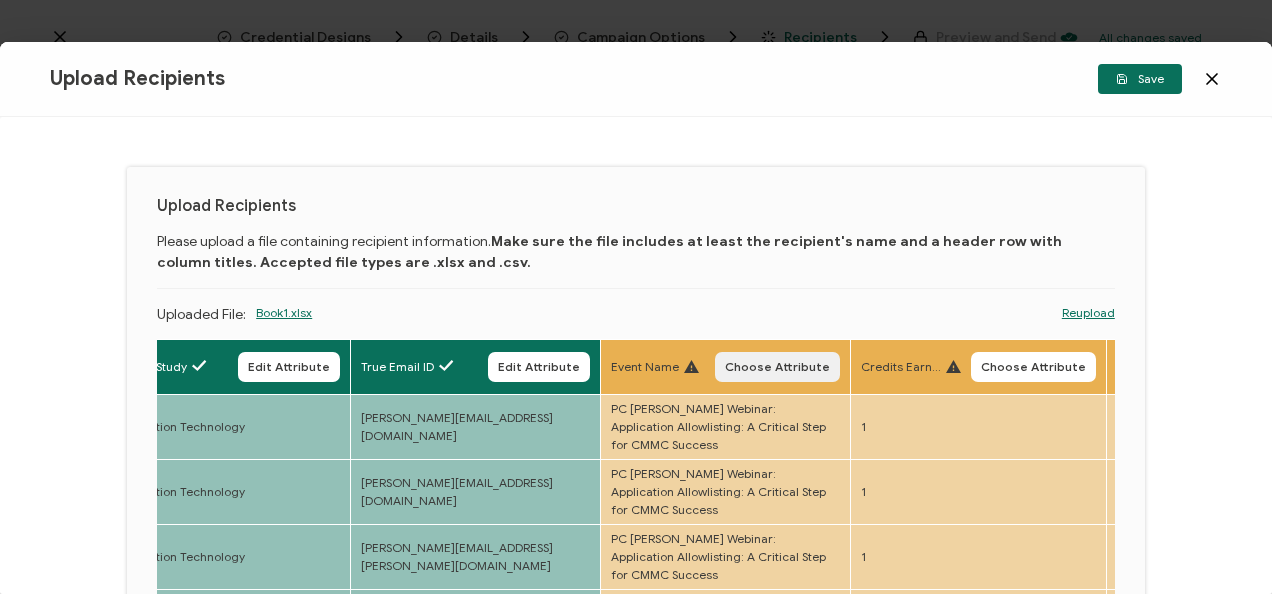 click on "Choose Attribute" at bounding box center (777, 367) 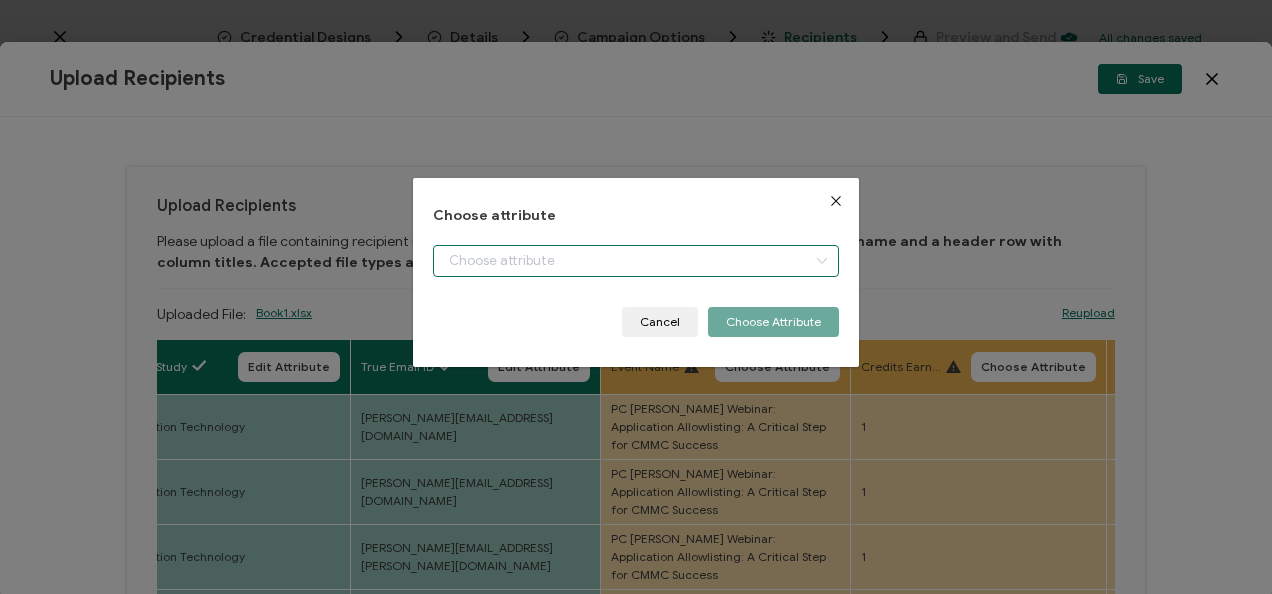 click at bounding box center (635, 261) 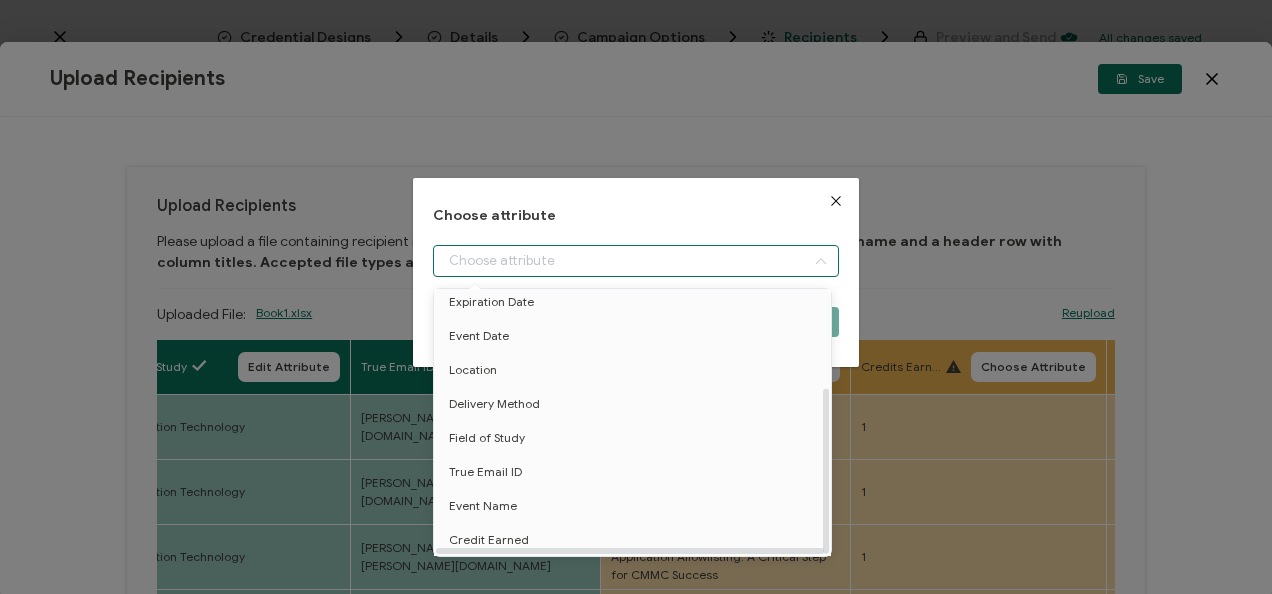 scroll, scrollTop: 156, scrollLeft: 0, axis: vertical 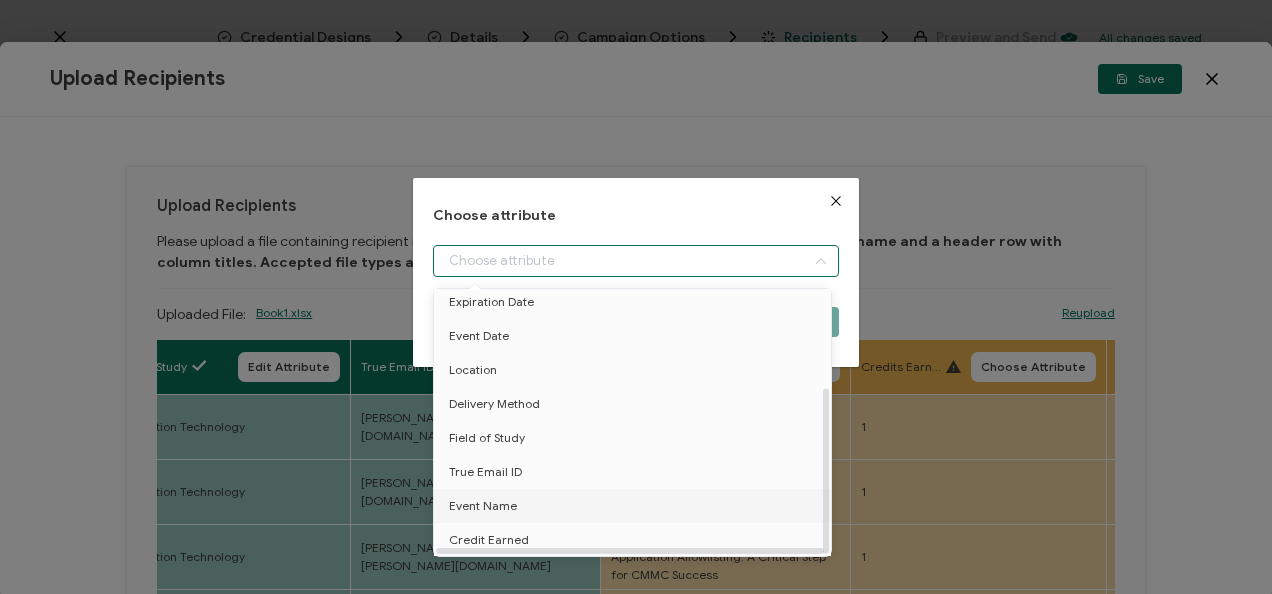 click on "Event Name" at bounding box center [636, 506] 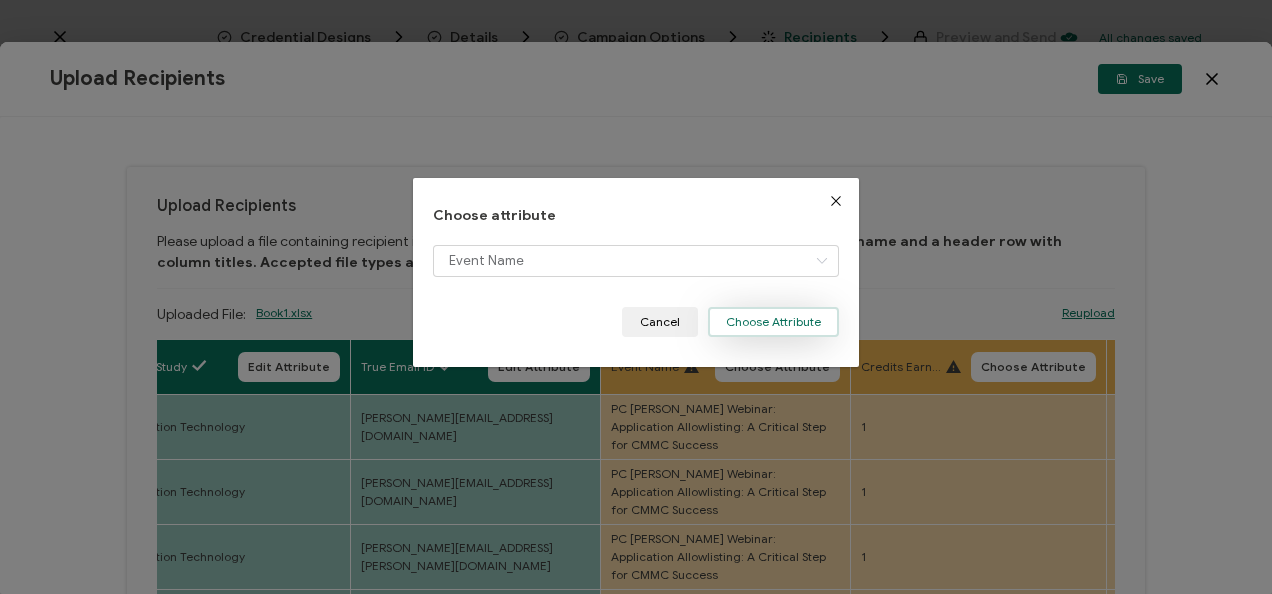 click on "Choose Attribute" at bounding box center [773, 322] 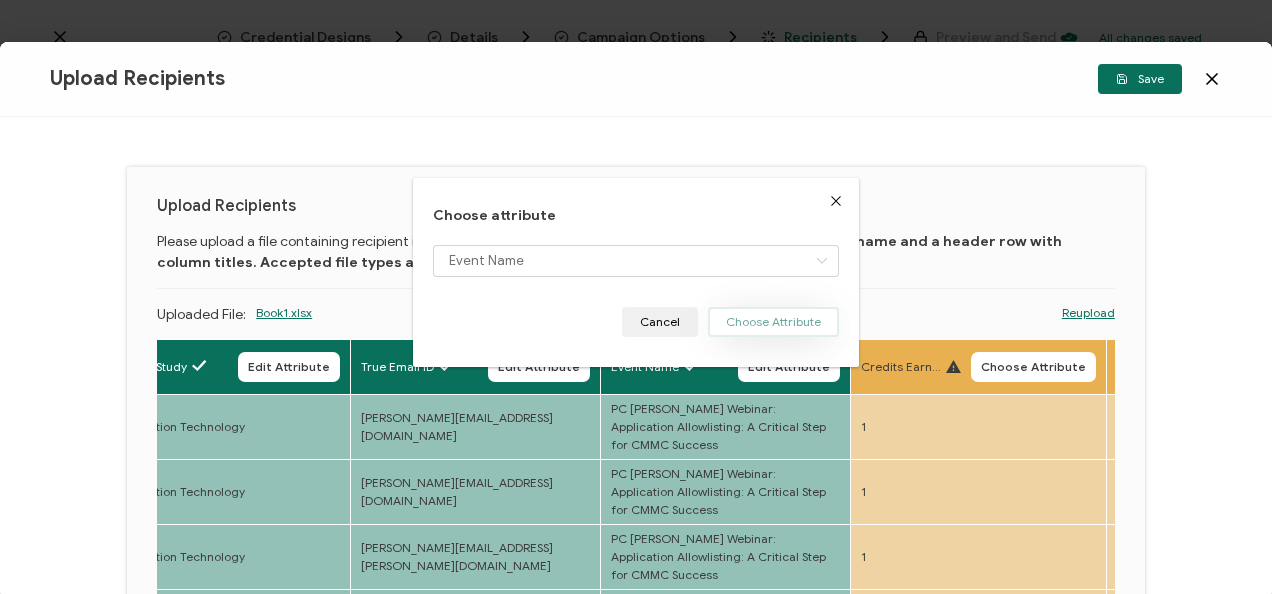 type 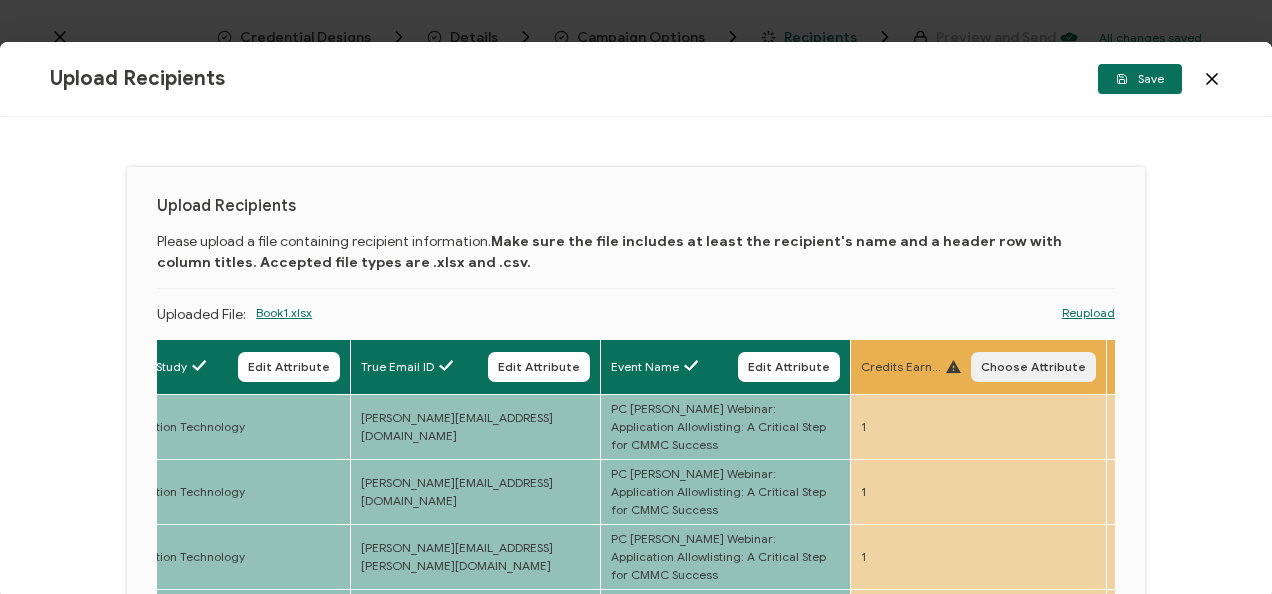 click on "Choose Attribute" at bounding box center [1033, 367] 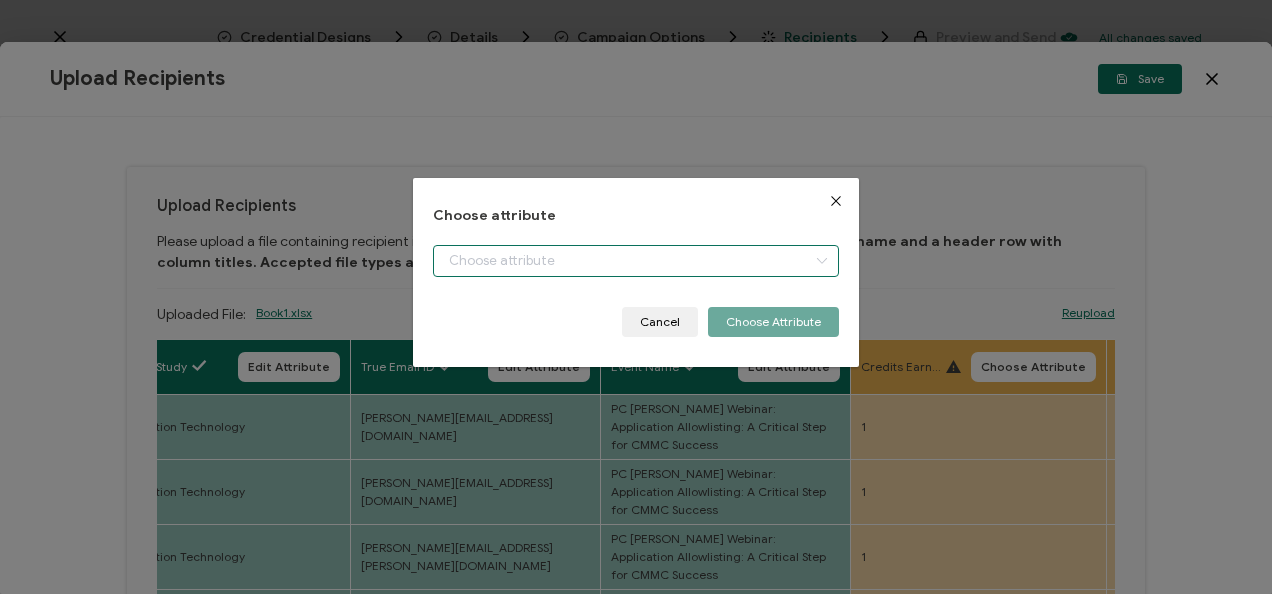 click at bounding box center [635, 261] 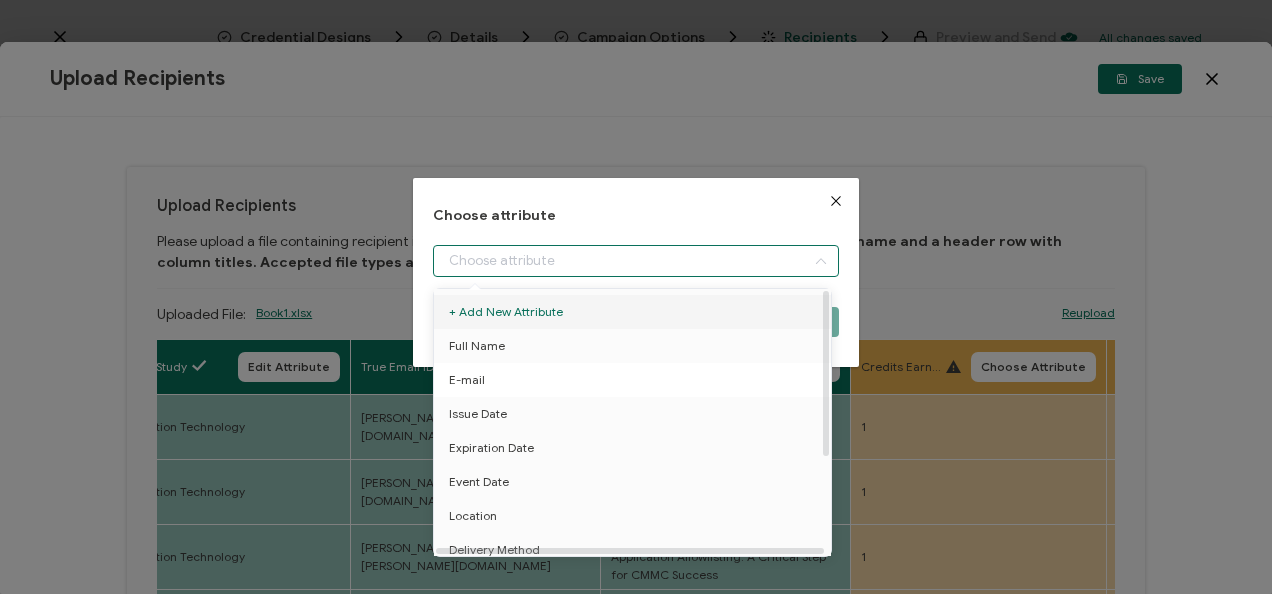 scroll, scrollTop: 156, scrollLeft: 0, axis: vertical 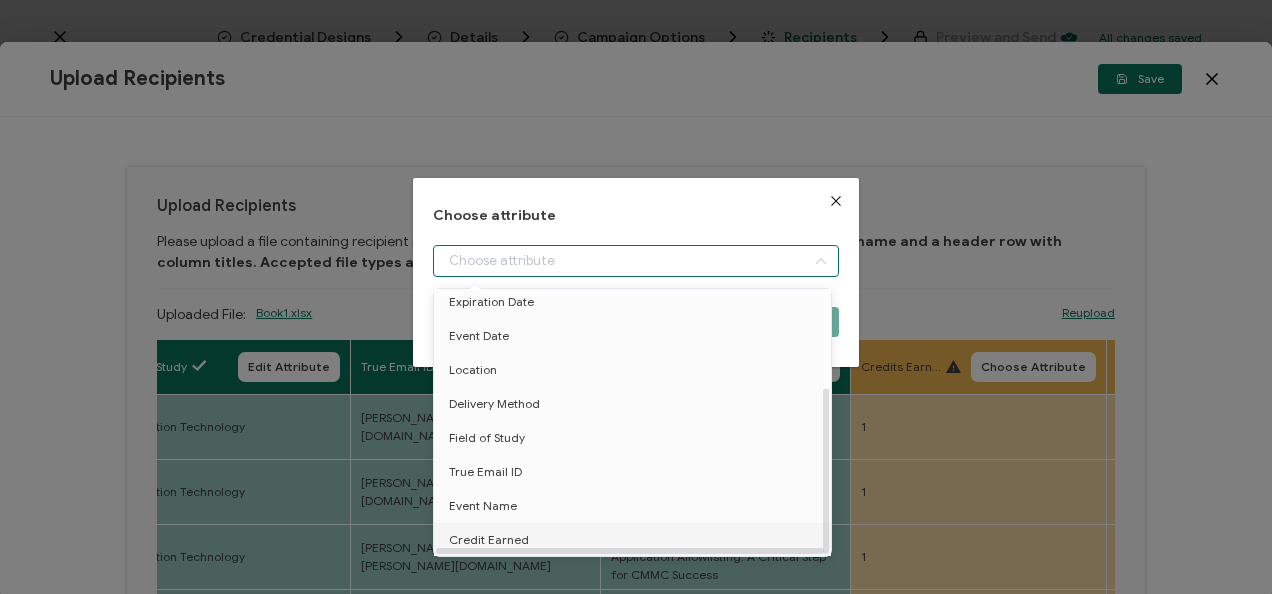 click on "Credit Earned" at bounding box center (636, 540) 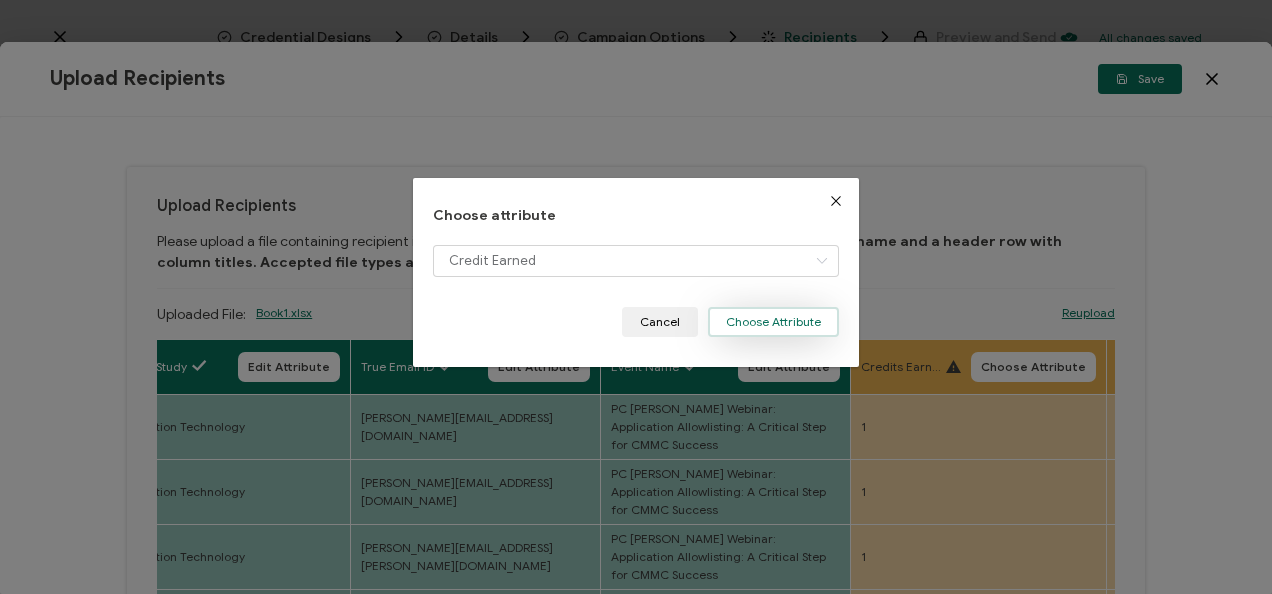 click on "Choose Attribute" at bounding box center (773, 322) 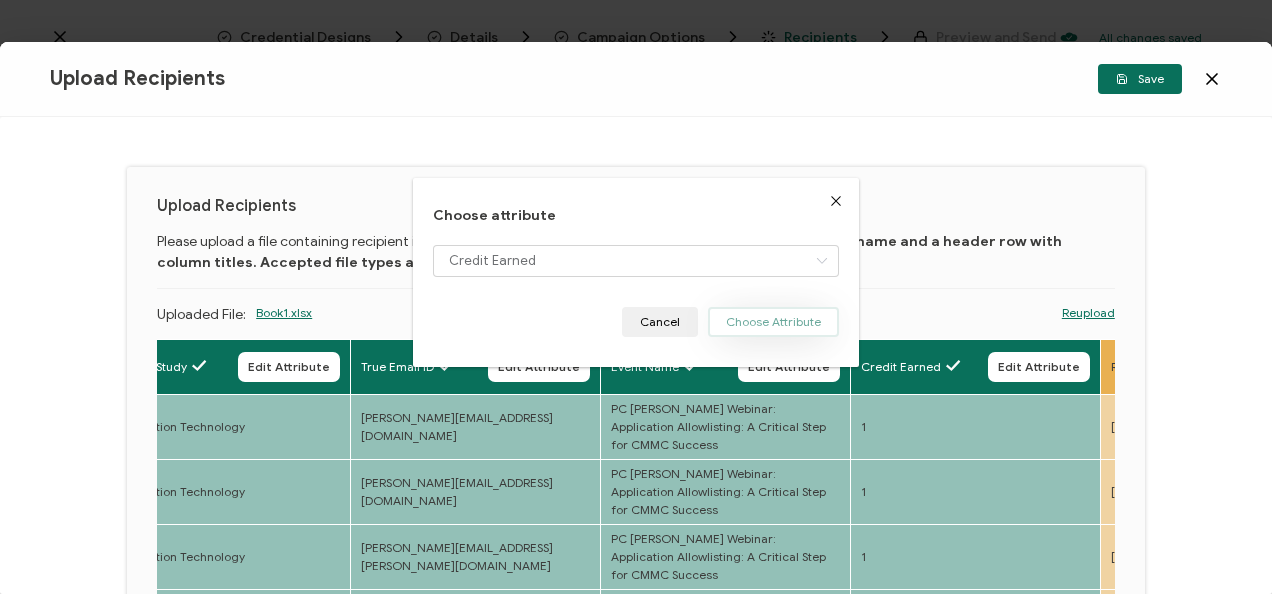 type 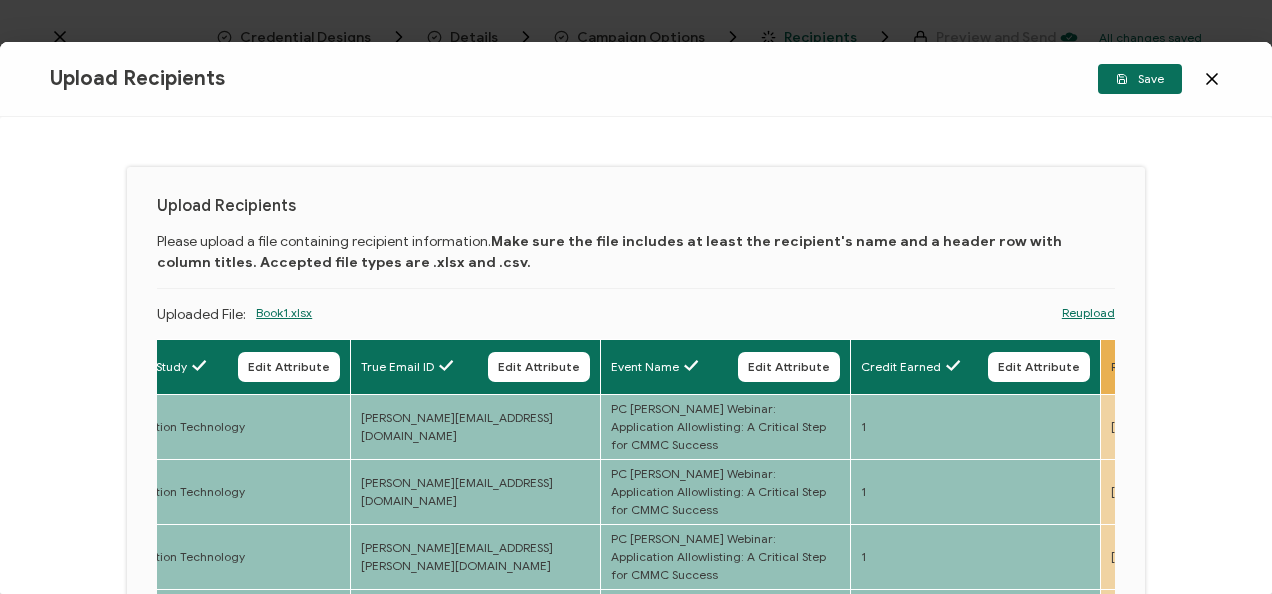 scroll, scrollTop: 310, scrollLeft: 0, axis: vertical 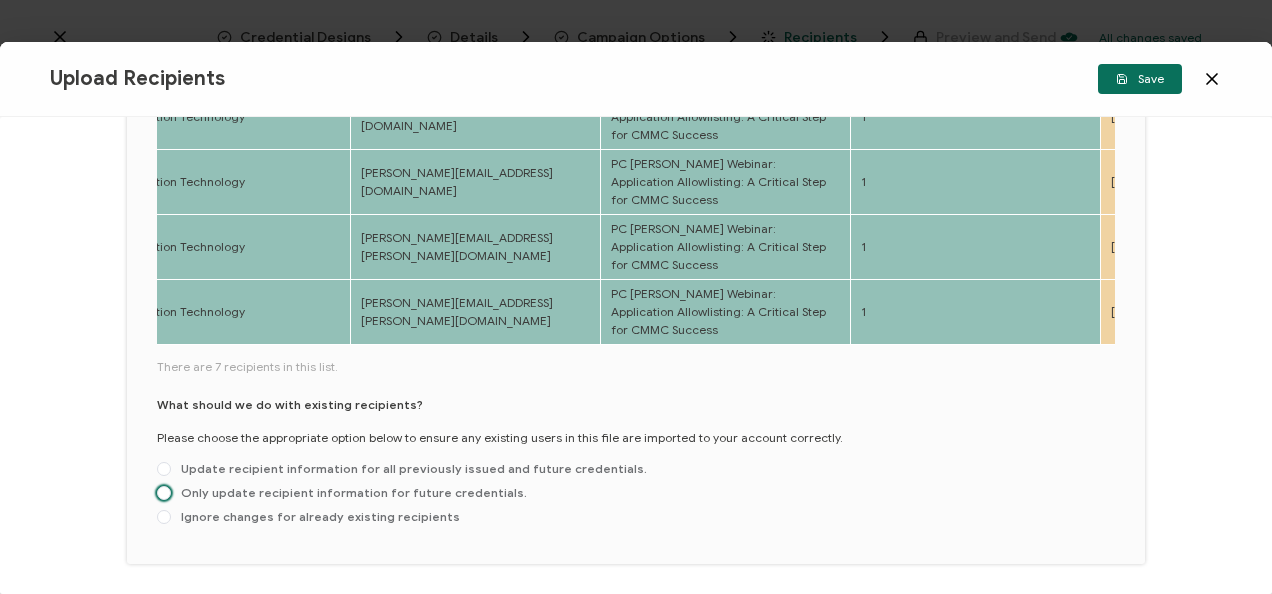 click on "Only update recipient information for future credentials." at bounding box center (349, 492) 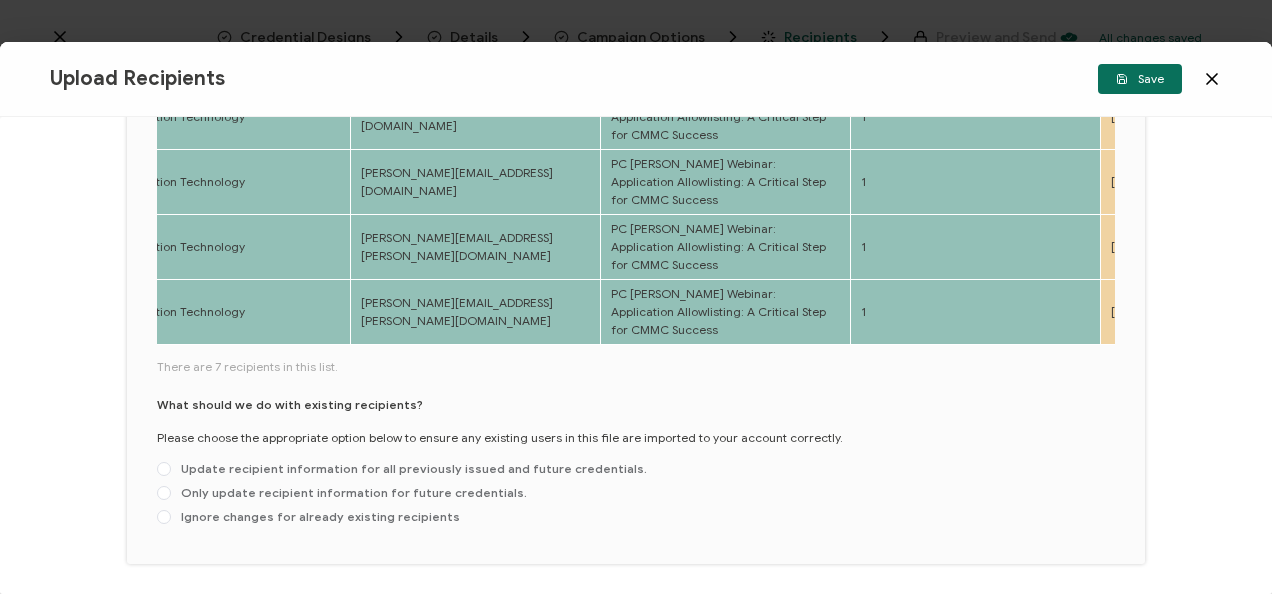 click on "Only update recipient information for future credentials." at bounding box center (164, 494) 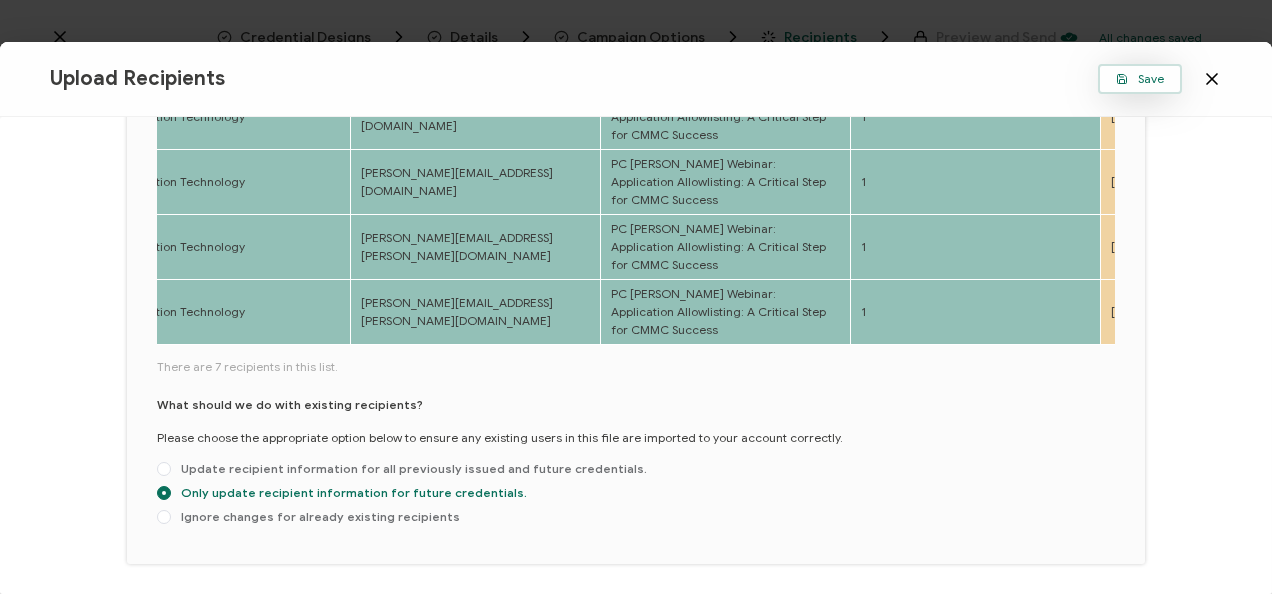 click on "Save" at bounding box center (1140, 79) 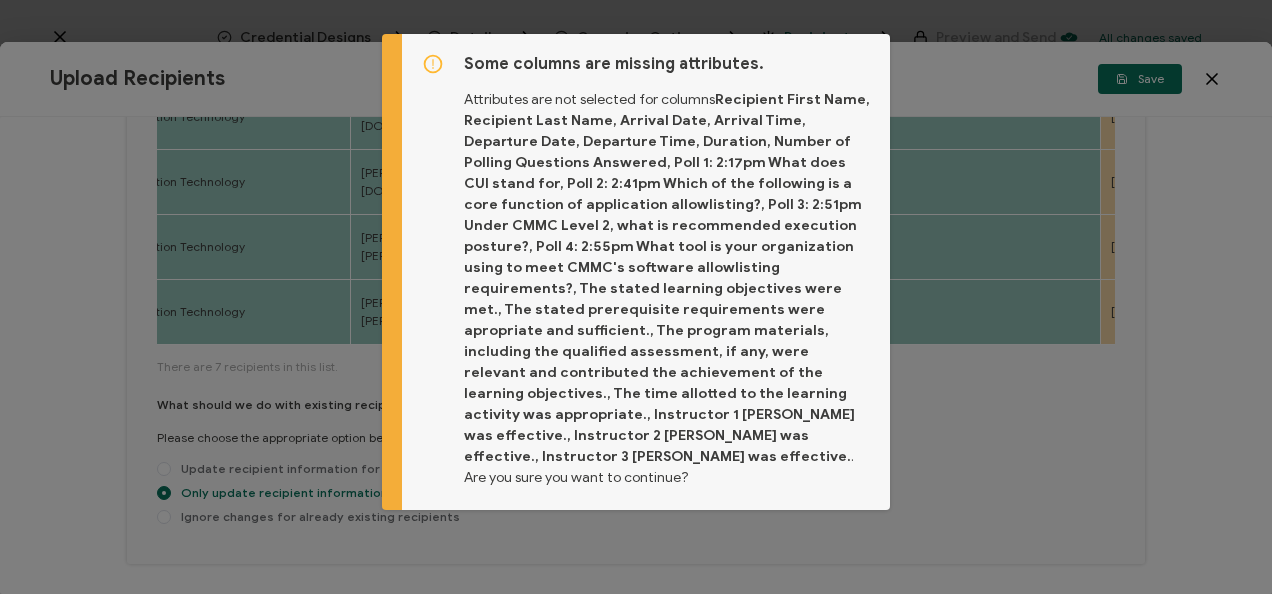scroll, scrollTop: 48, scrollLeft: 0, axis: vertical 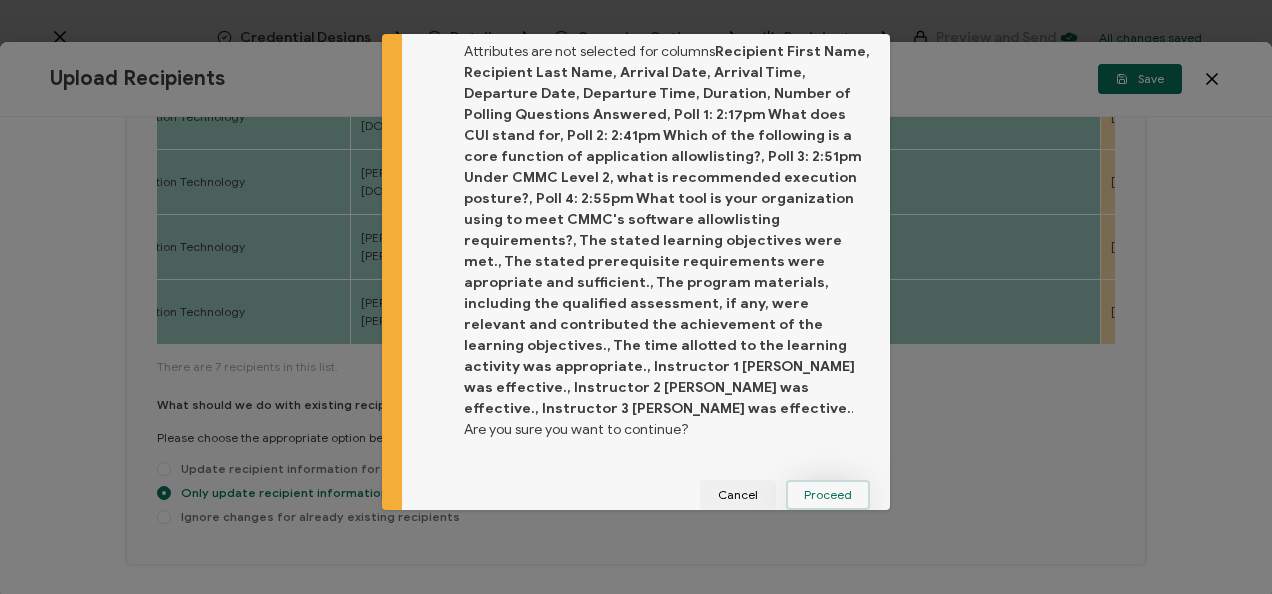 click on "Proceed" at bounding box center (828, 495) 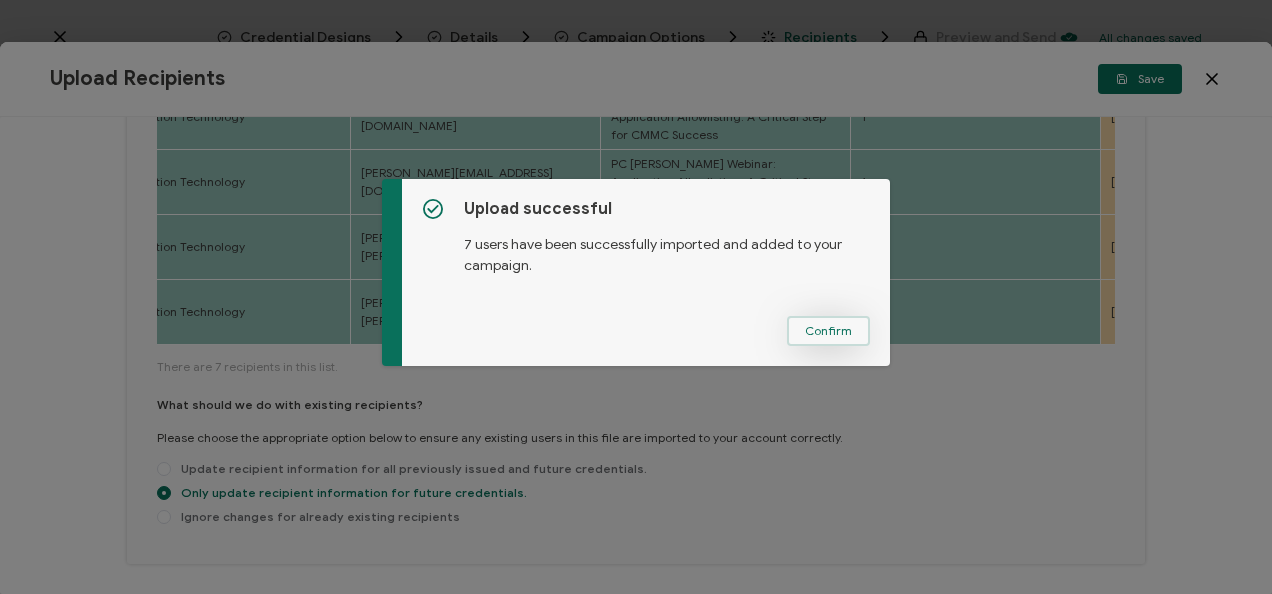 click on "Confirm" at bounding box center [828, 331] 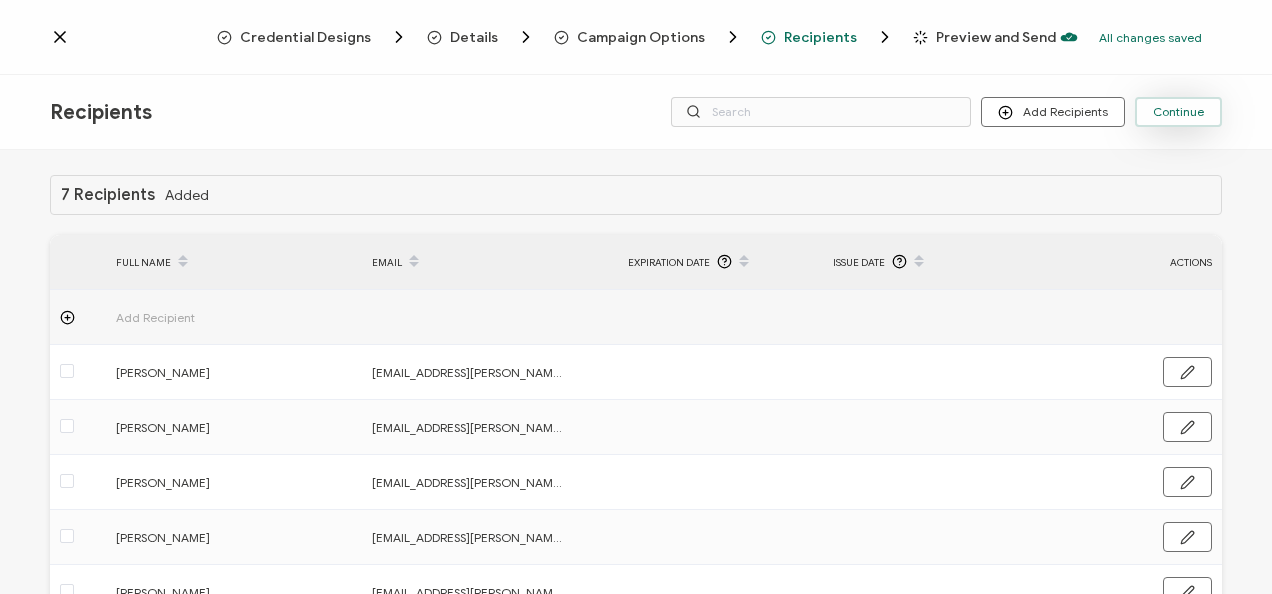 click on "Continue" at bounding box center (1178, 112) 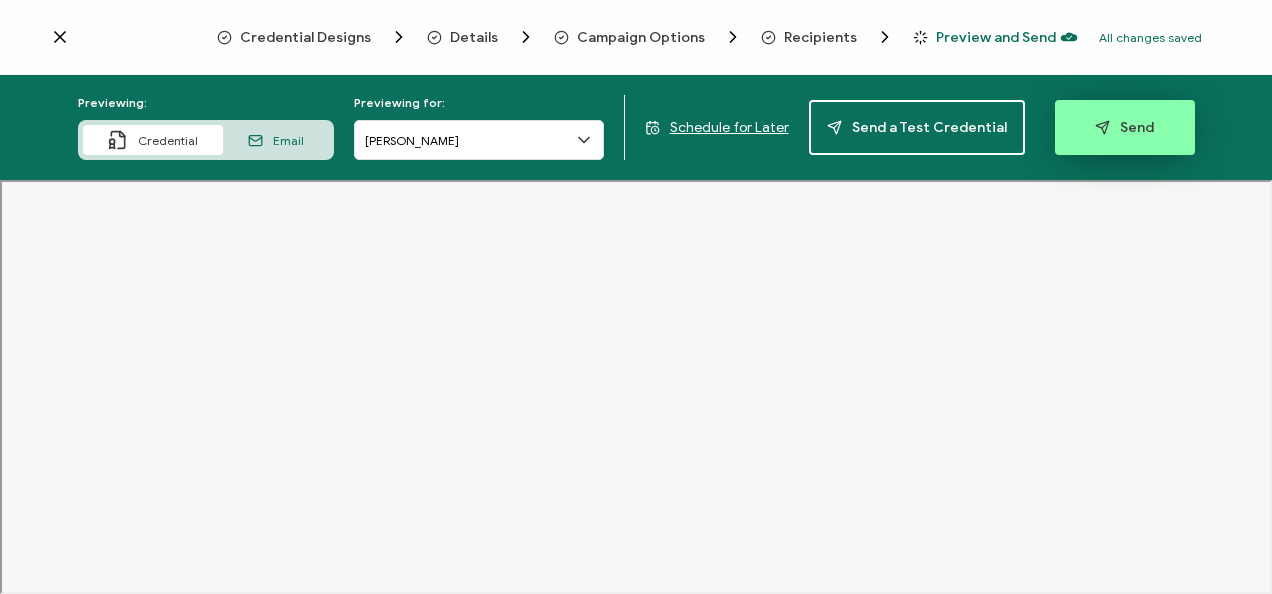 click on "Send" at bounding box center [1125, 127] 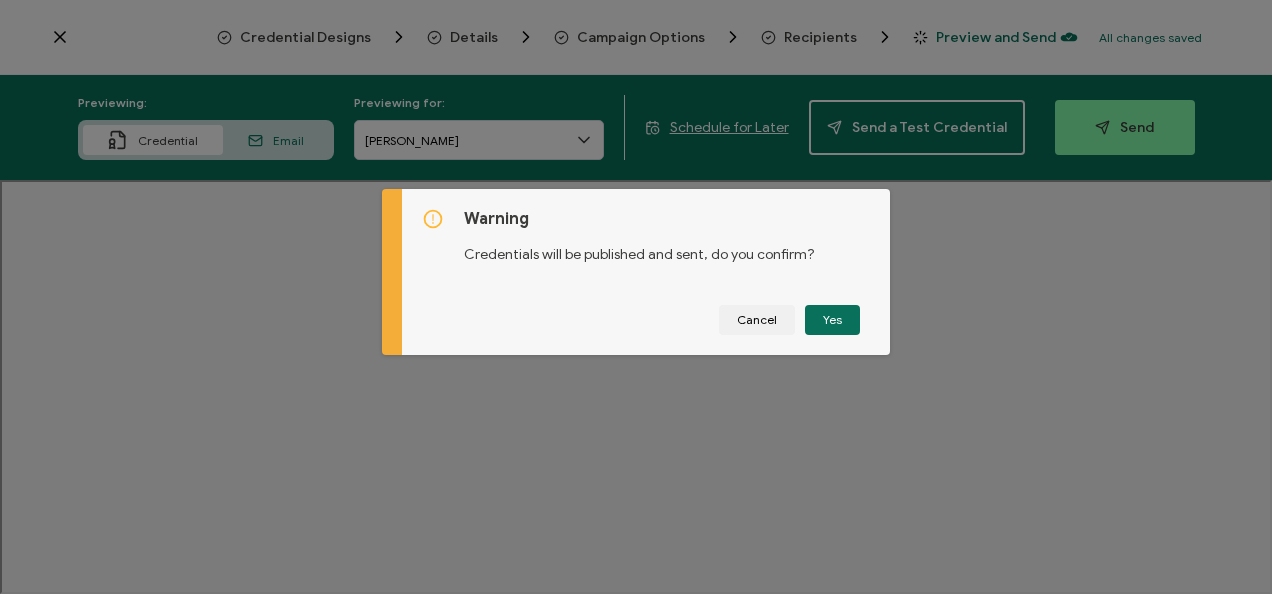 click on "Cancel
Yes" at bounding box center [646, 320] 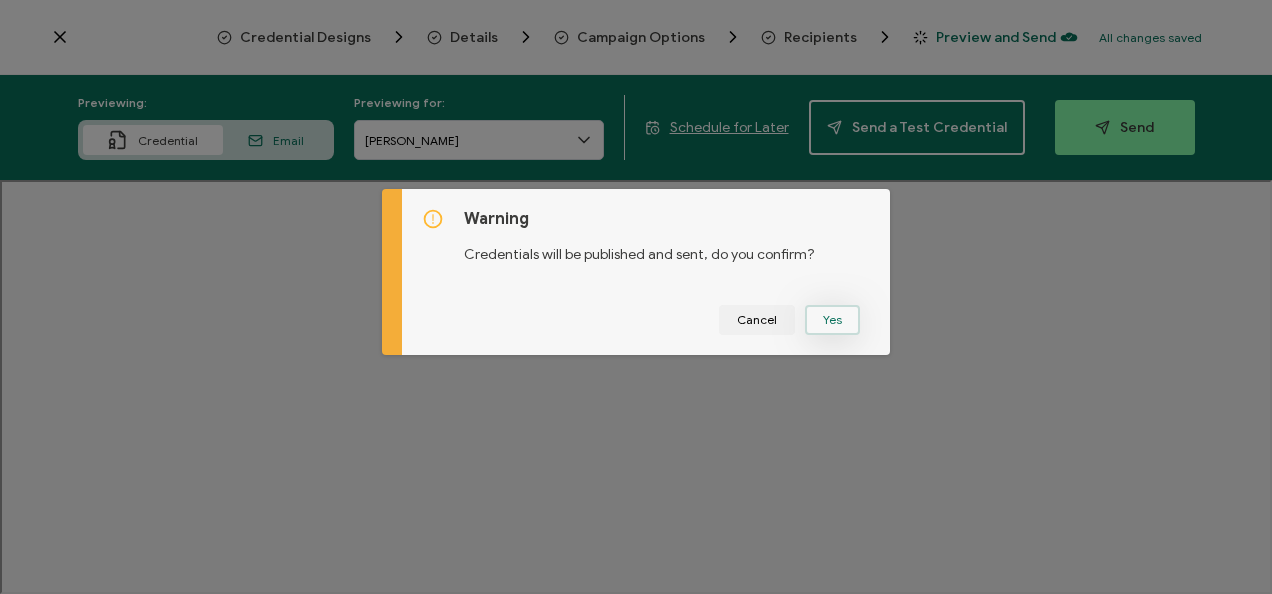 click on "Yes" at bounding box center [832, 320] 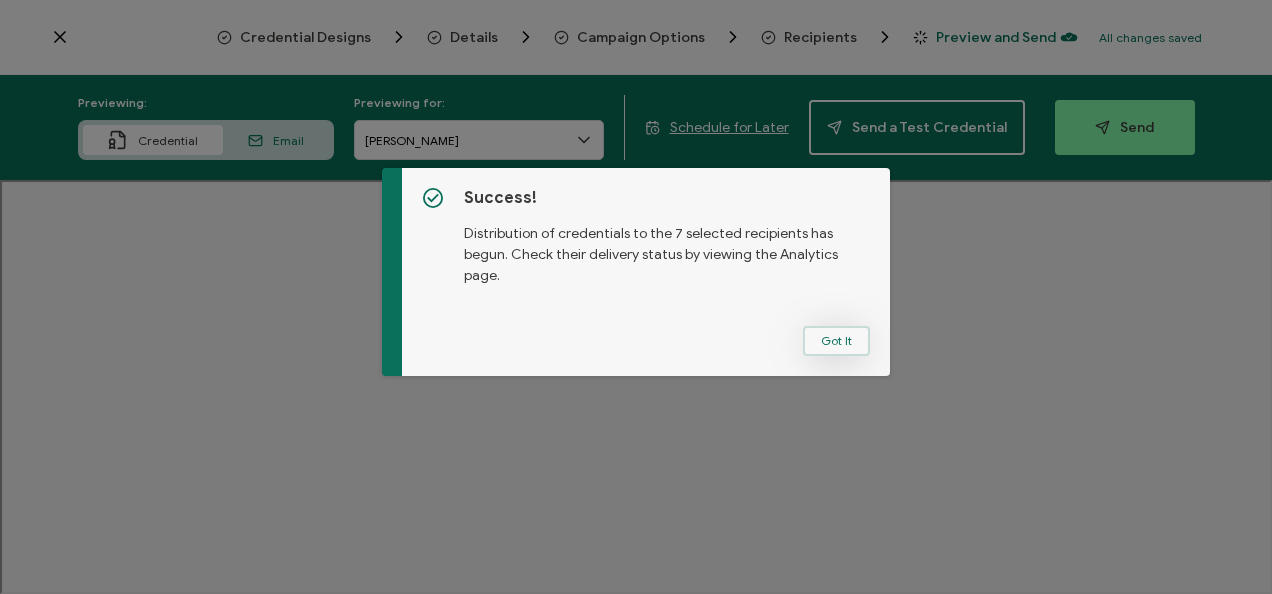 click on "Got It" at bounding box center [836, 341] 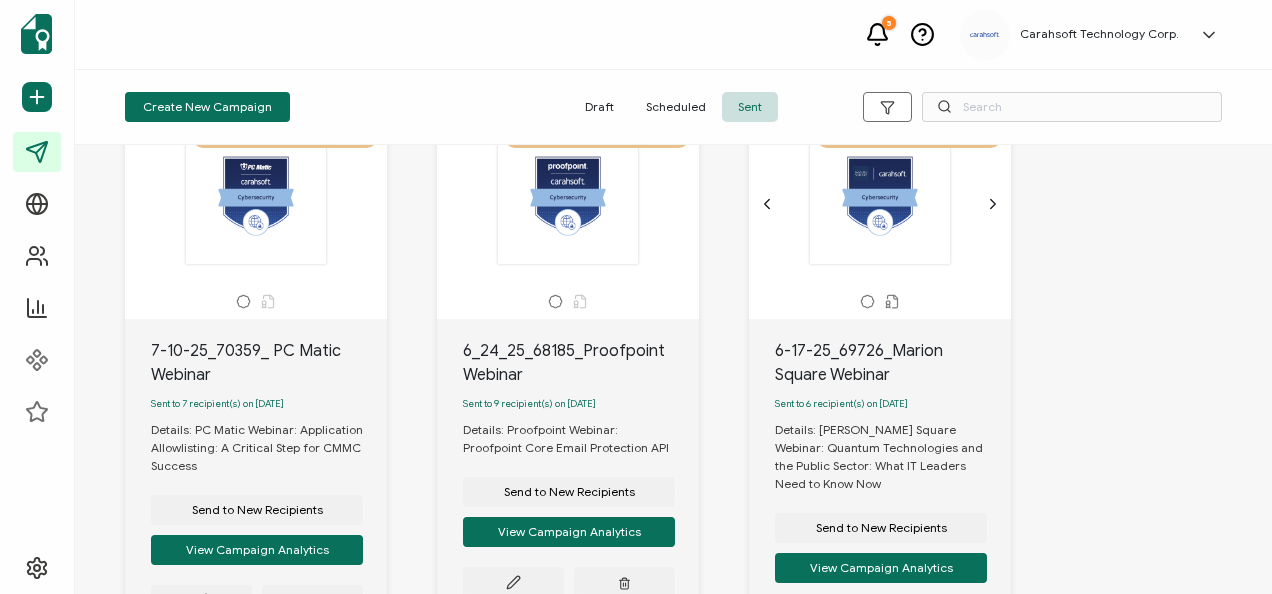 scroll, scrollTop: 96, scrollLeft: 0, axis: vertical 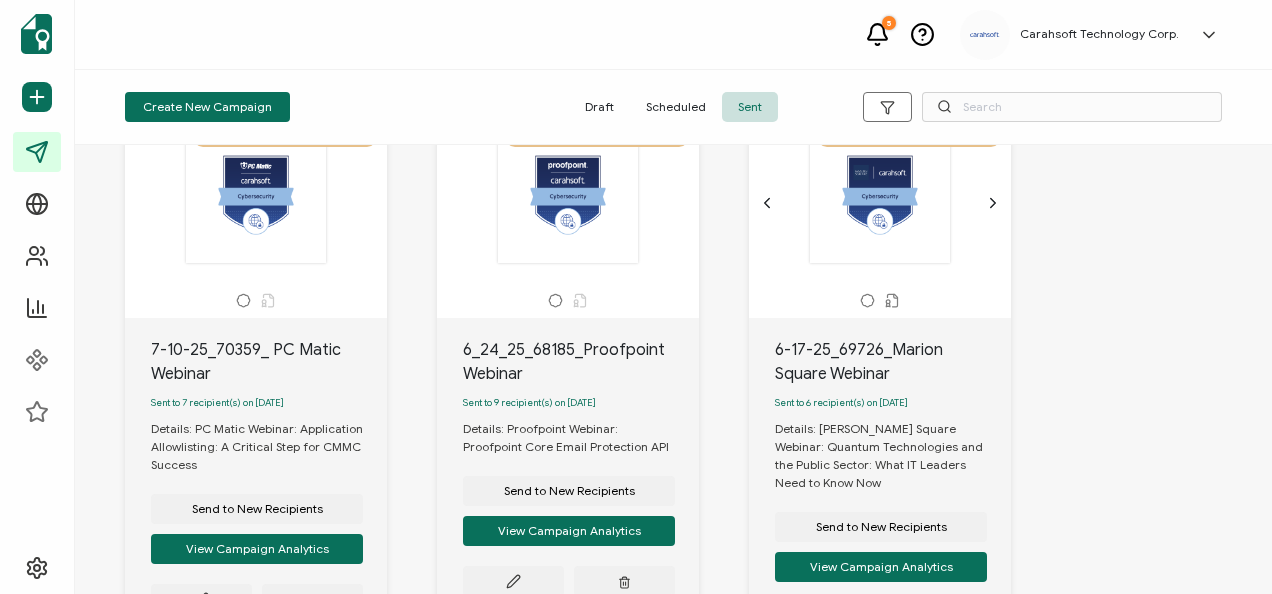 click on "Send to New Recipients
View Campaign Analytics" at bounding box center [257, 544] 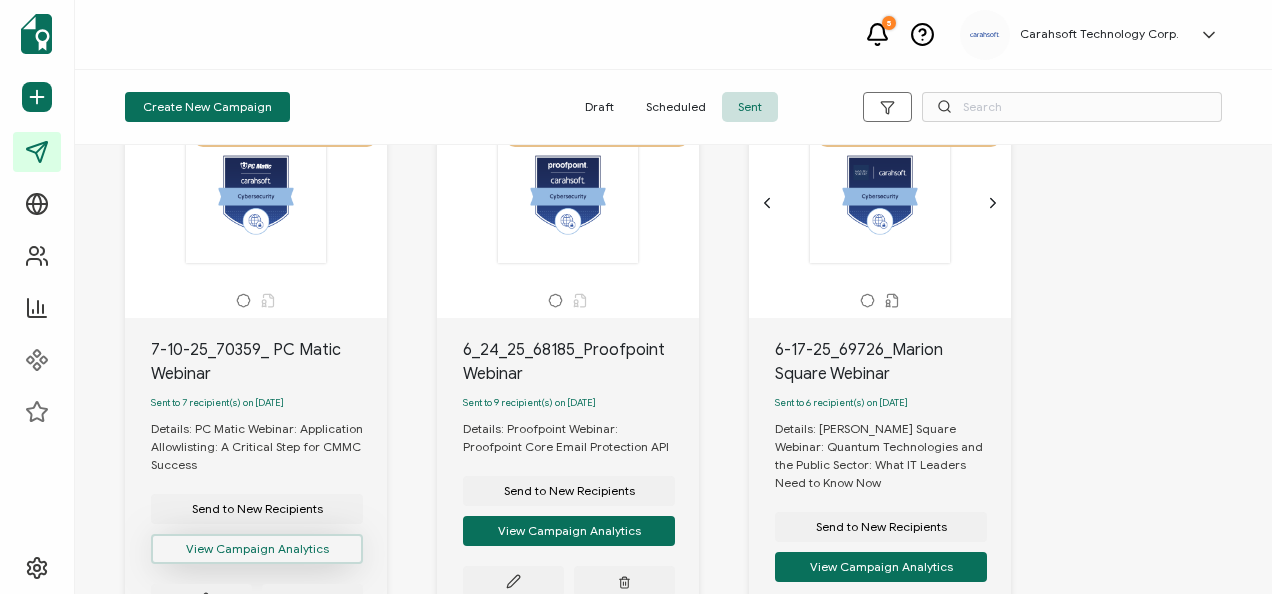 click on "View Campaign Analytics" at bounding box center [257, 549] 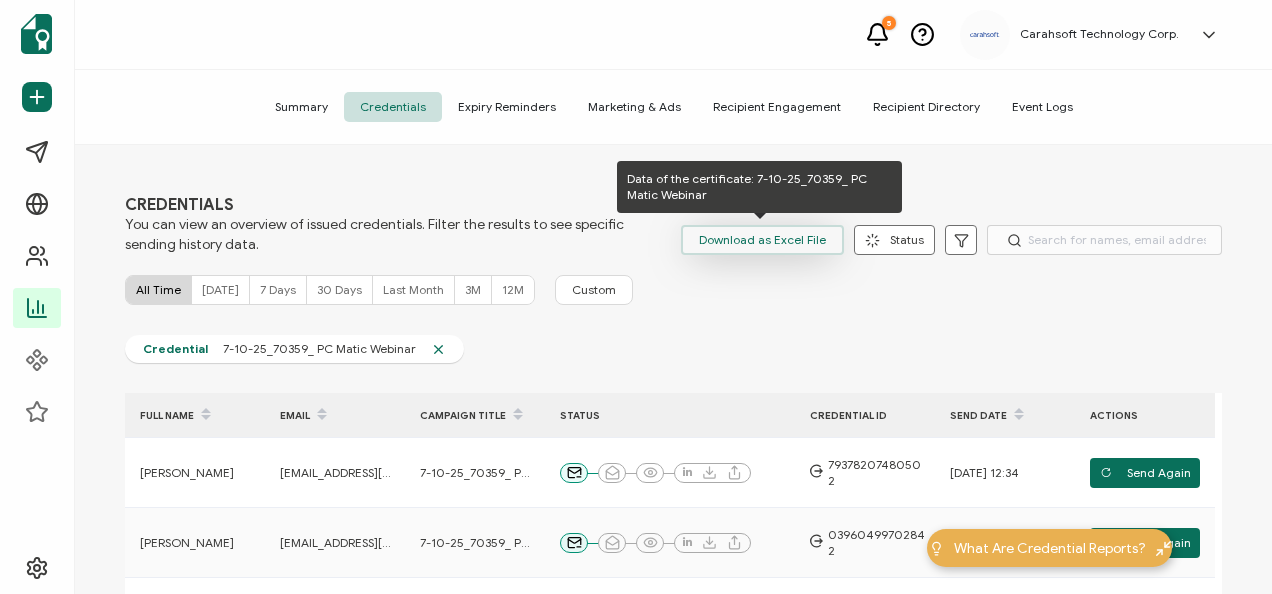 click on "Download as Excel File" at bounding box center (762, 240) 